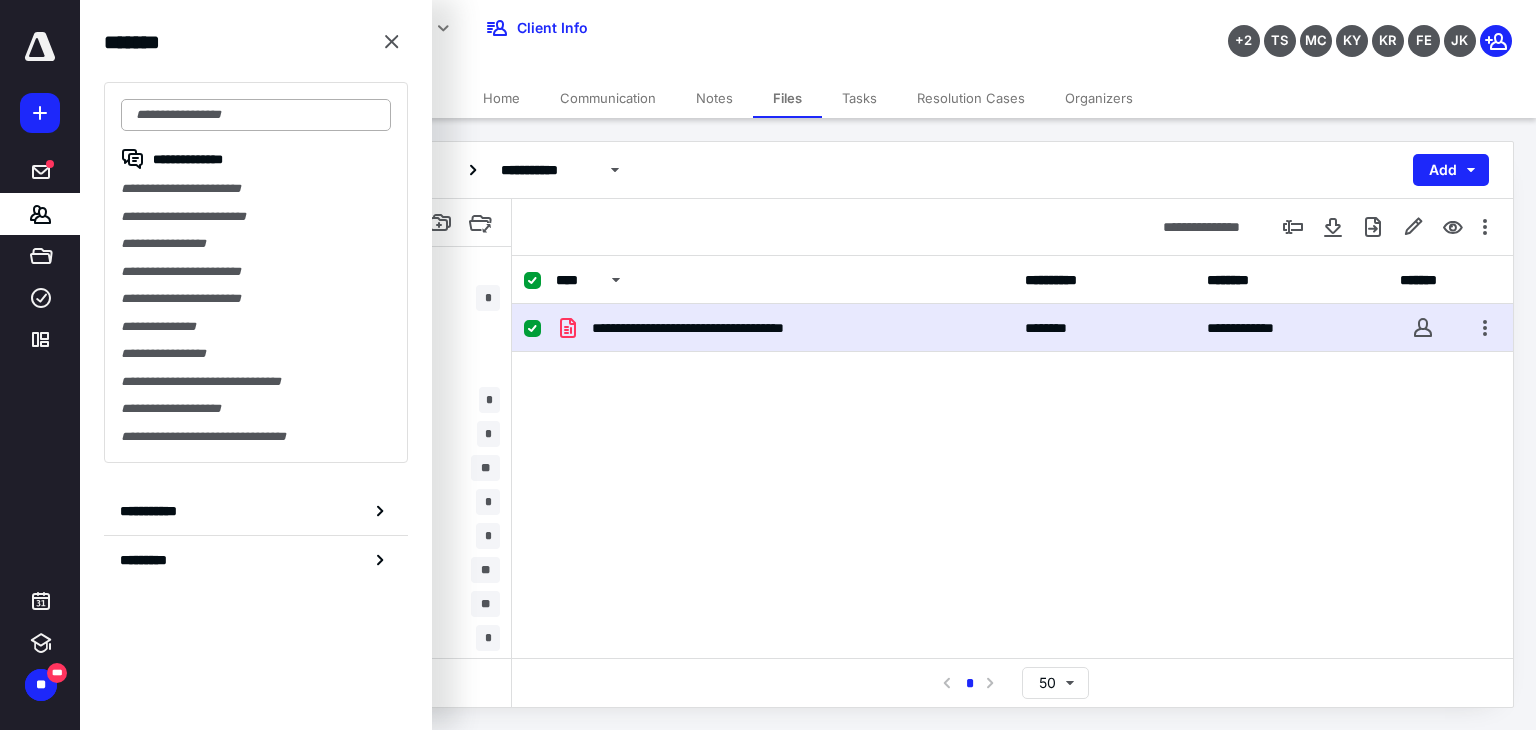 click at bounding box center [256, 115] 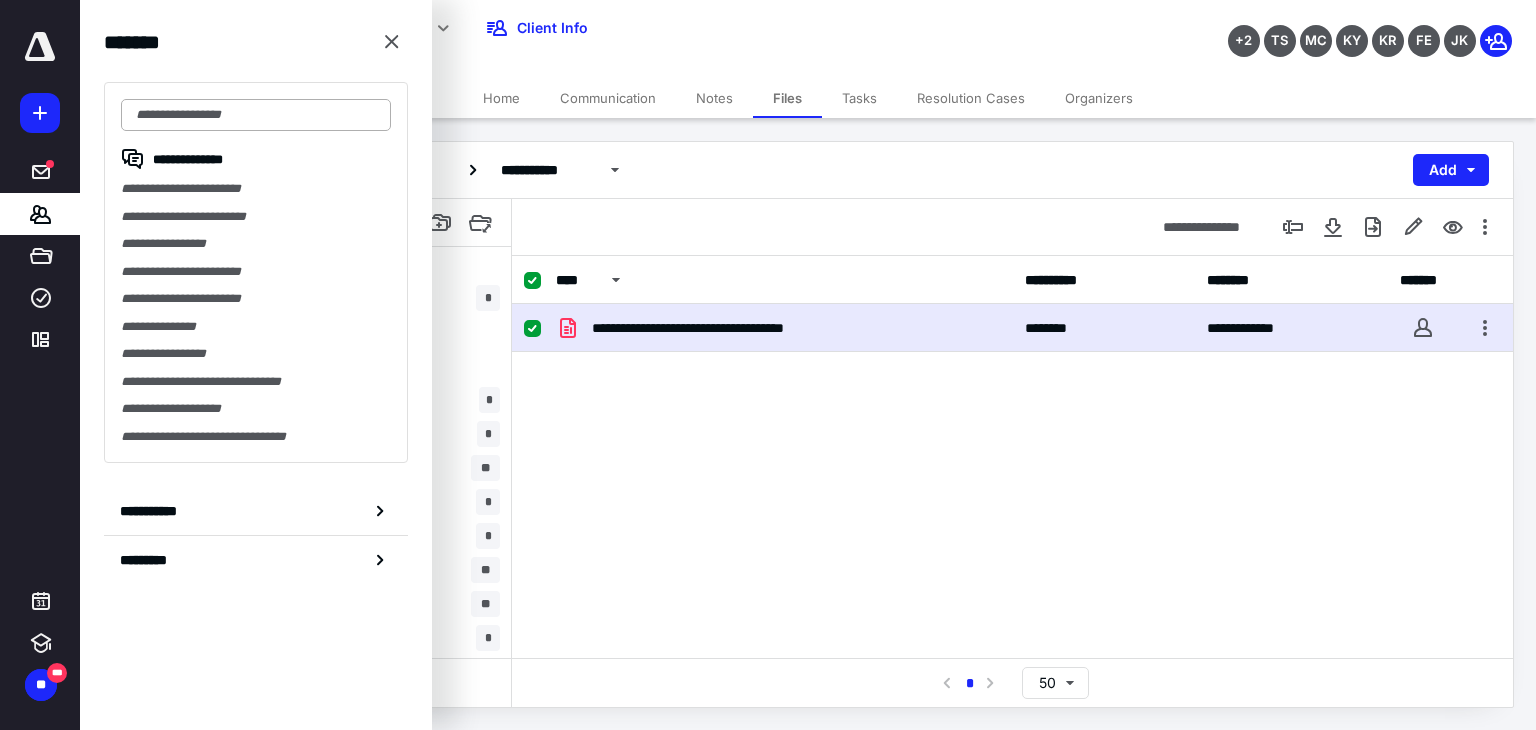 scroll, scrollTop: 234, scrollLeft: 0, axis: vertical 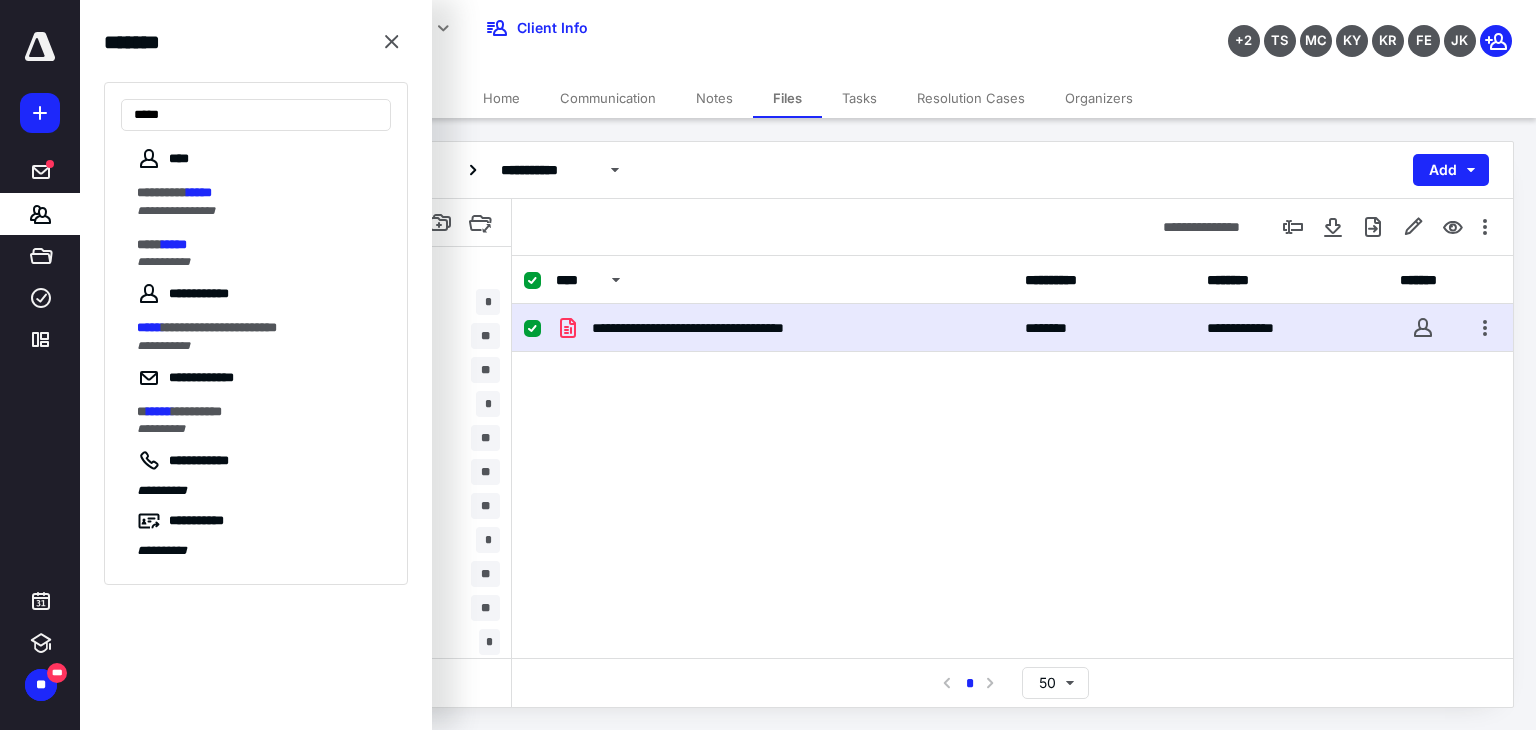 type on "*****" 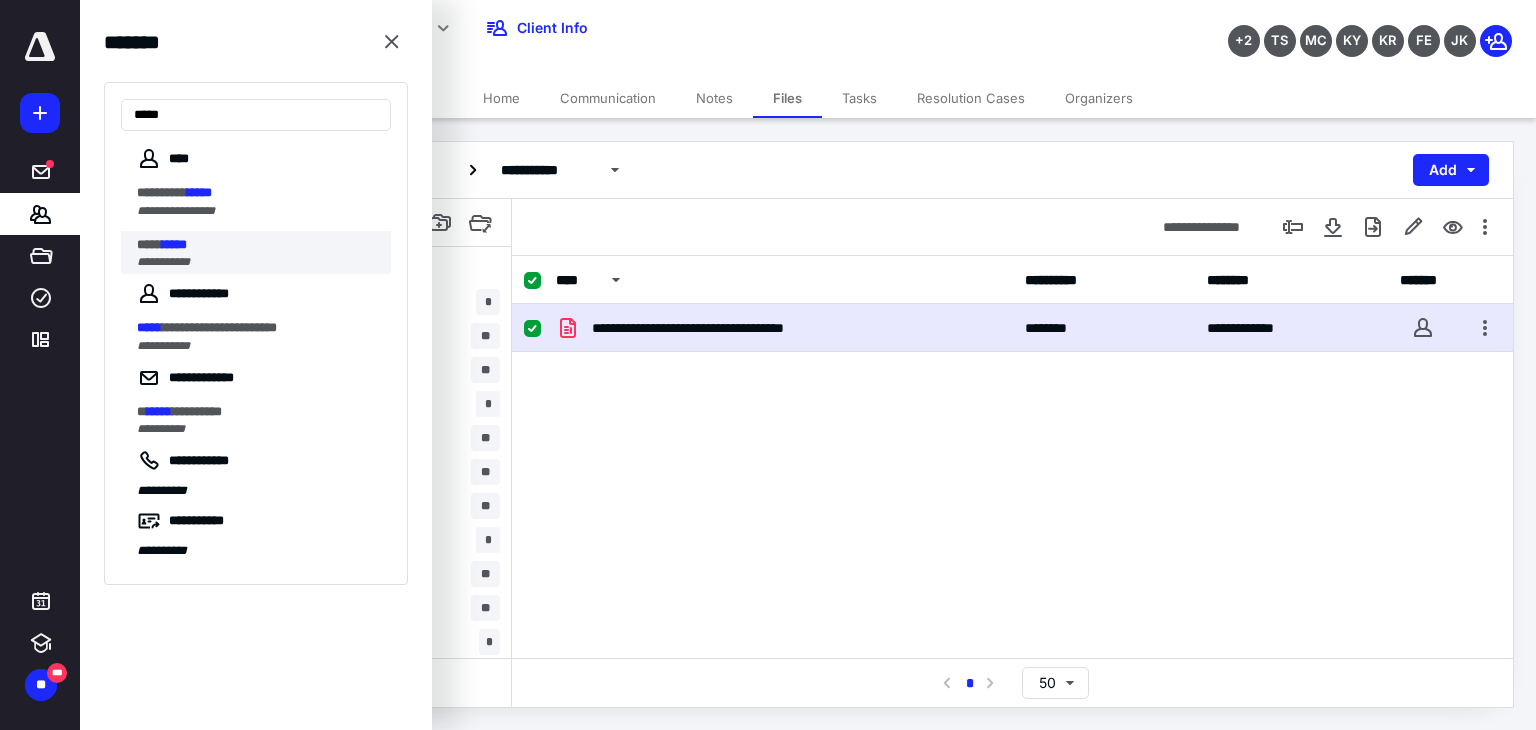 click on "**********" at bounding box center [258, 262] 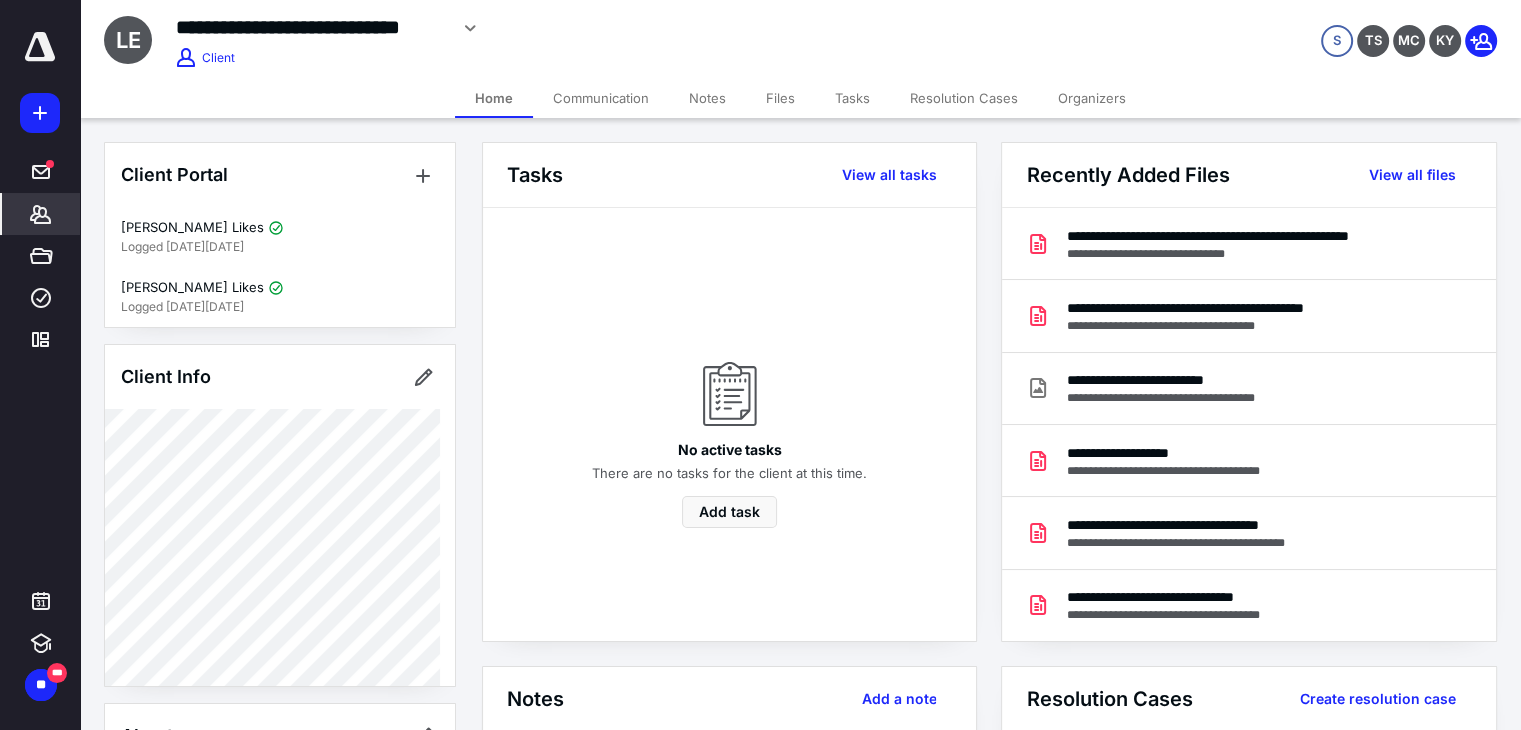 click on "Files" at bounding box center (780, 98) 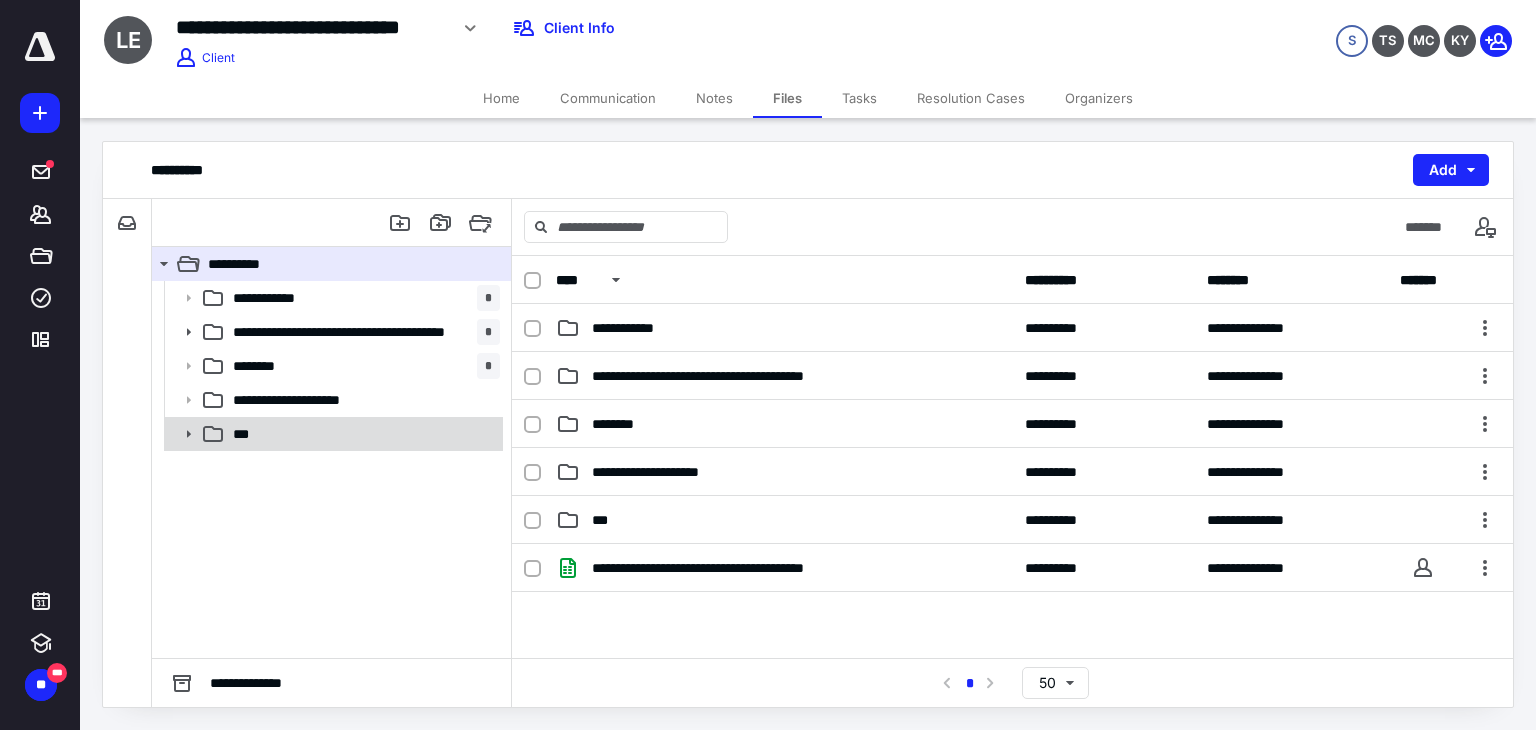 click on "***" at bounding box center [362, 434] 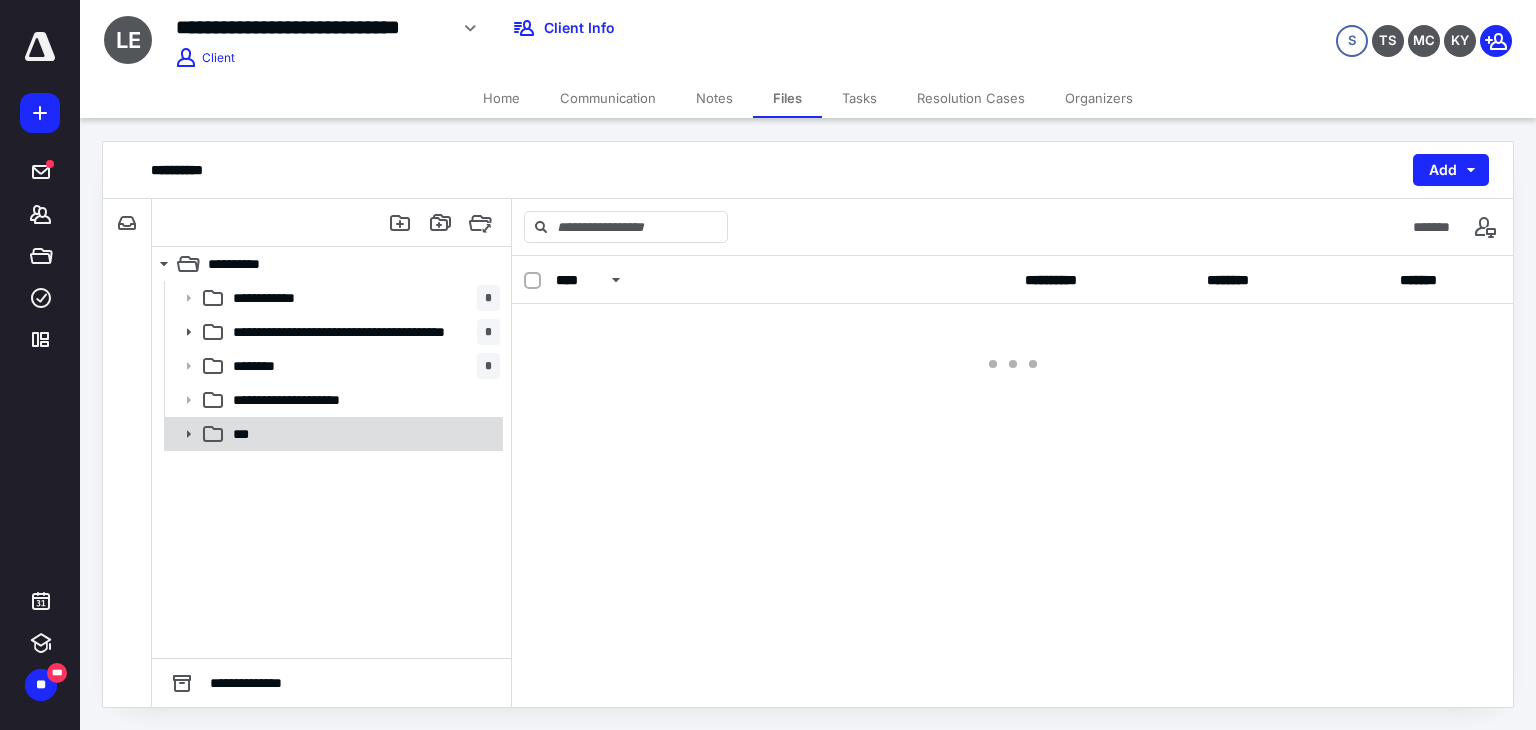 click on "***" at bounding box center (362, 434) 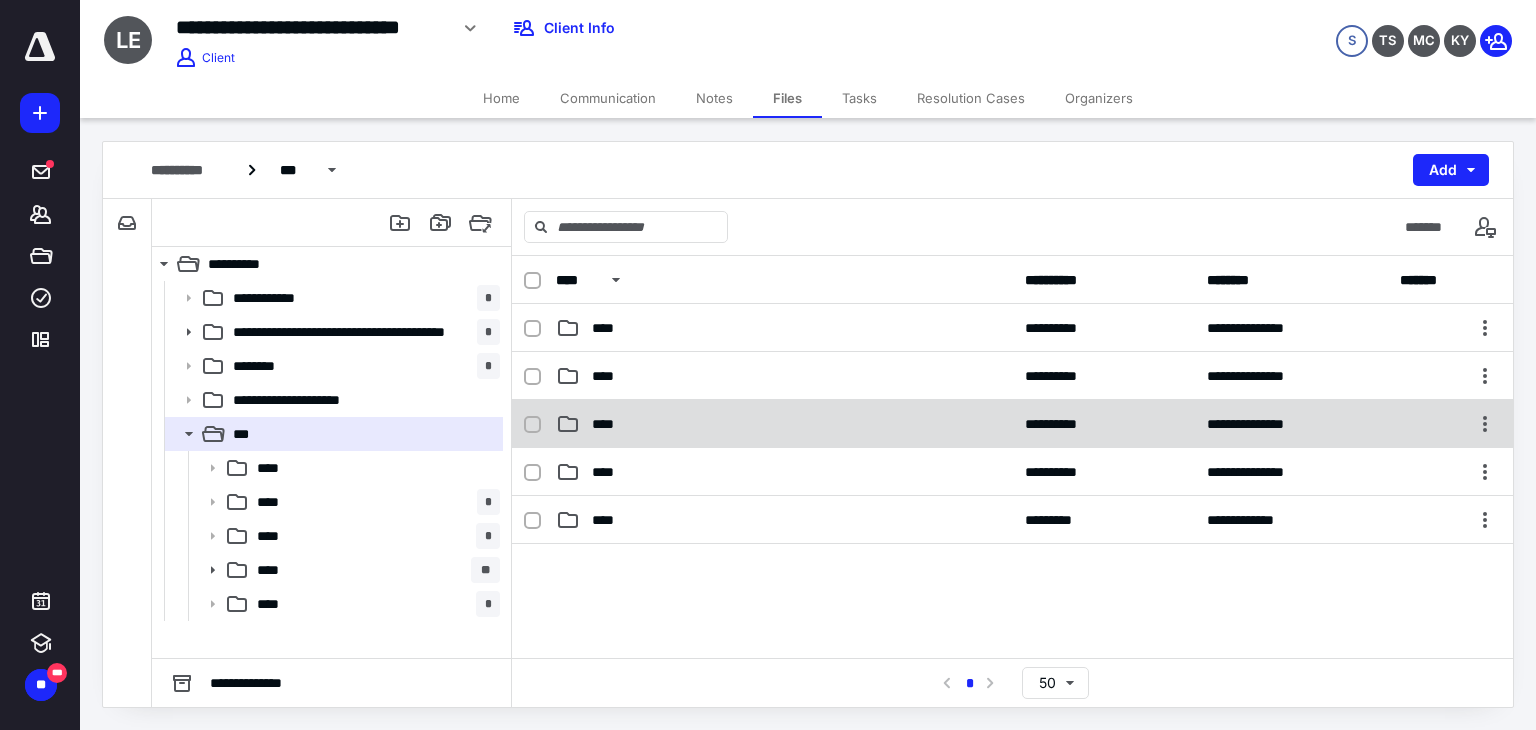 click on "****" at bounding box center [784, 424] 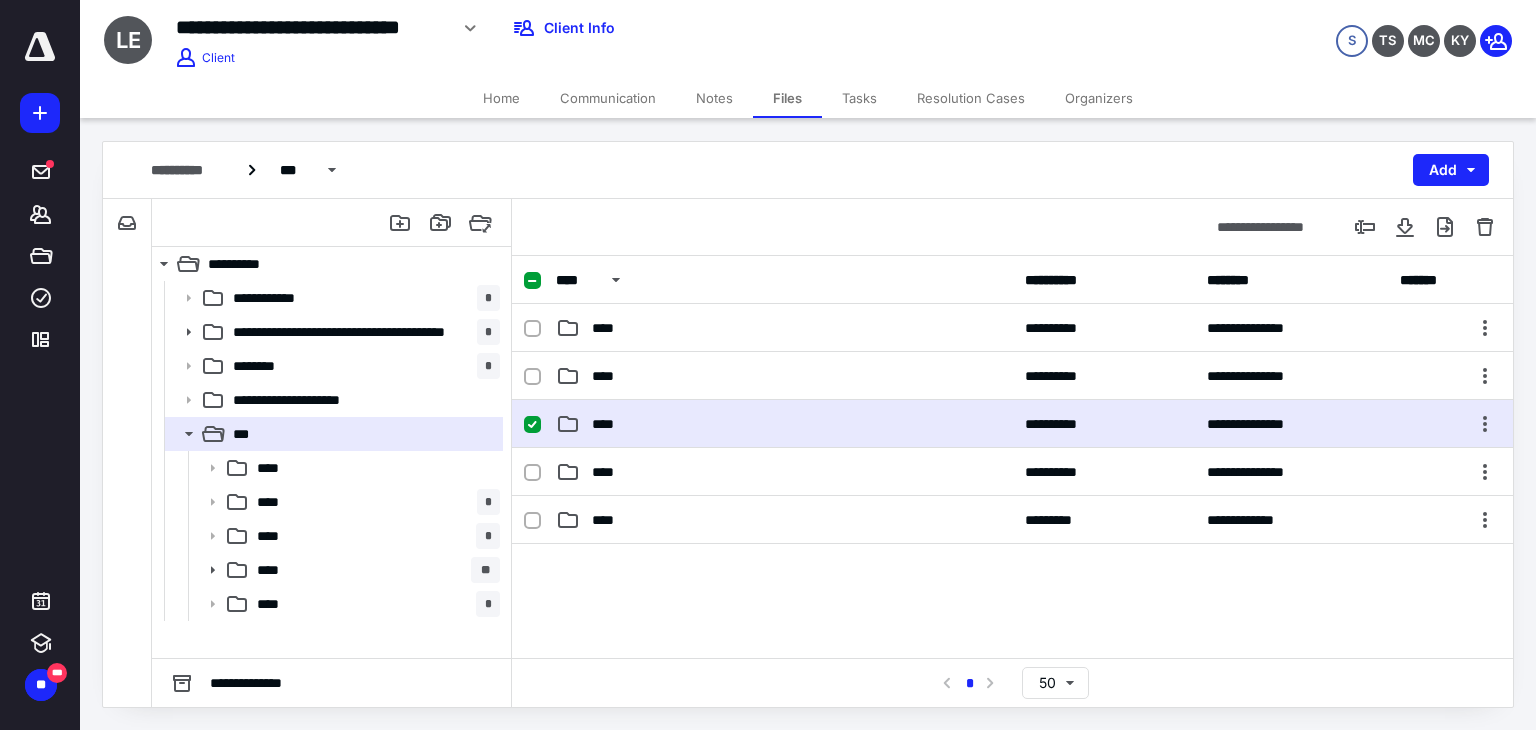click on "****" at bounding box center [784, 424] 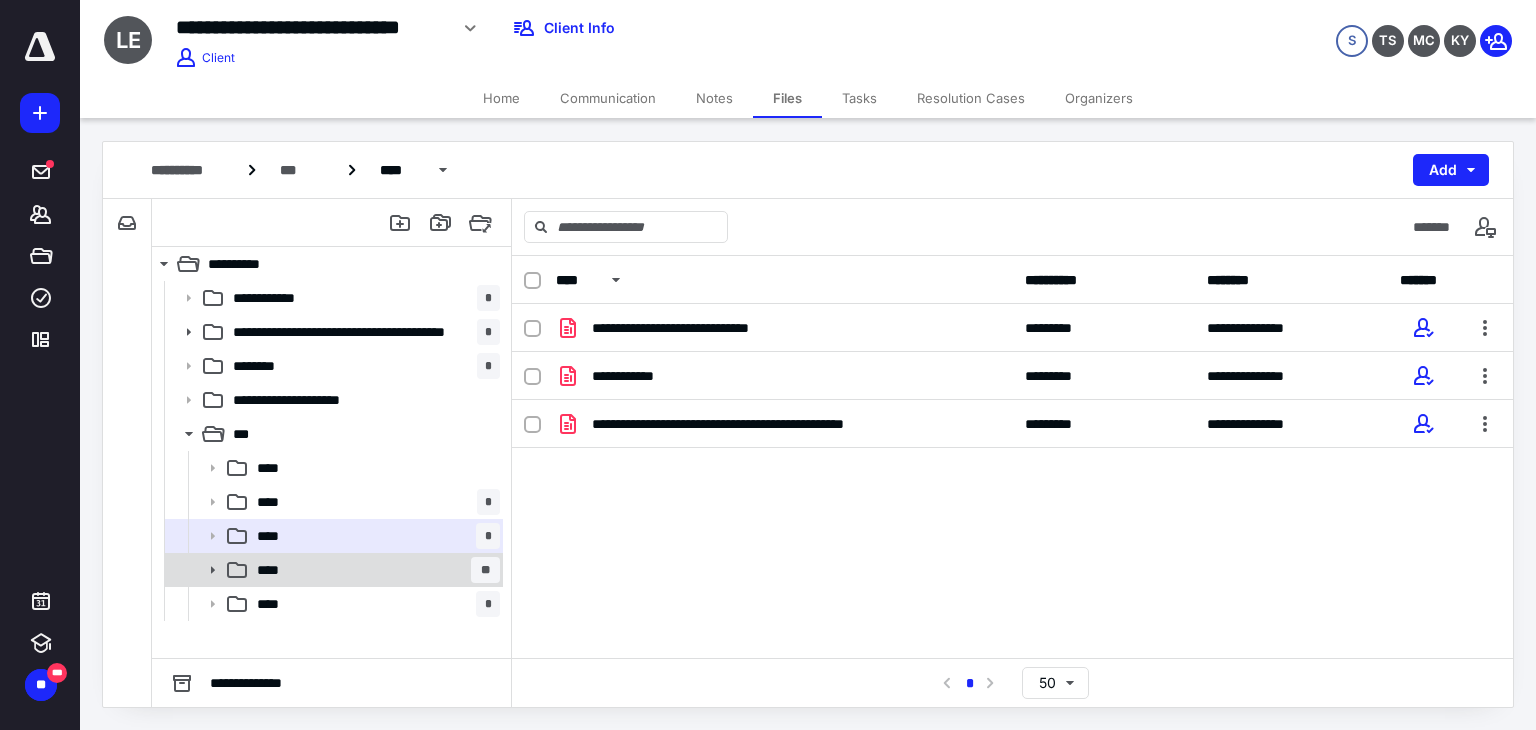 click on "**** **" at bounding box center [374, 570] 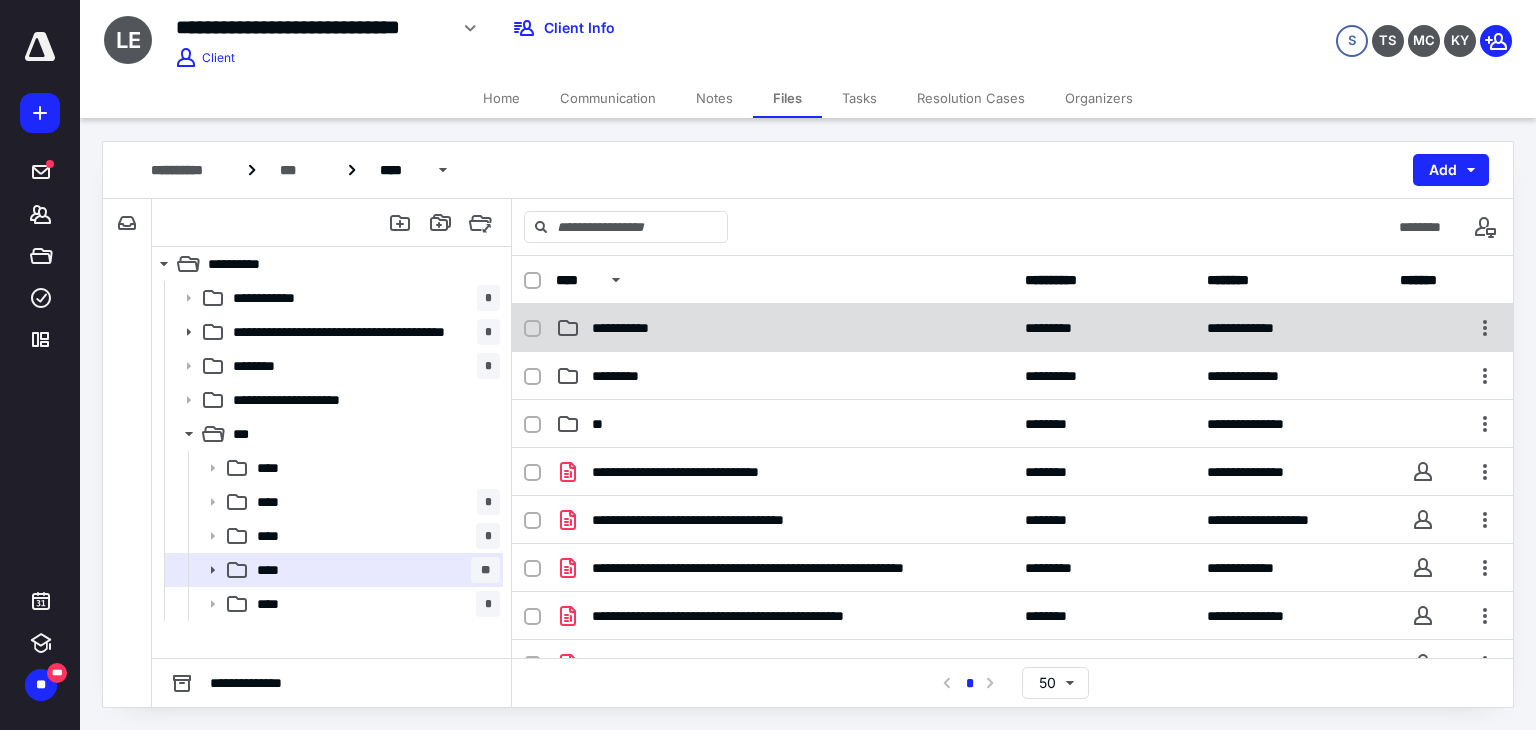 click on "**********" at bounding box center (784, 328) 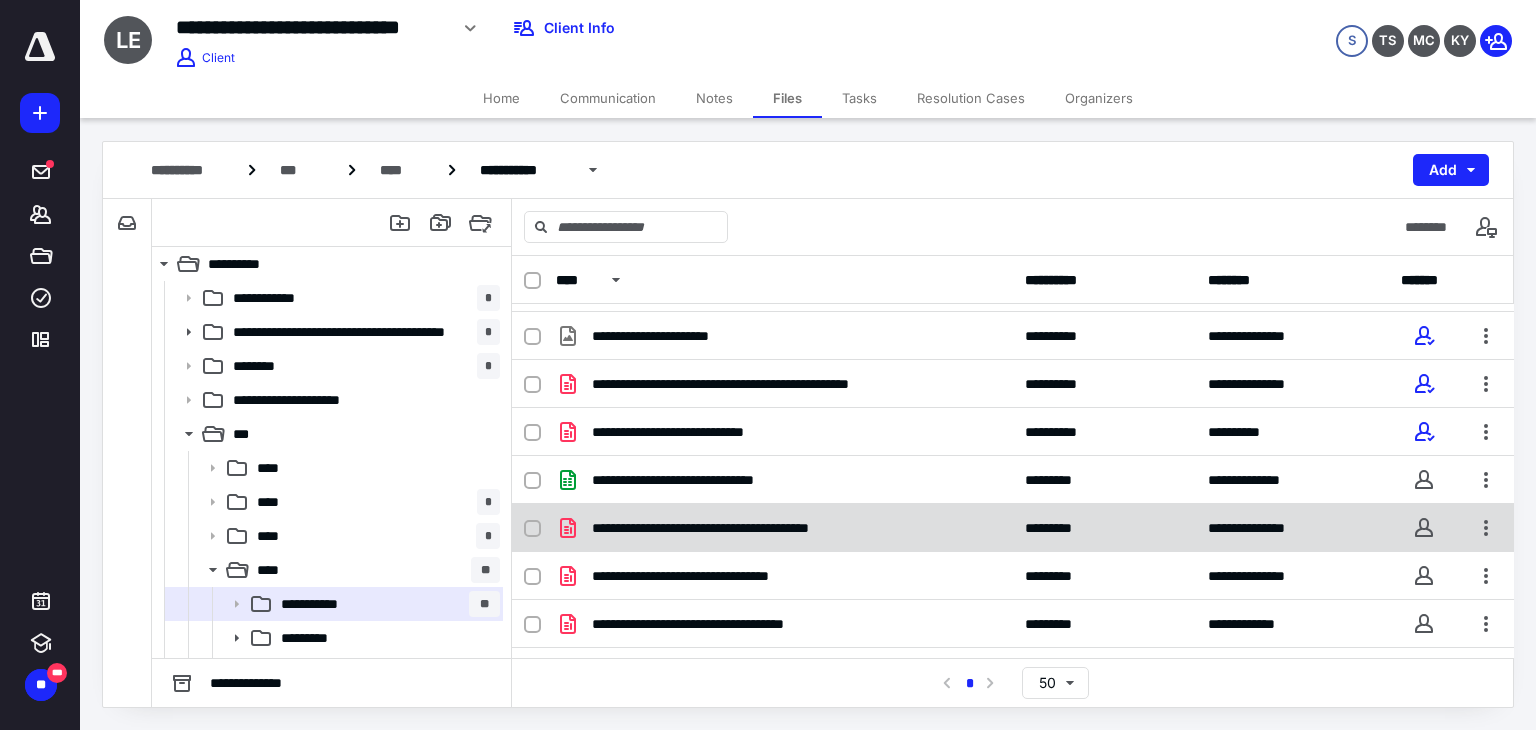 scroll, scrollTop: 100, scrollLeft: 0, axis: vertical 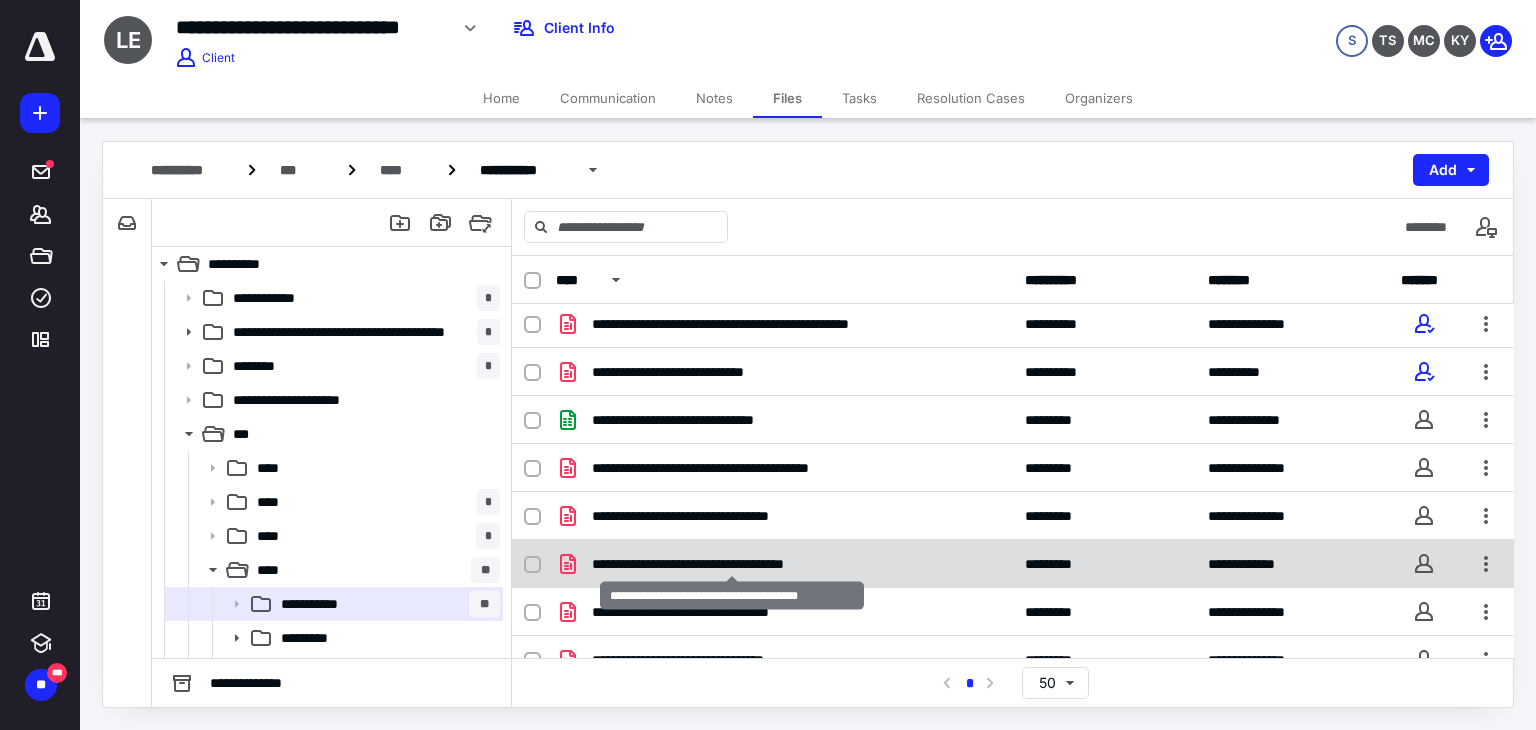 click on "**********" at bounding box center [732, 564] 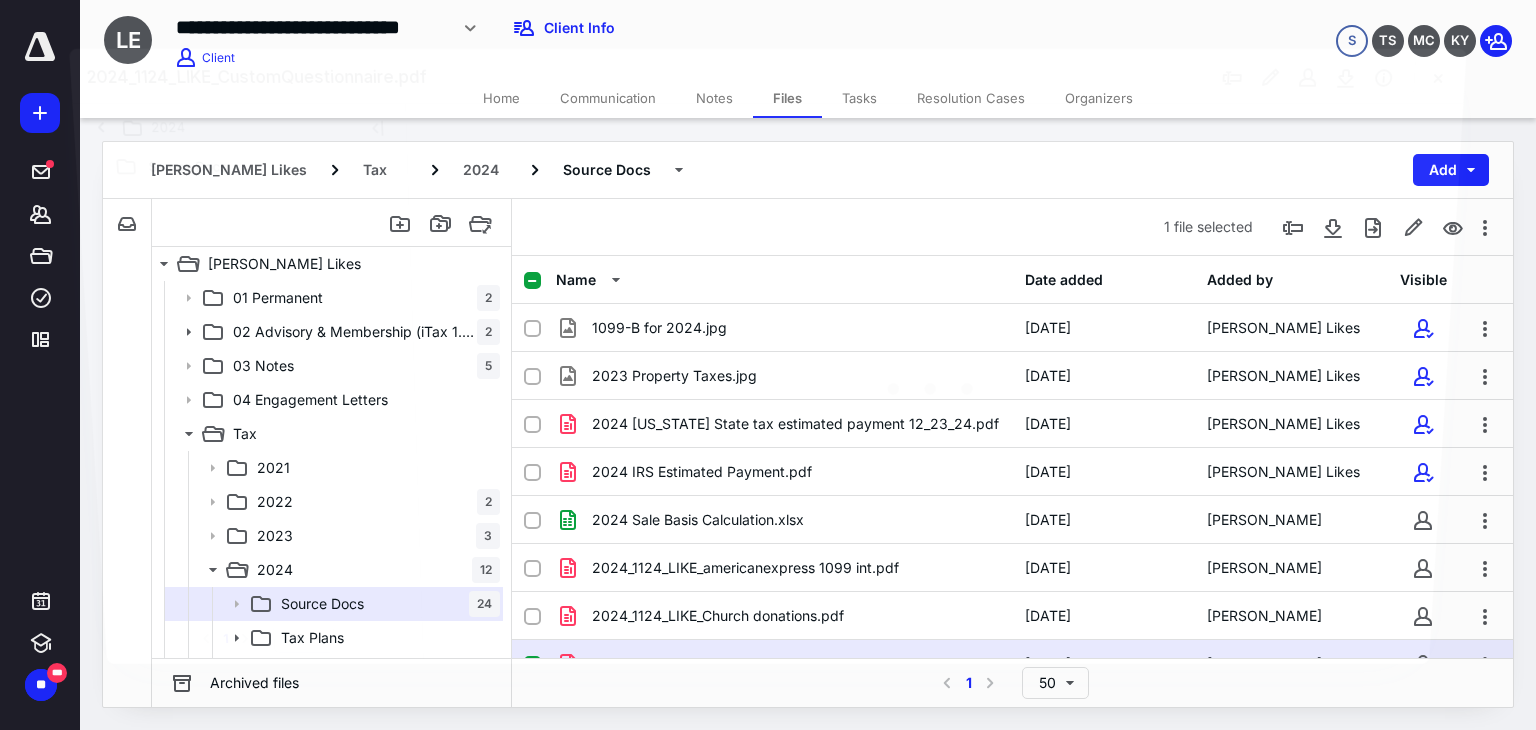 scroll, scrollTop: 100, scrollLeft: 0, axis: vertical 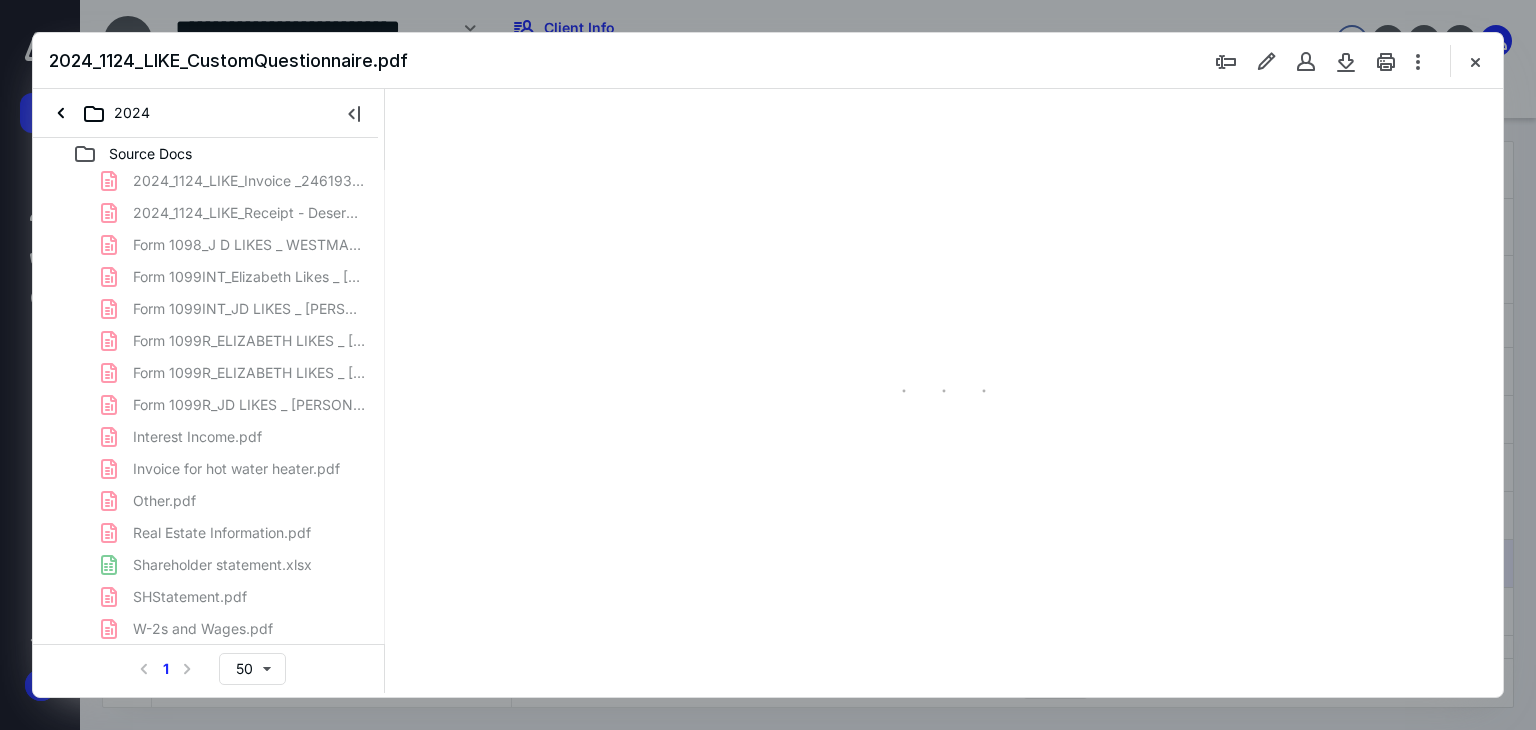 type on "179" 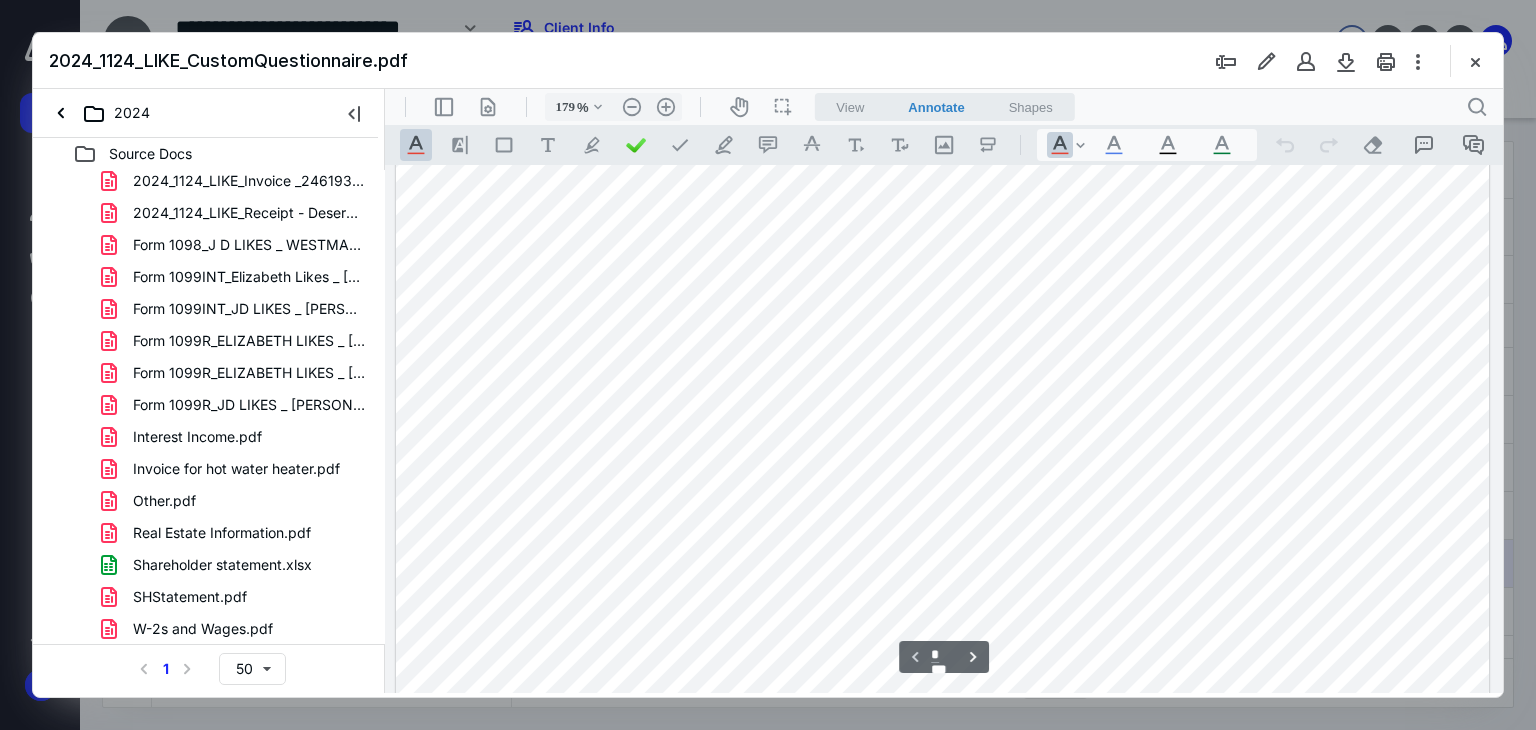 scroll, scrollTop: 0, scrollLeft: 0, axis: both 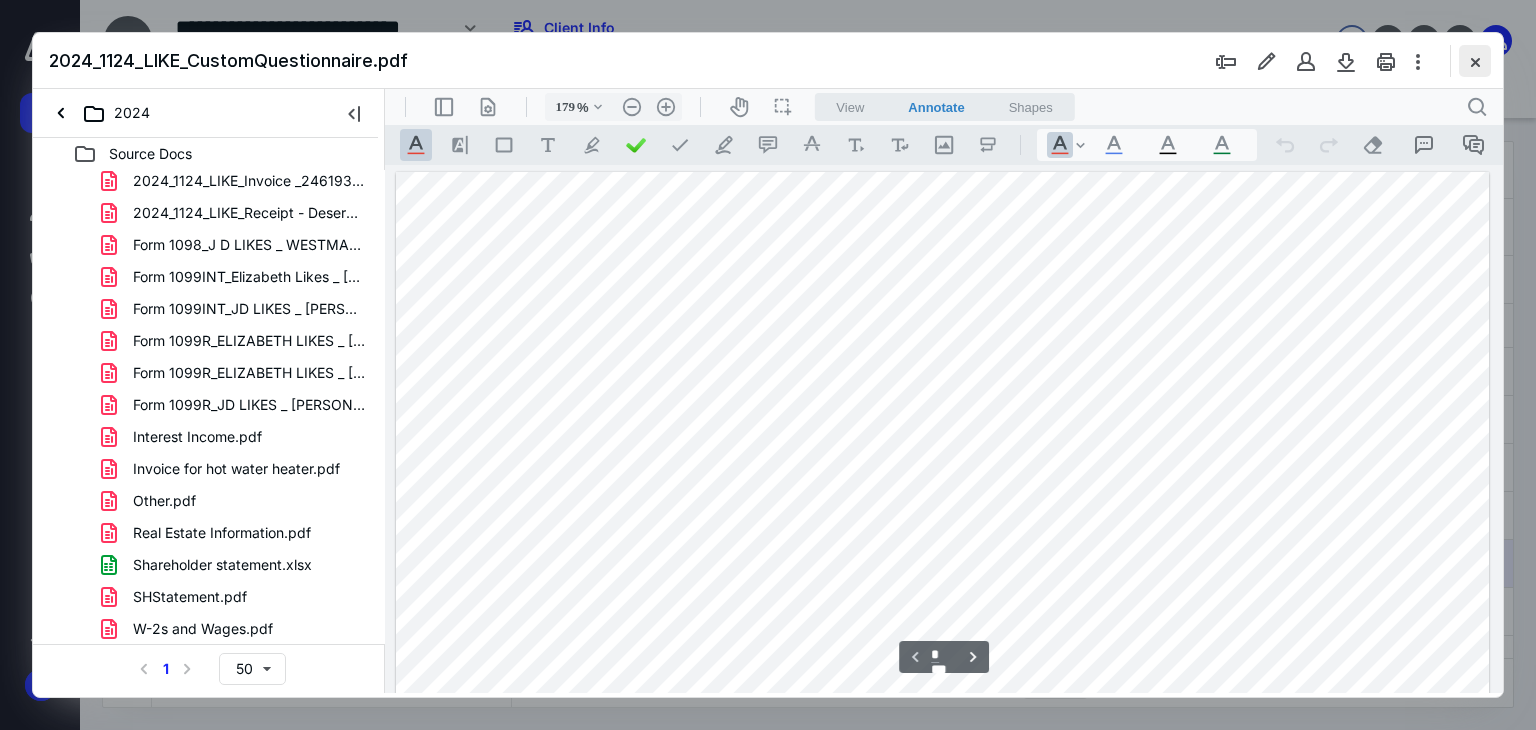 click at bounding box center [1475, 61] 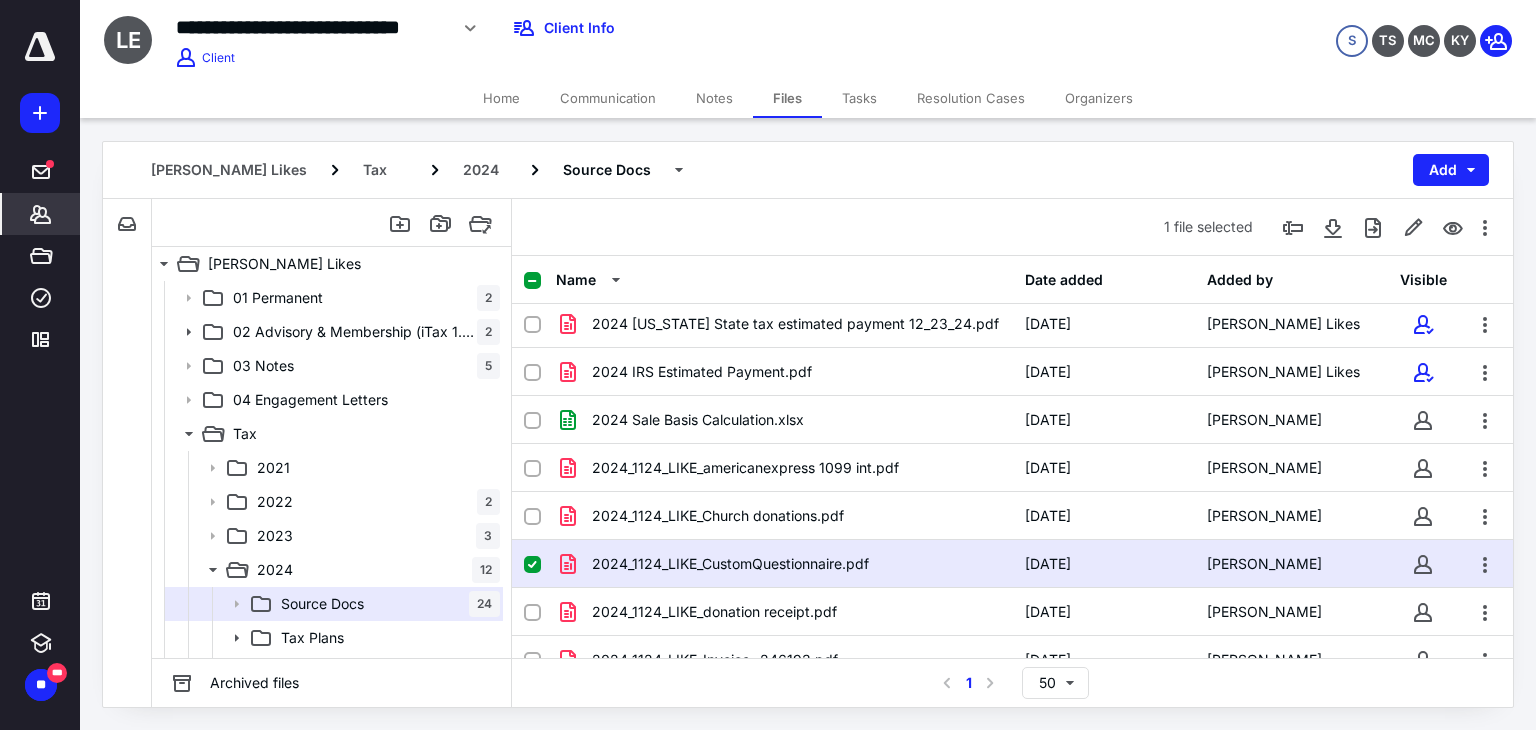 click 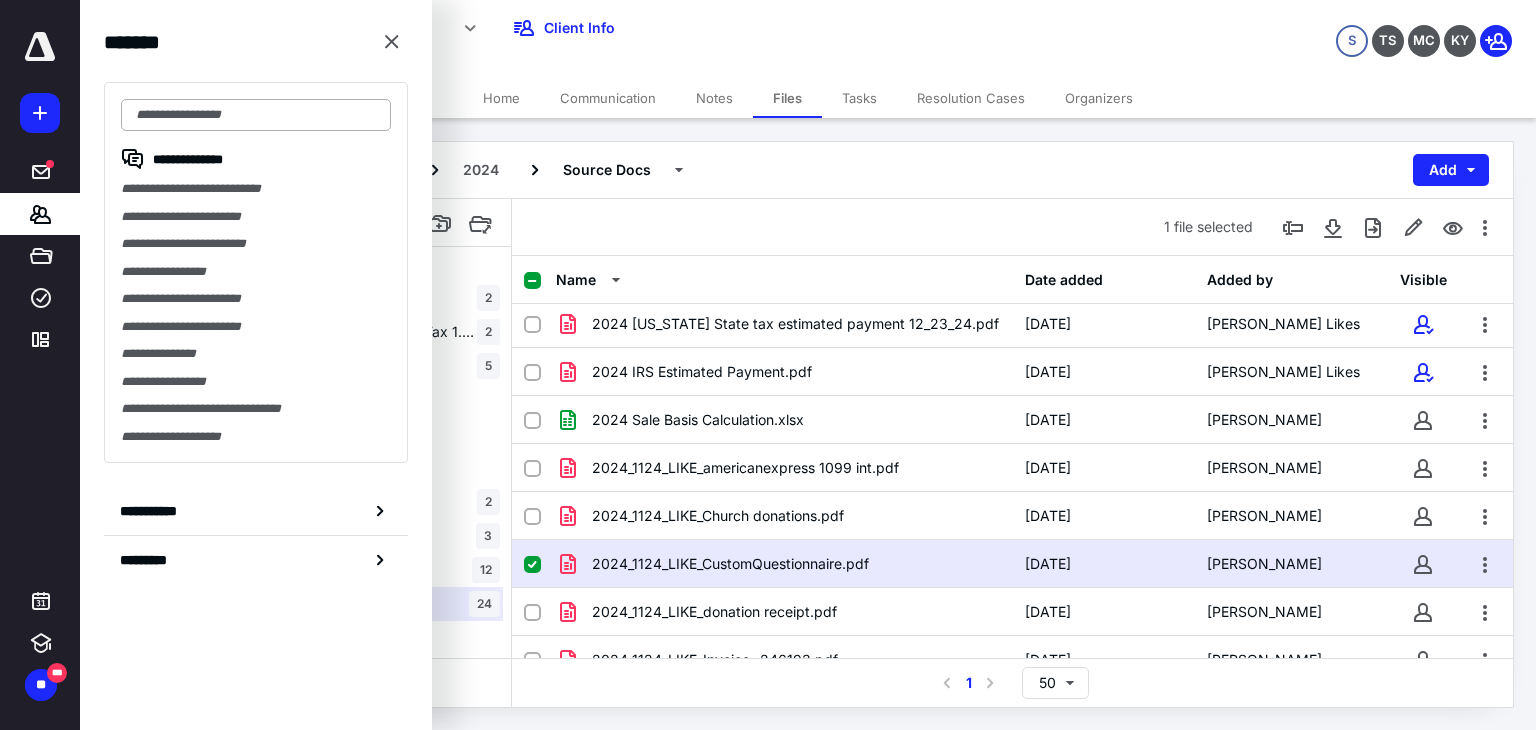 click at bounding box center [256, 115] 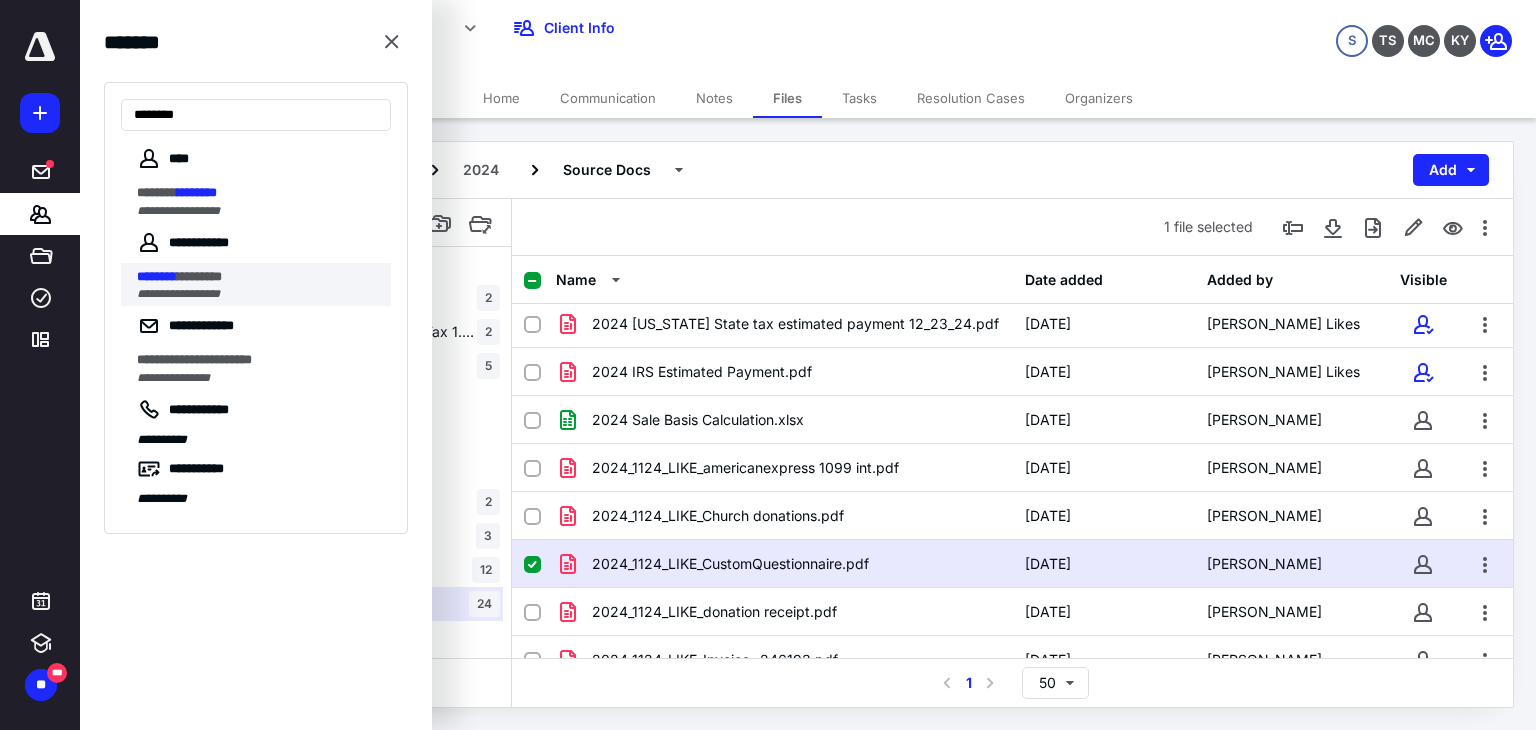 type on "********" 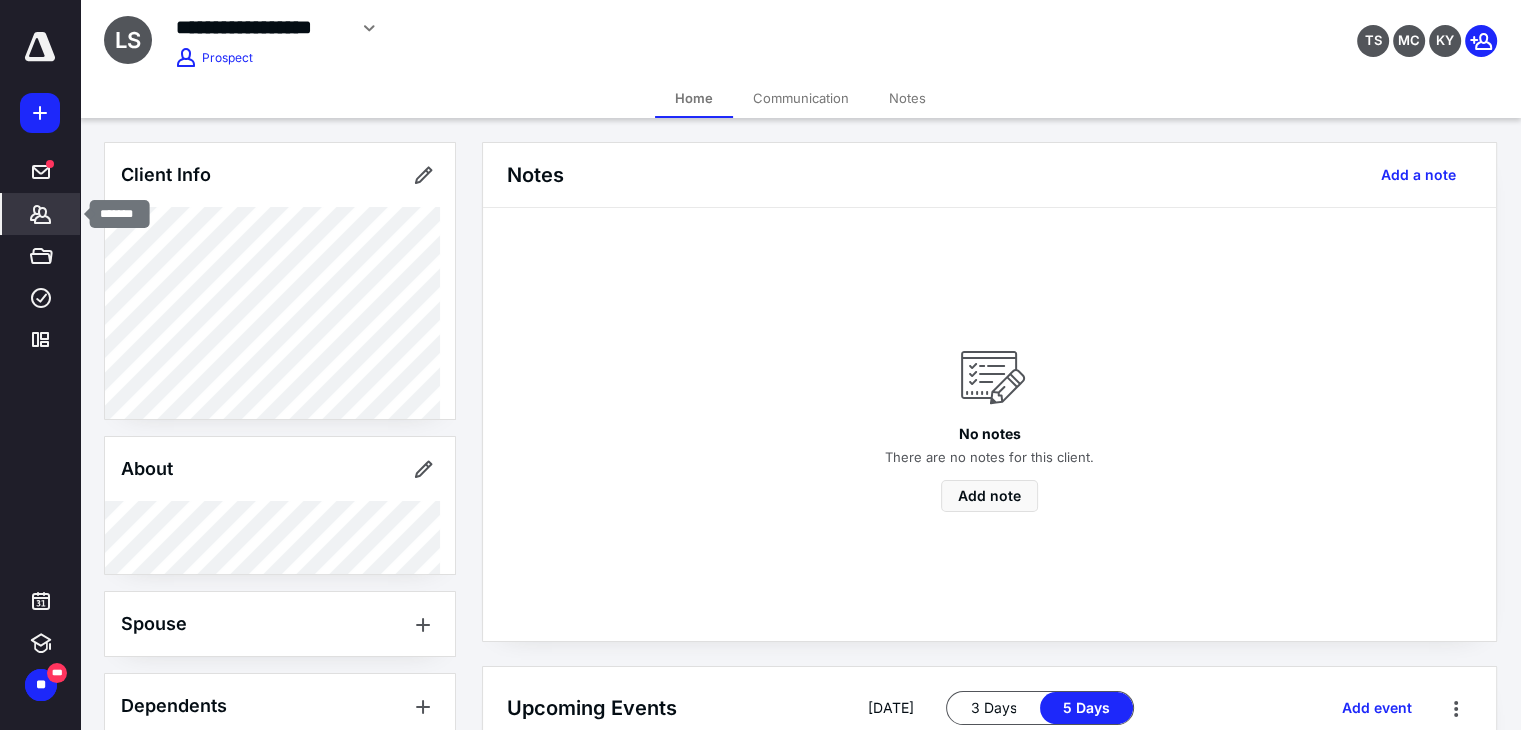 click on "*******" at bounding box center [41, 214] 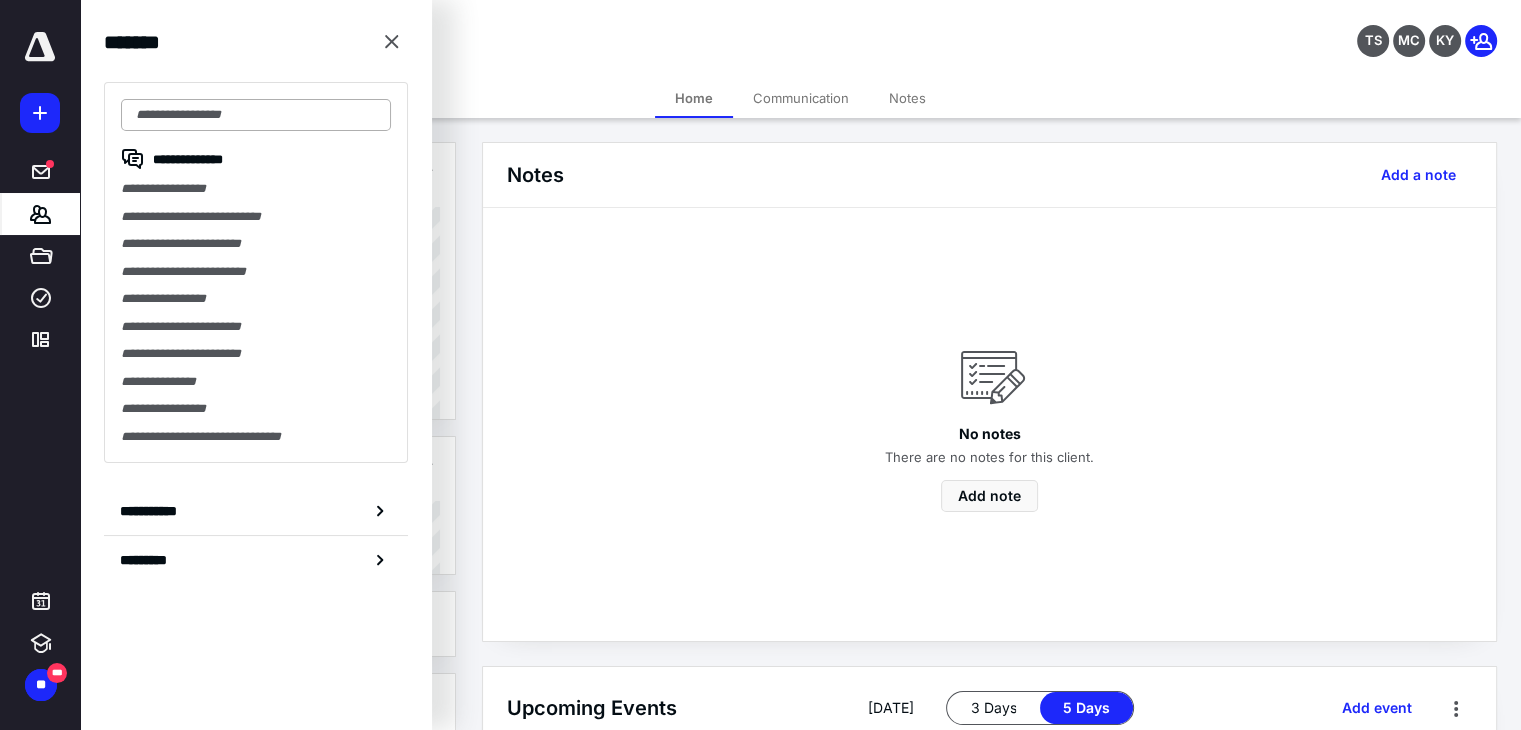 click at bounding box center (256, 115) 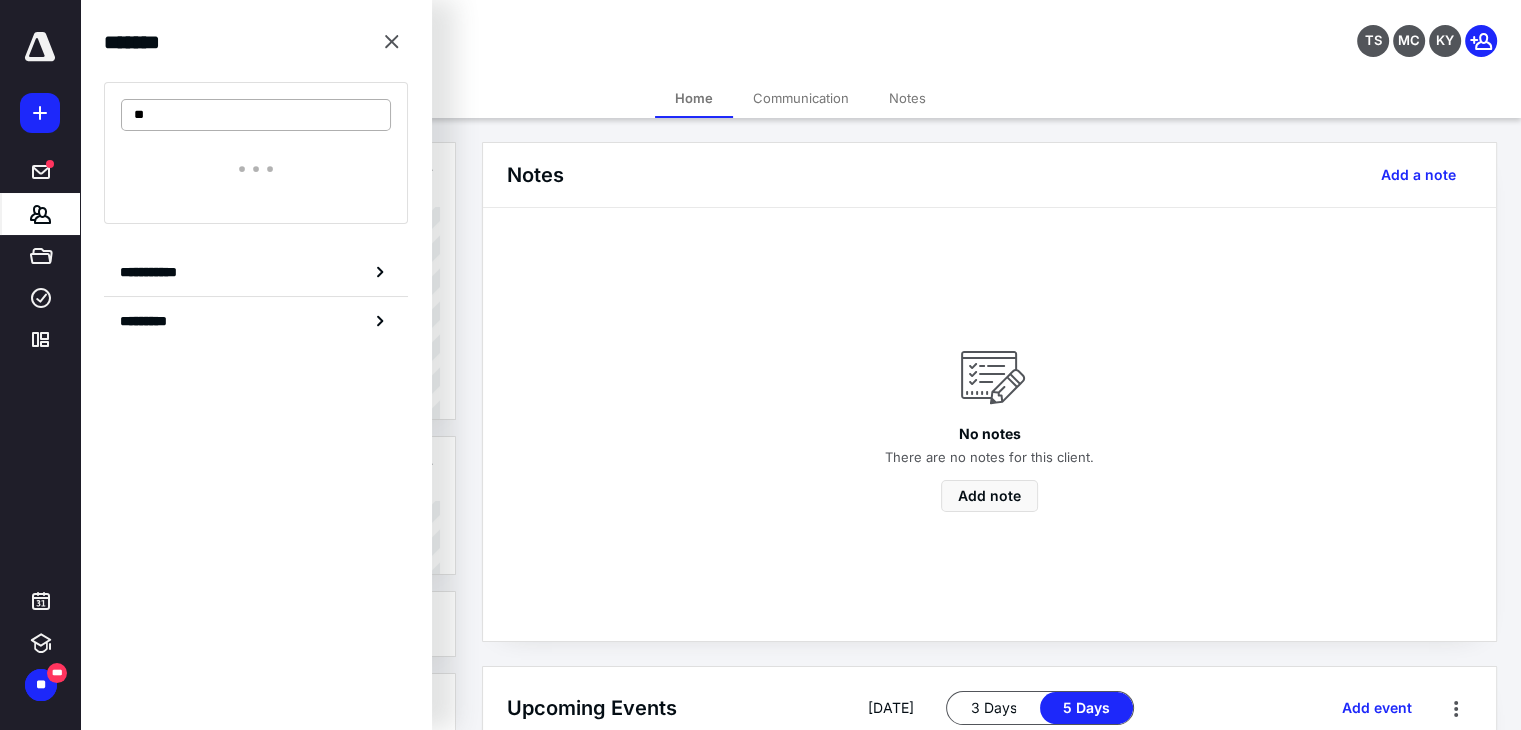 click on "**" at bounding box center [256, 115] 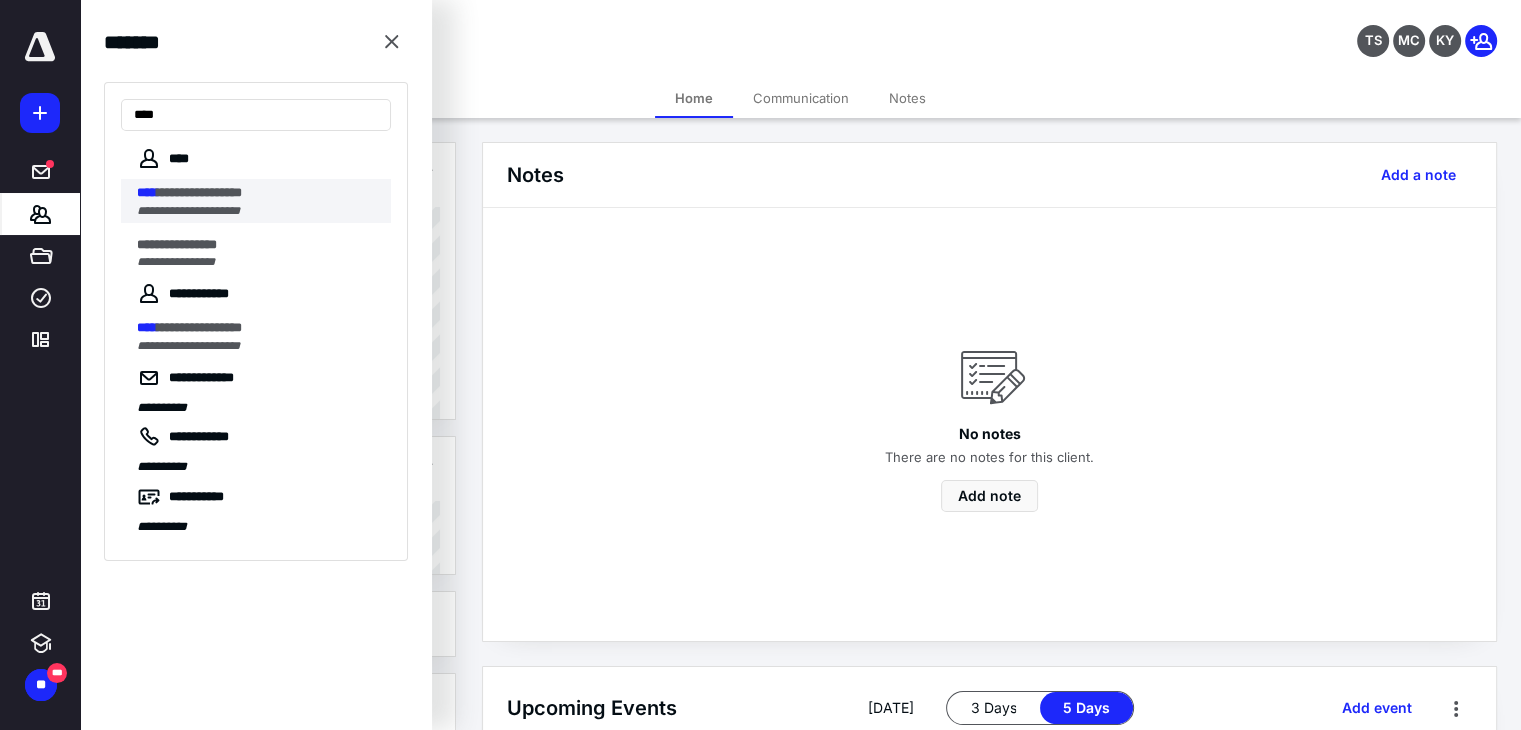 type on "****" 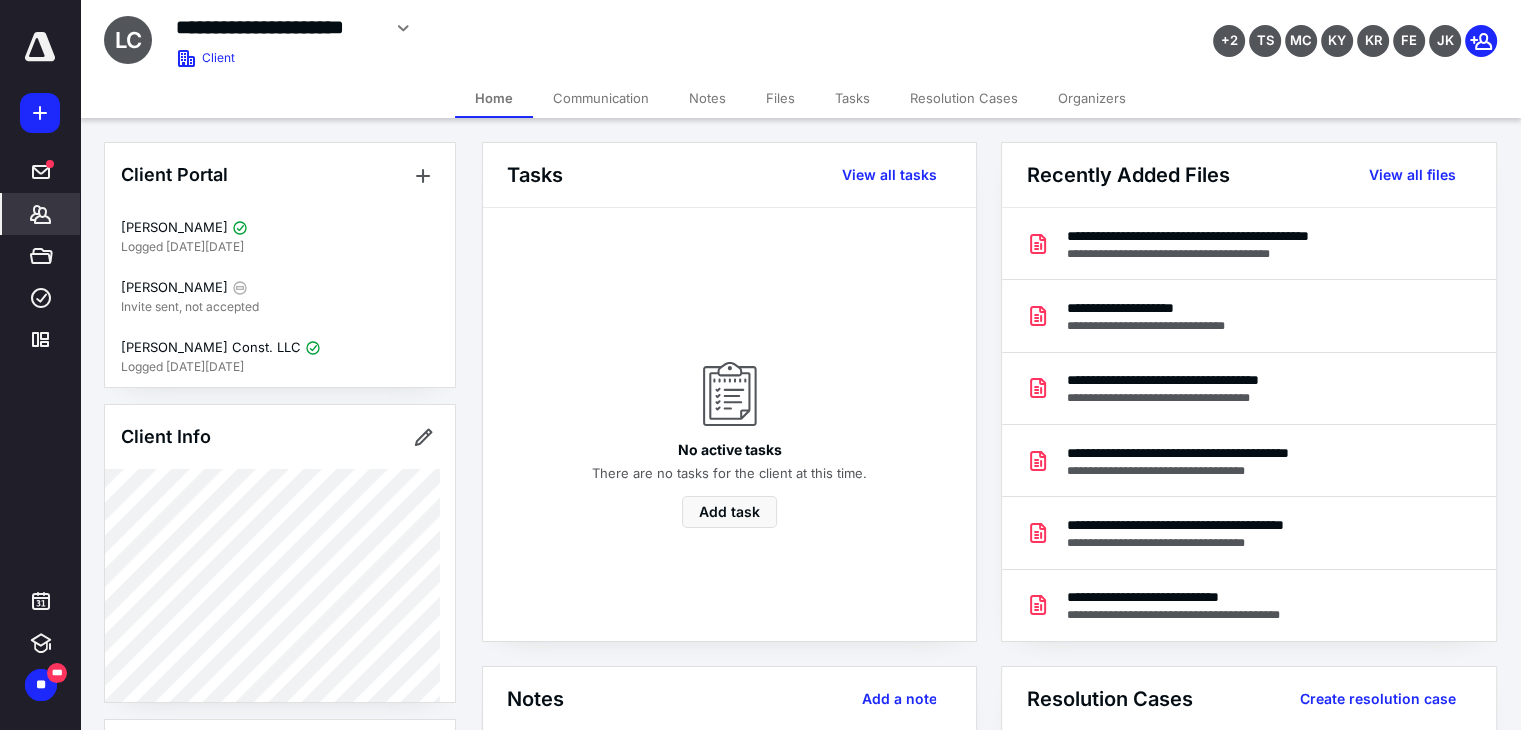click on "Files" at bounding box center (780, 98) 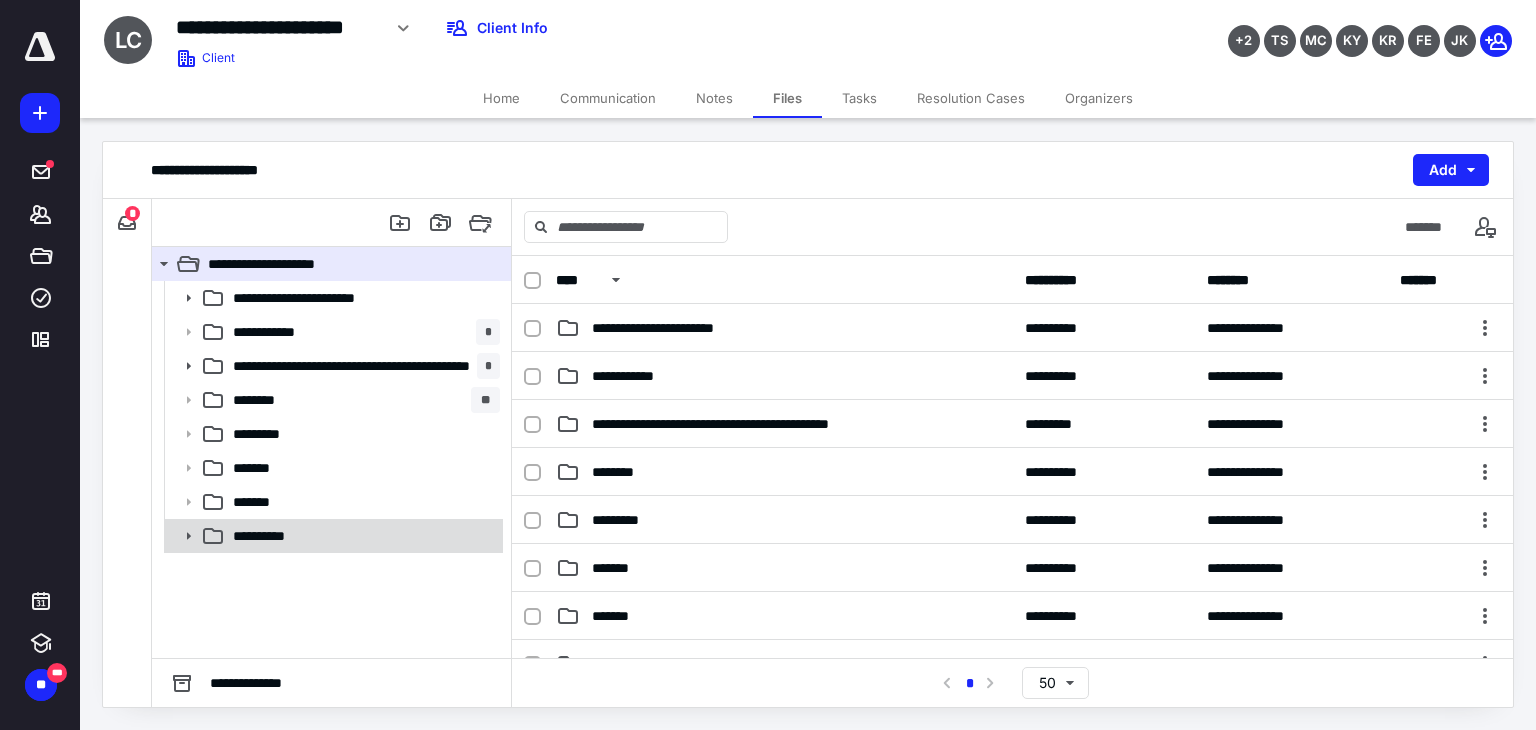 click on "**********" at bounding box center [362, 536] 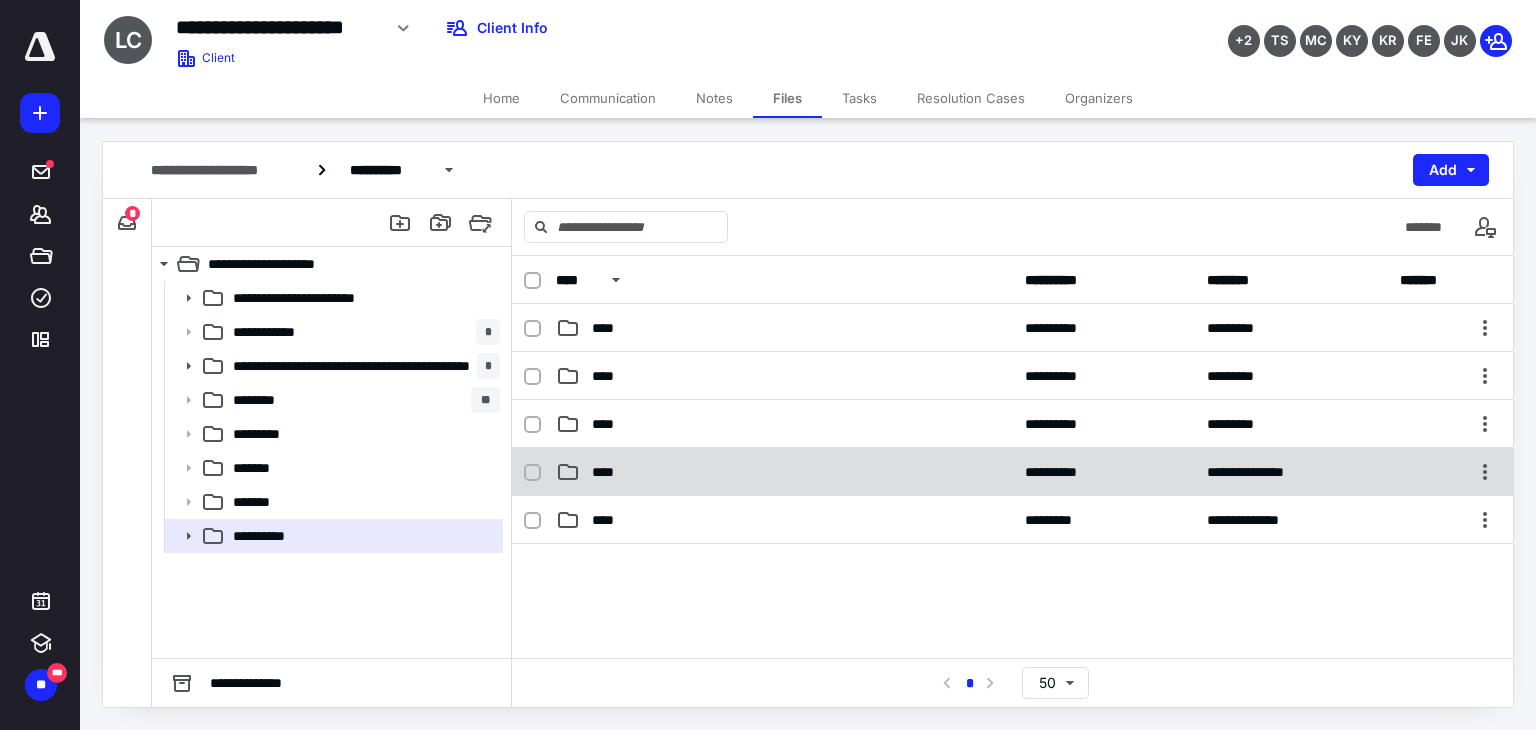 click on "****" at bounding box center (784, 472) 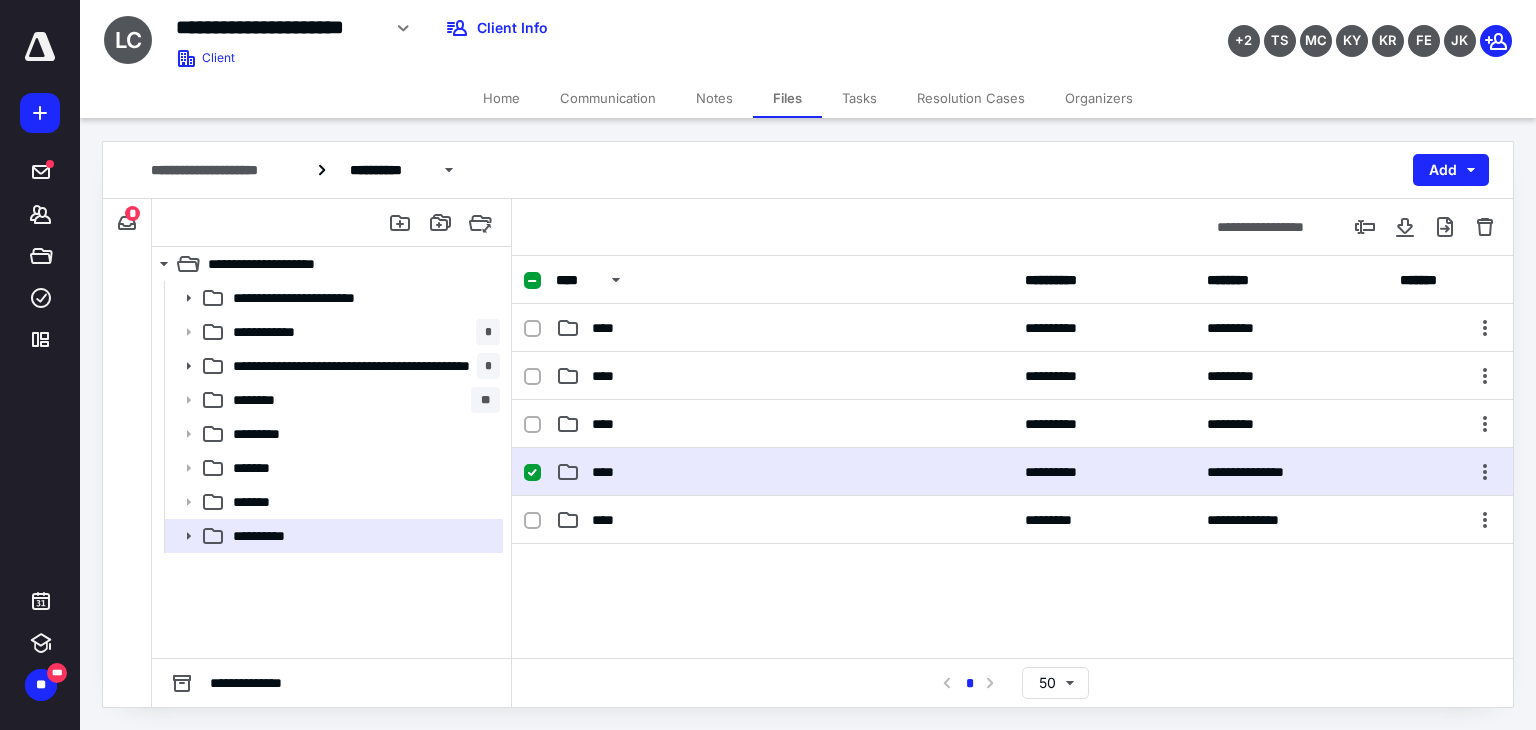 click on "****" at bounding box center (784, 472) 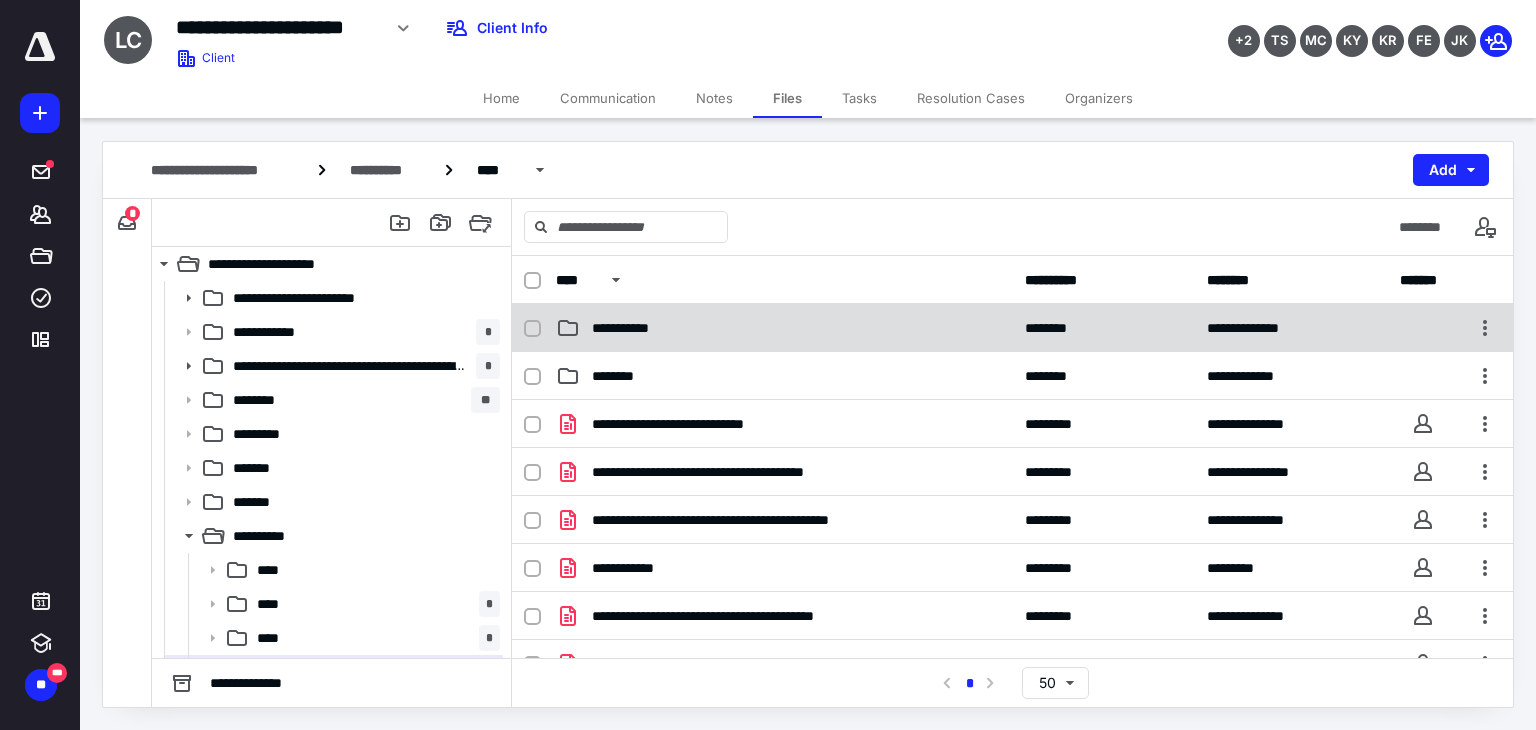 click on "**********" at bounding box center [784, 328] 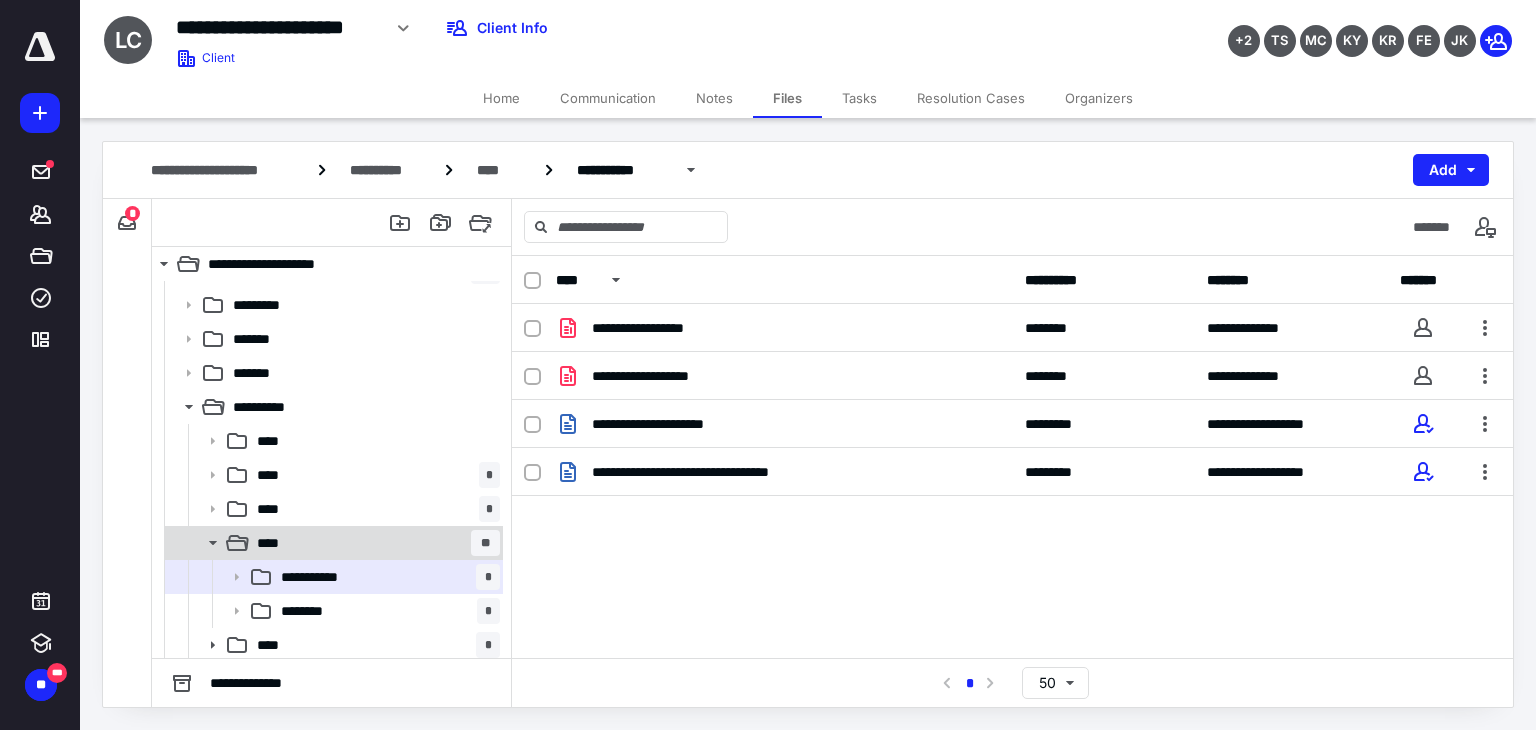 scroll, scrollTop: 132, scrollLeft: 0, axis: vertical 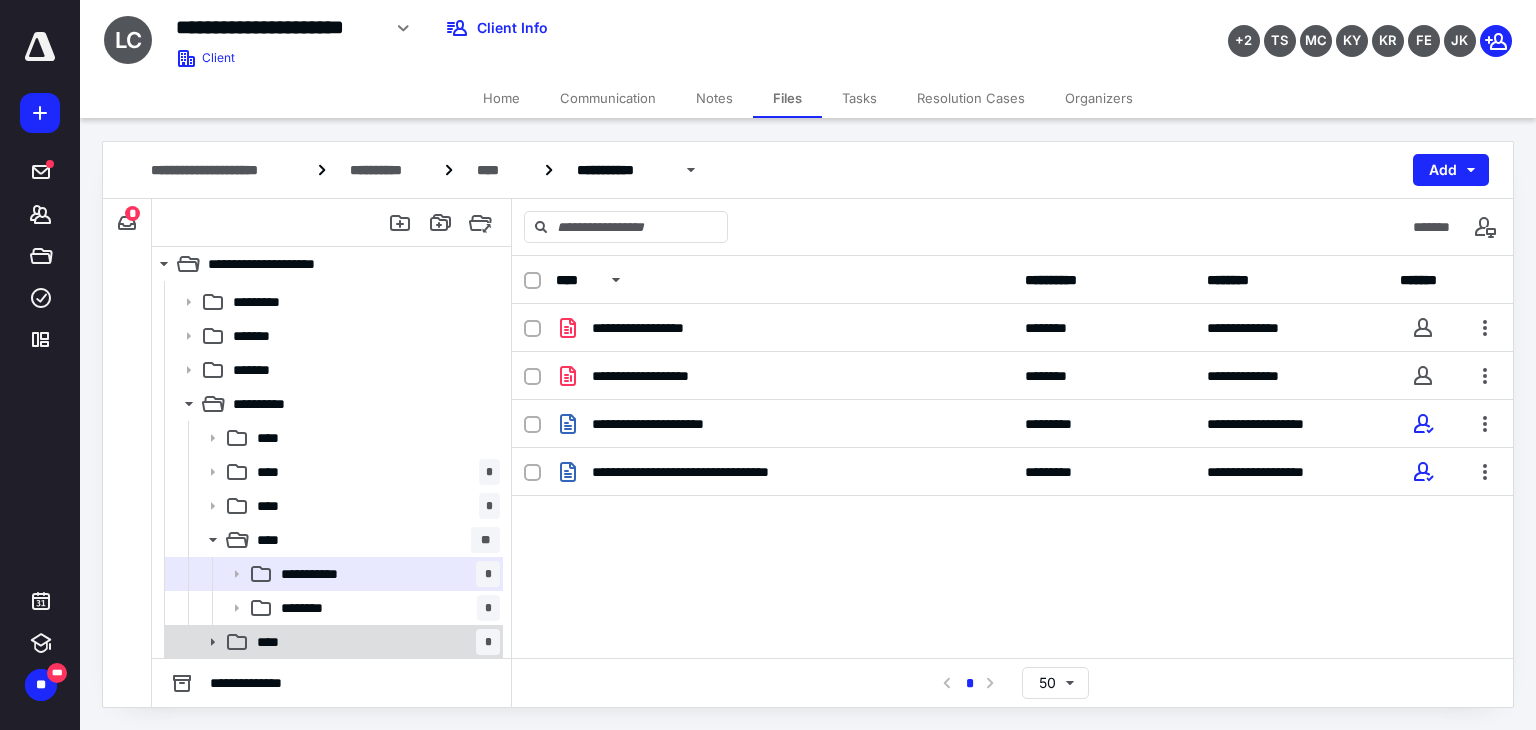 click on "**** *" at bounding box center (374, 642) 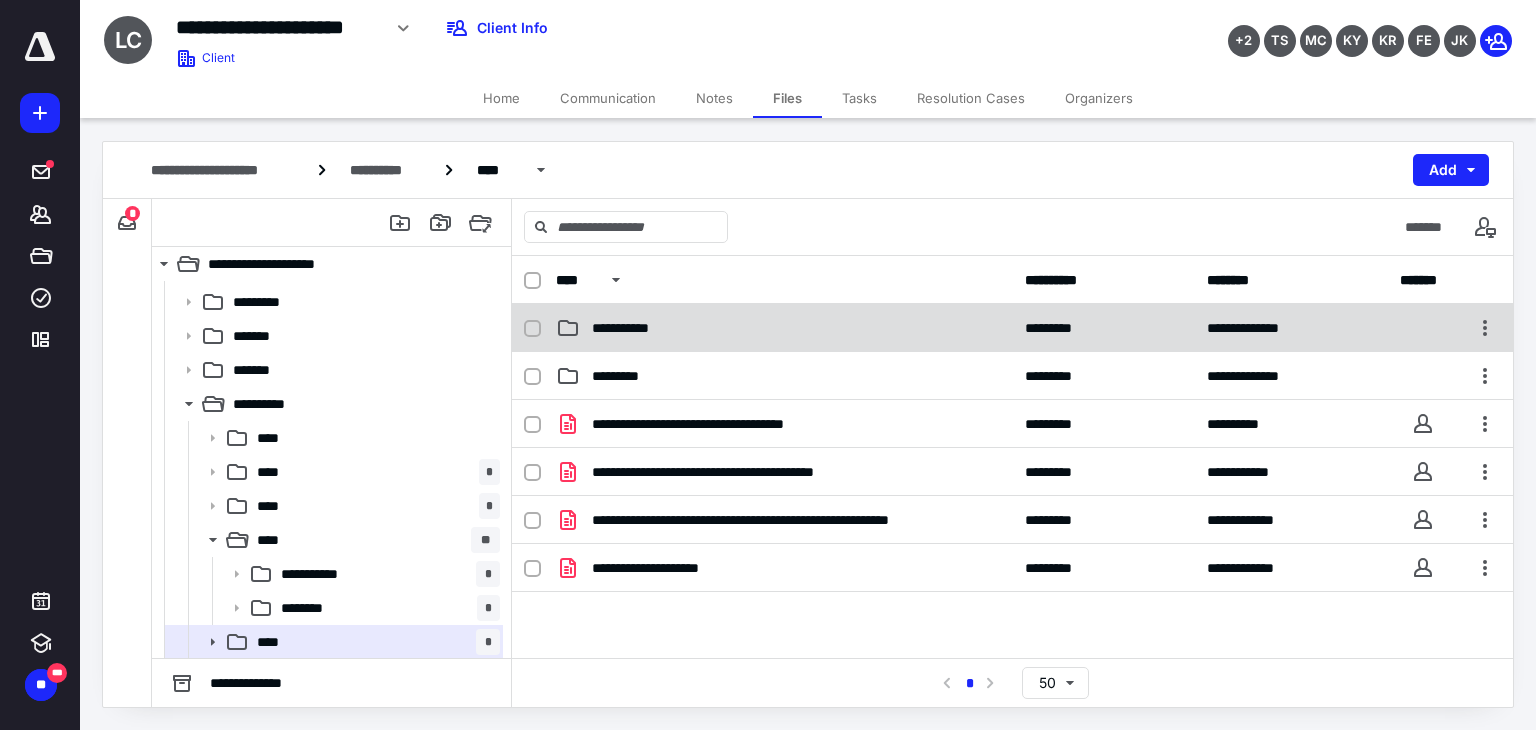 click on "**********" at bounding box center [784, 328] 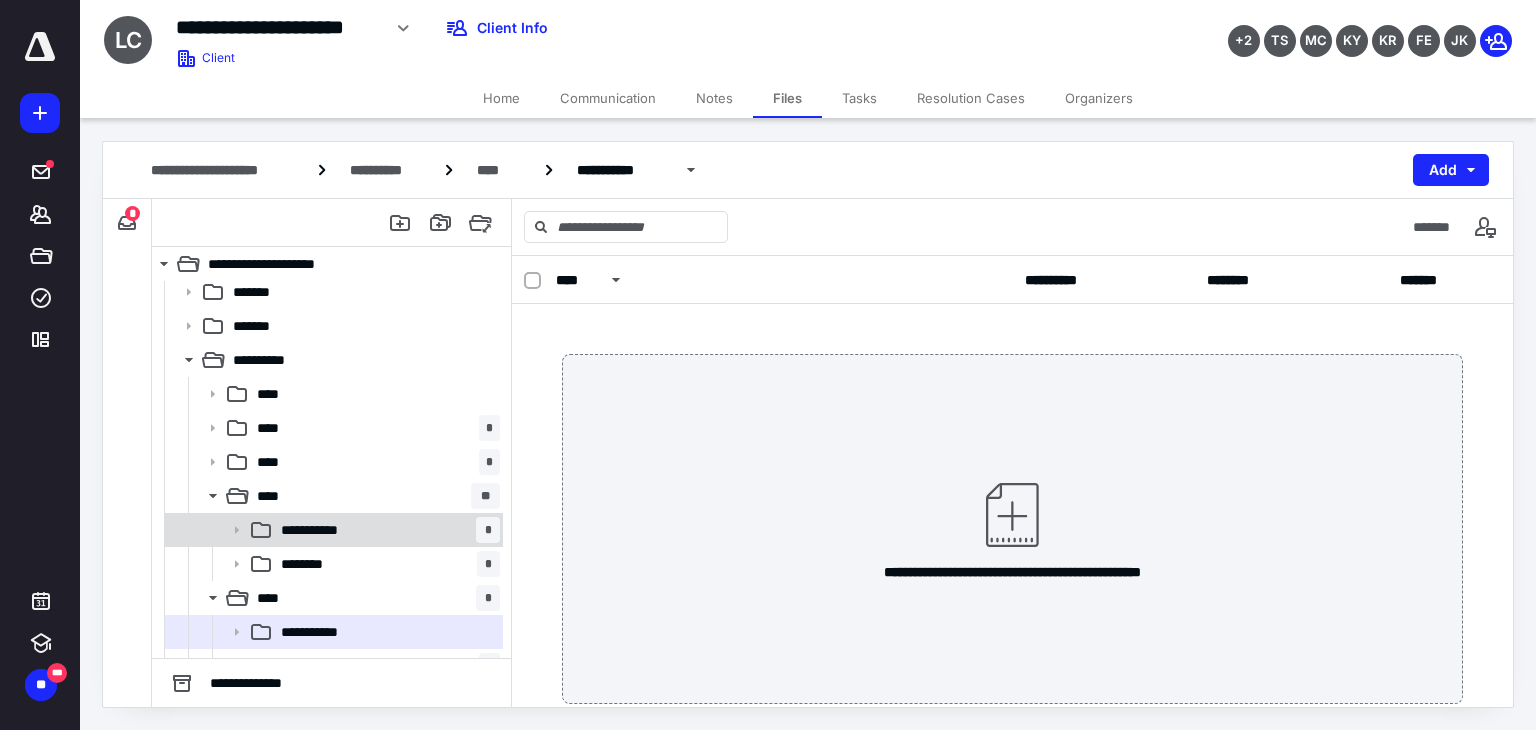 scroll, scrollTop: 200, scrollLeft: 0, axis: vertical 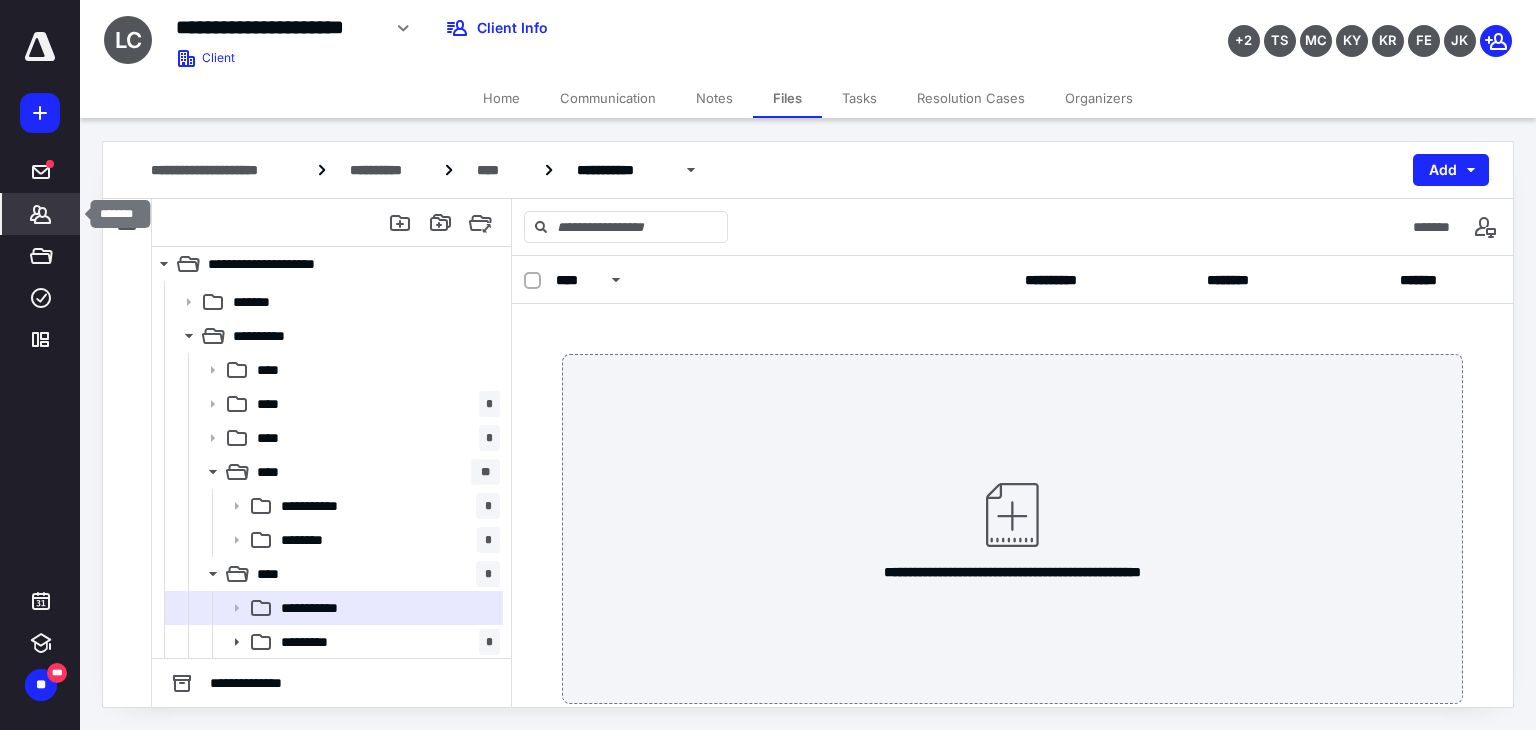 click on "*******" at bounding box center (41, 214) 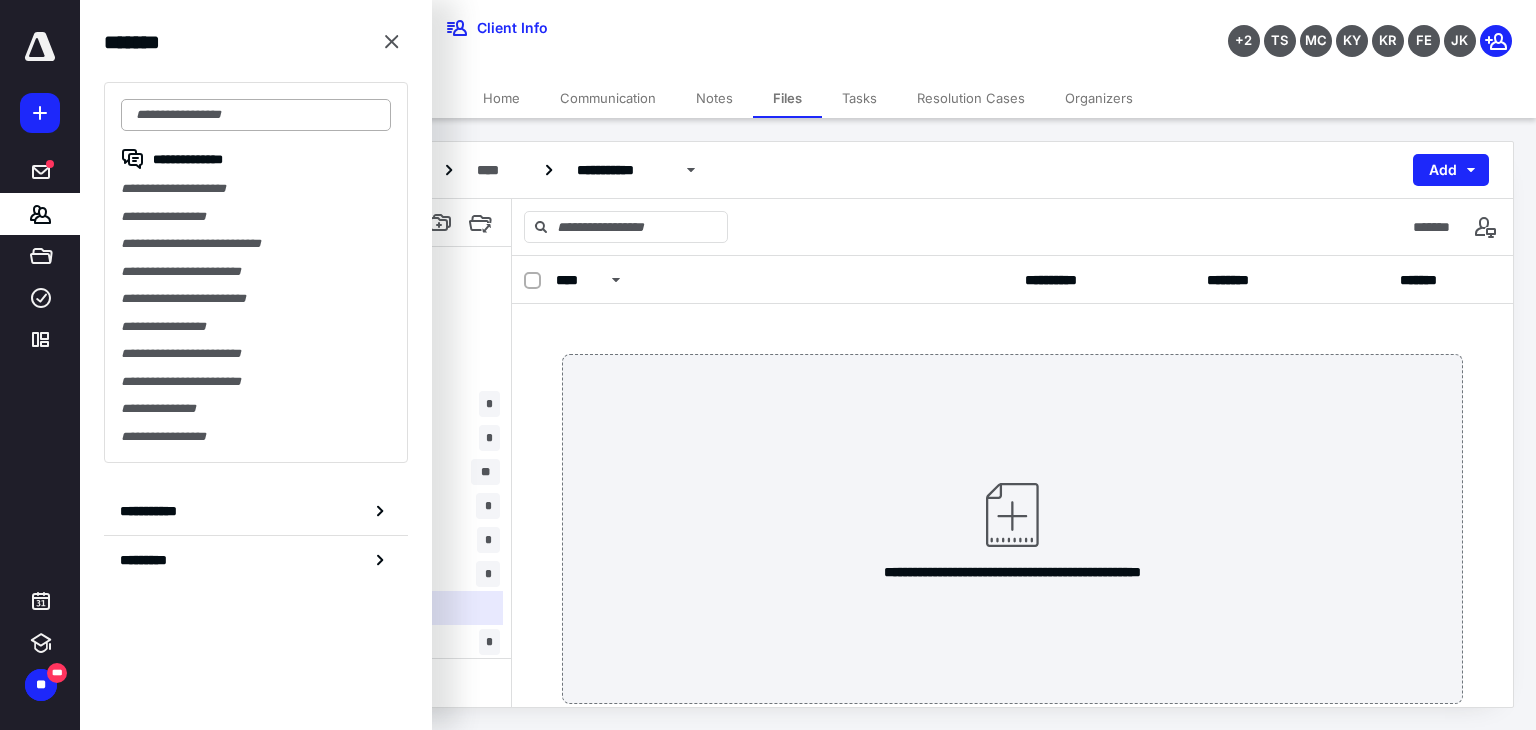 click at bounding box center [256, 115] 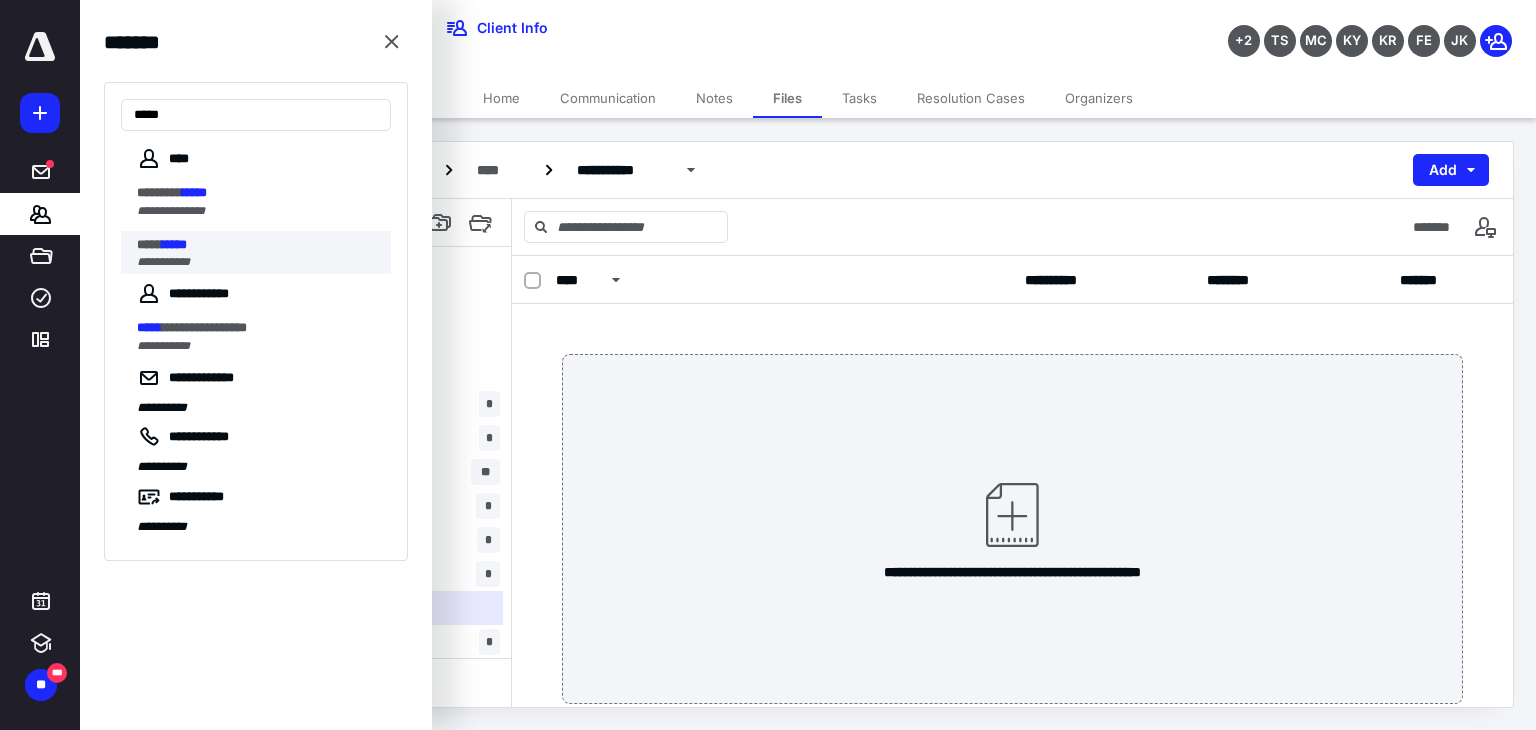 type on "*****" 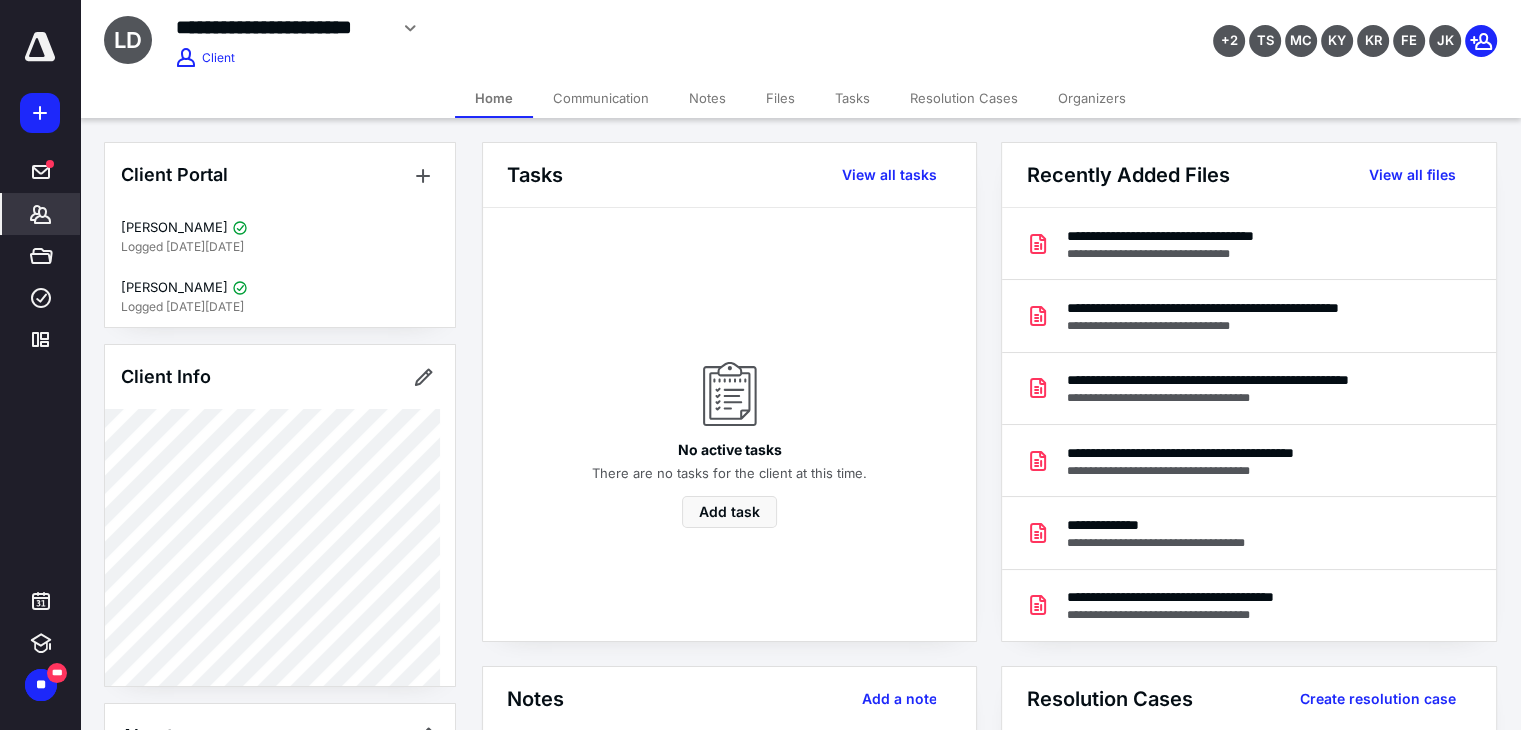 click on "Files" at bounding box center [780, 98] 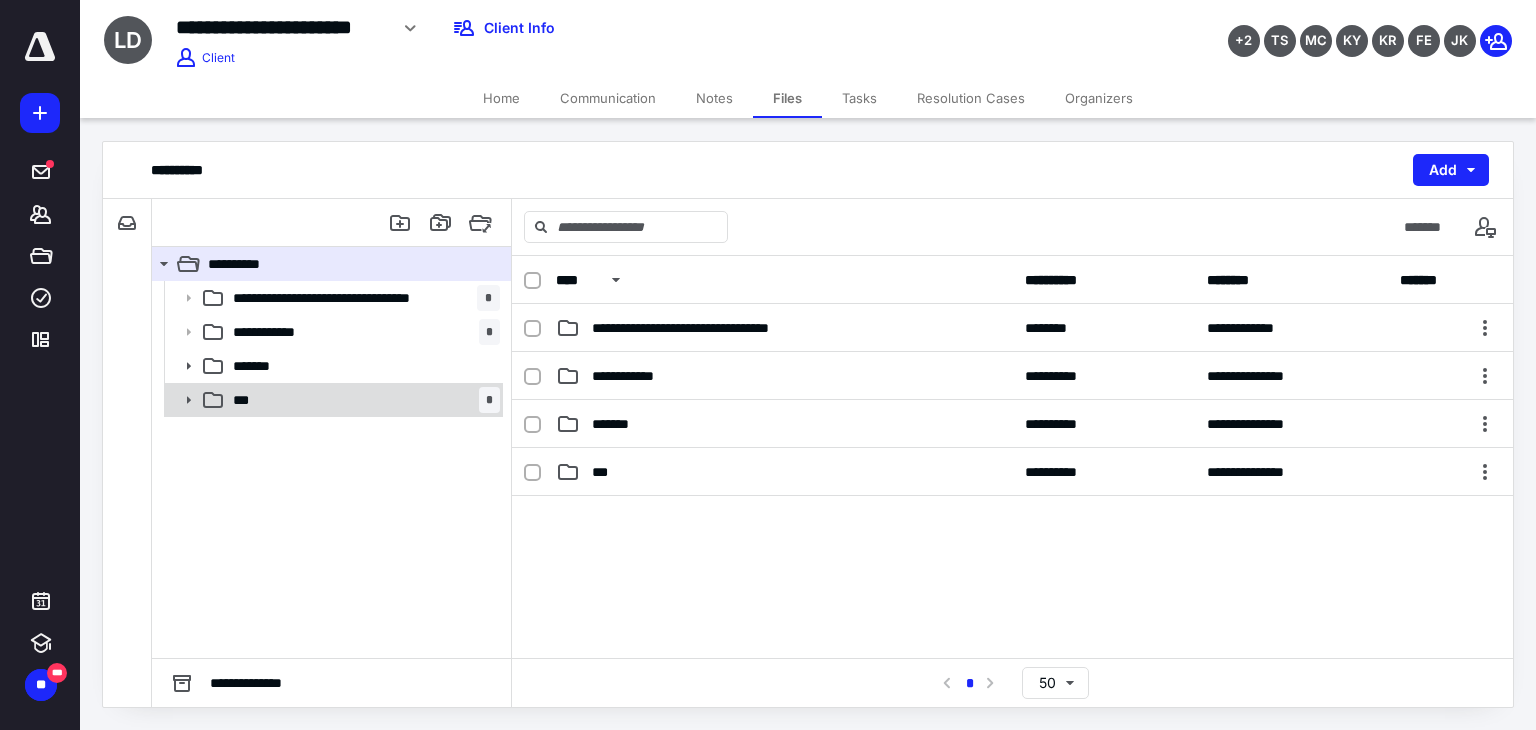 click on "*** *" at bounding box center (362, 400) 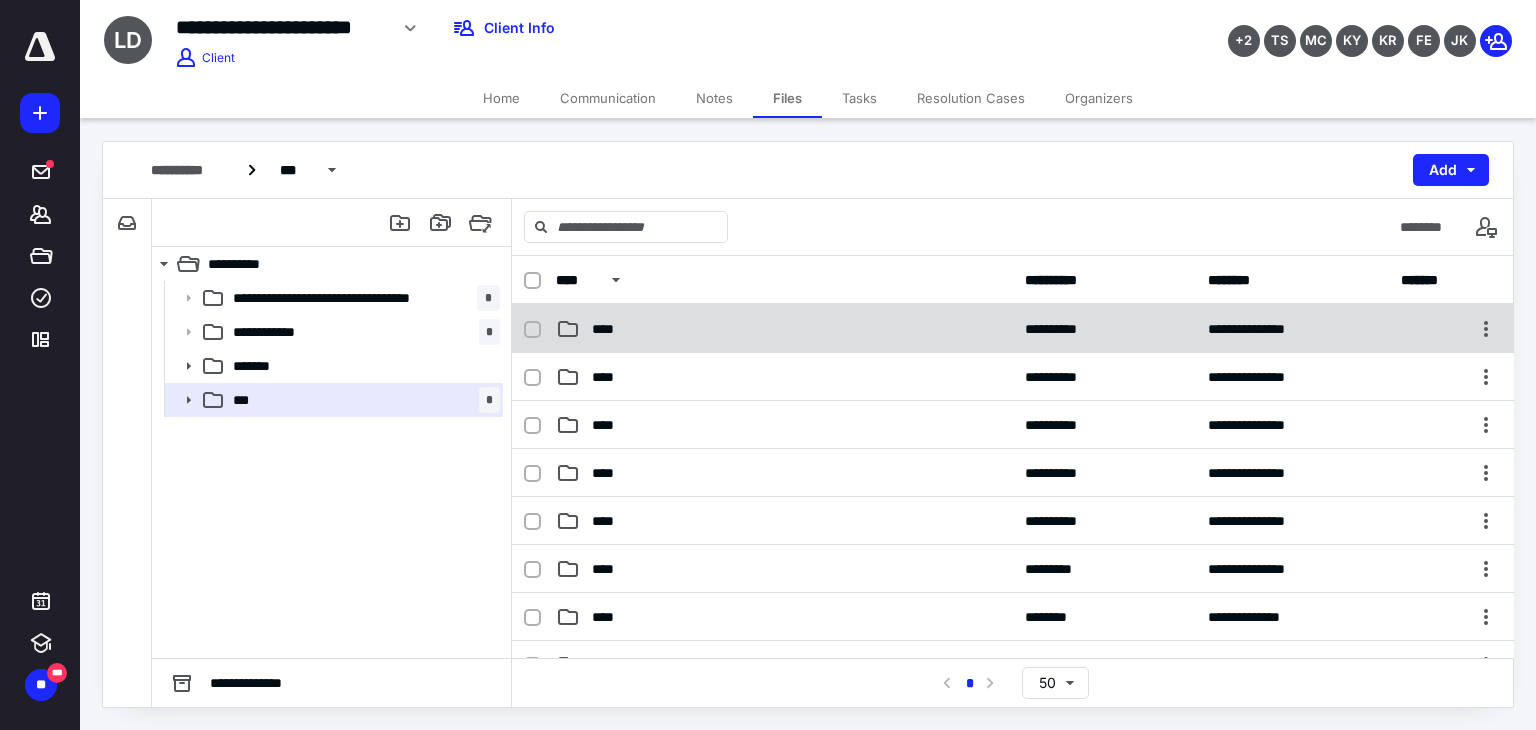 scroll, scrollTop: 400, scrollLeft: 0, axis: vertical 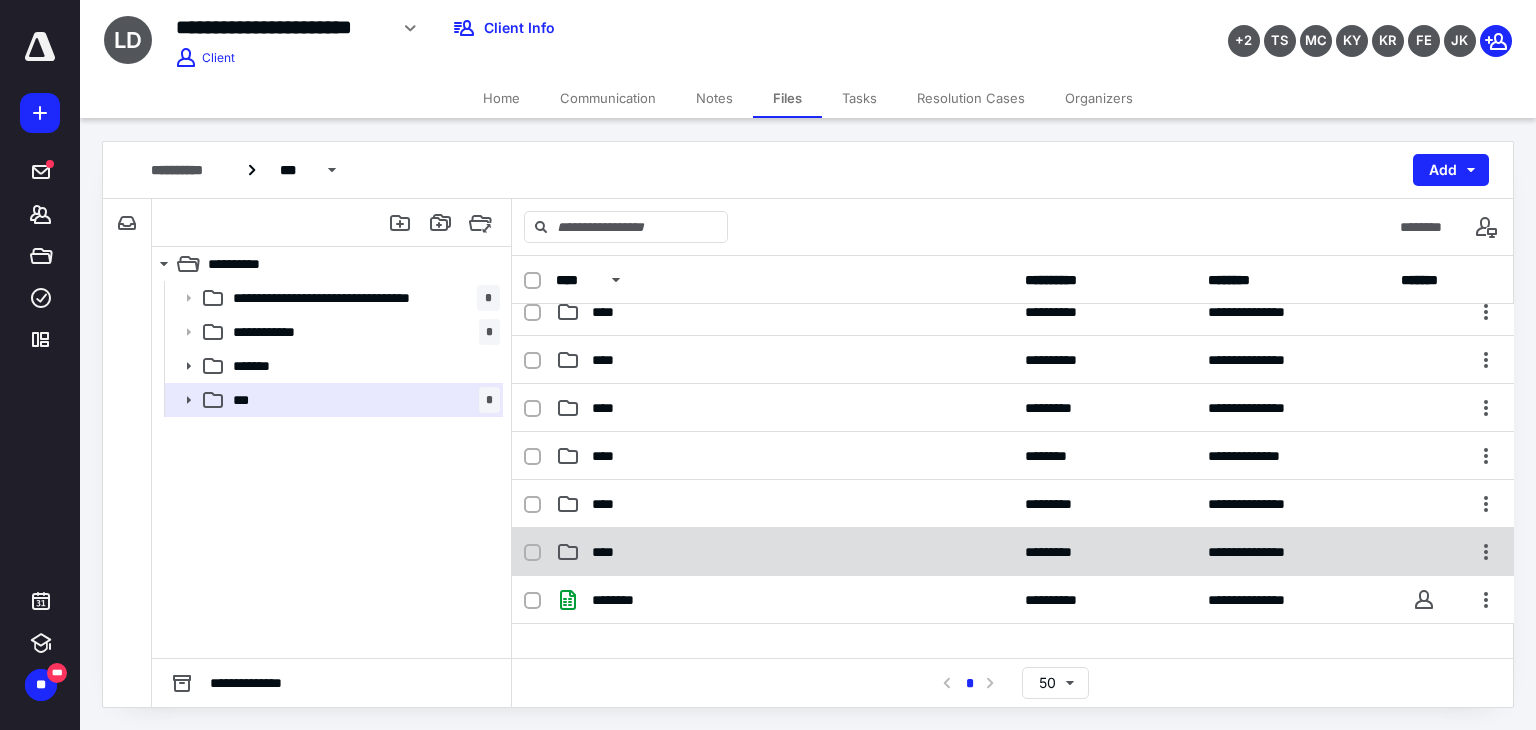 click on "****" at bounding box center [784, 552] 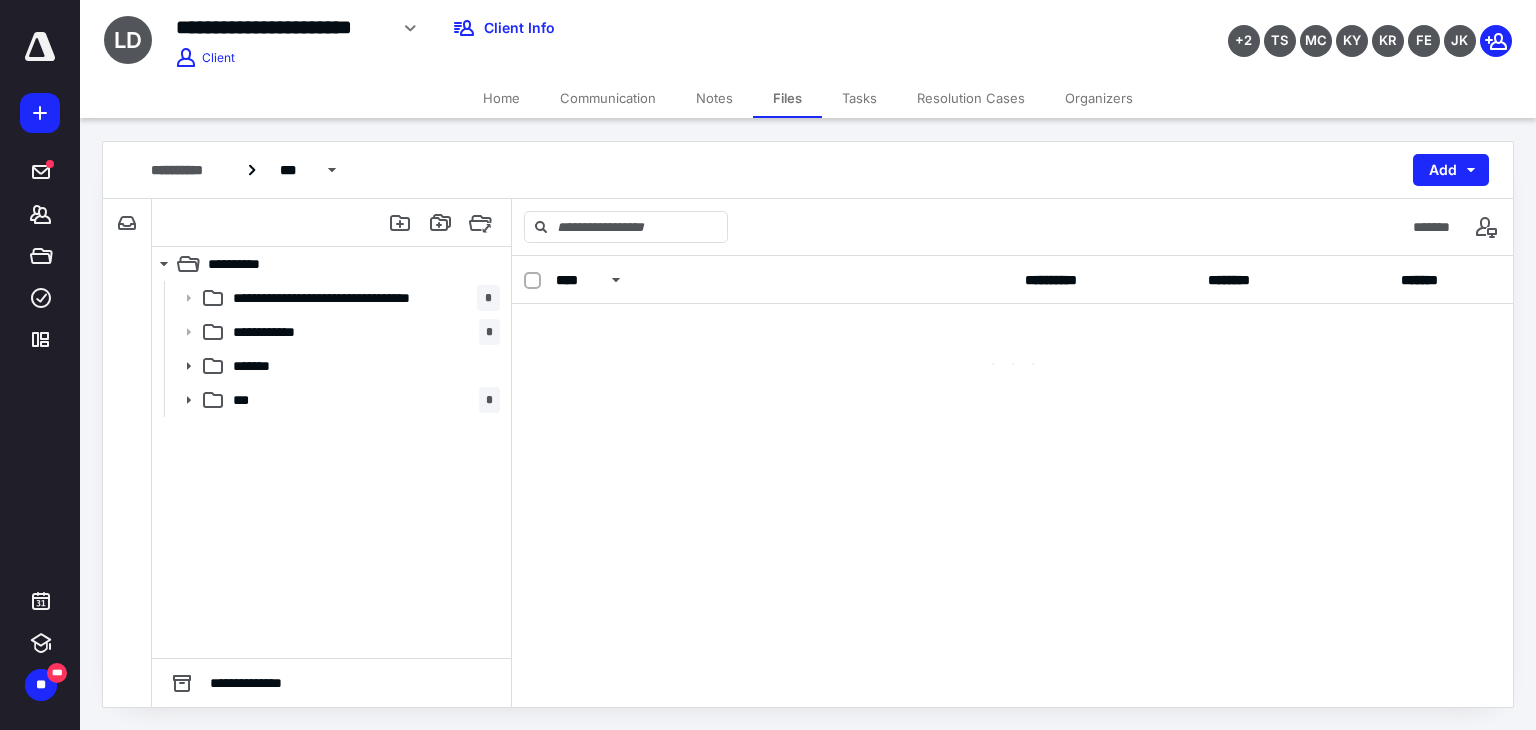 scroll, scrollTop: 0, scrollLeft: 0, axis: both 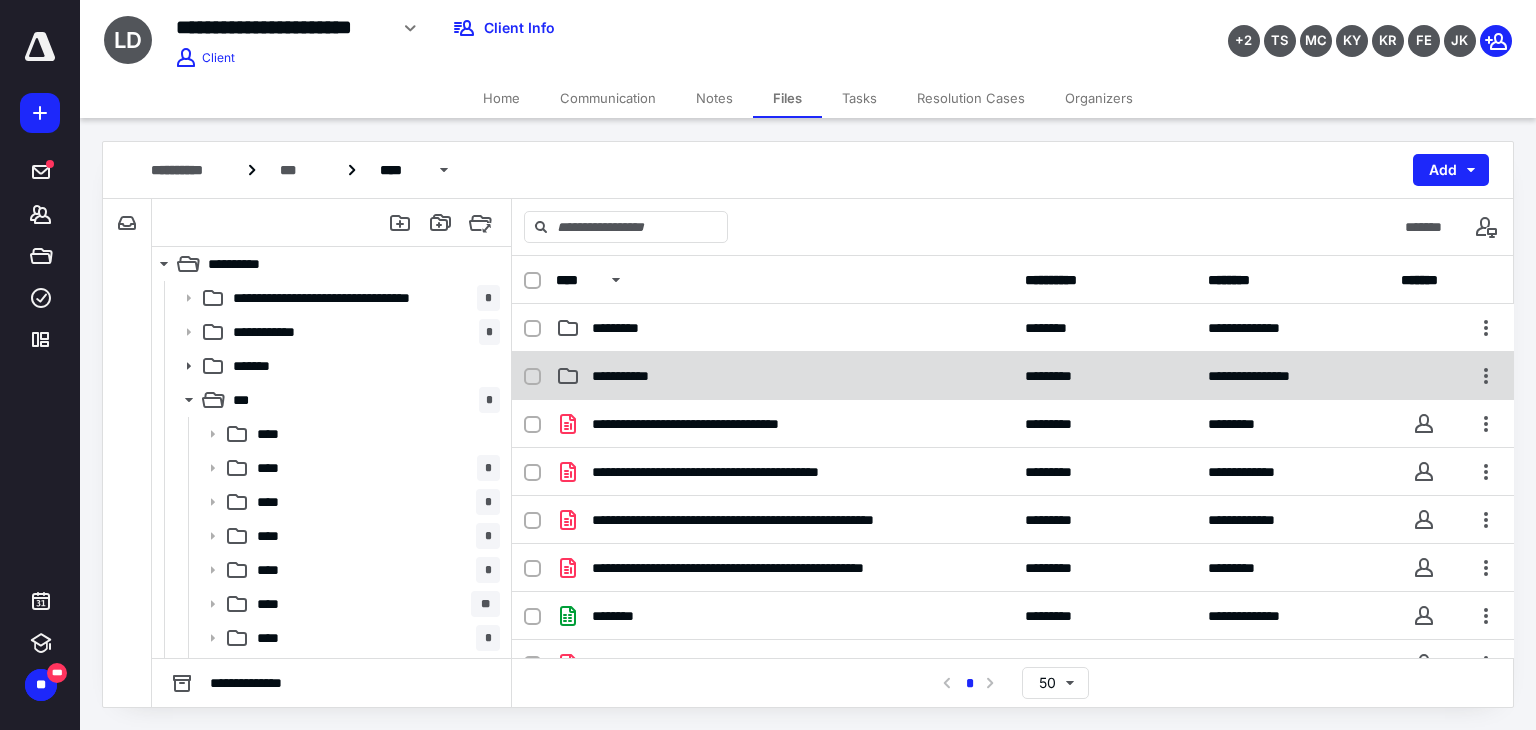 click on "**********" at bounding box center [784, 376] 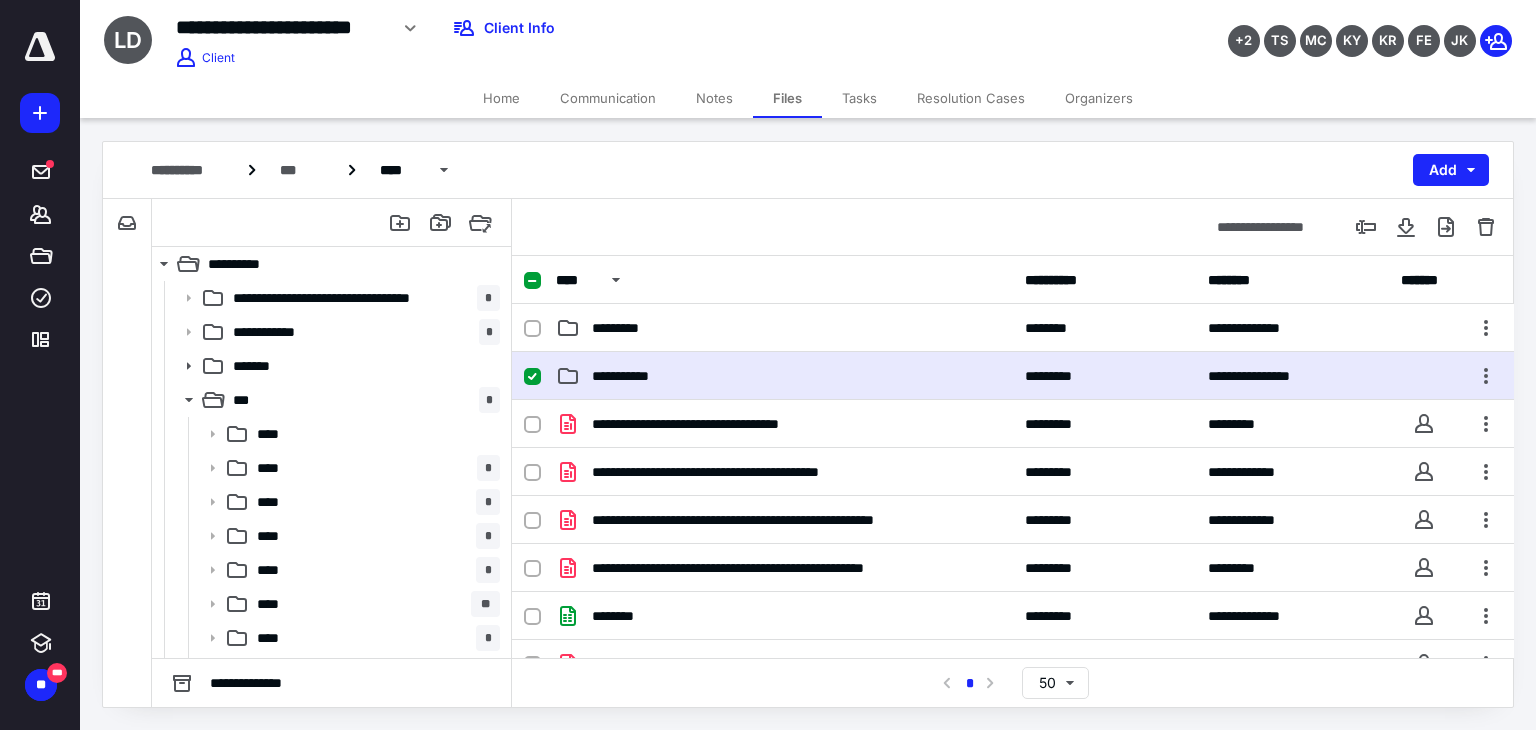 click on "**********" at bounding box center (784, 376) 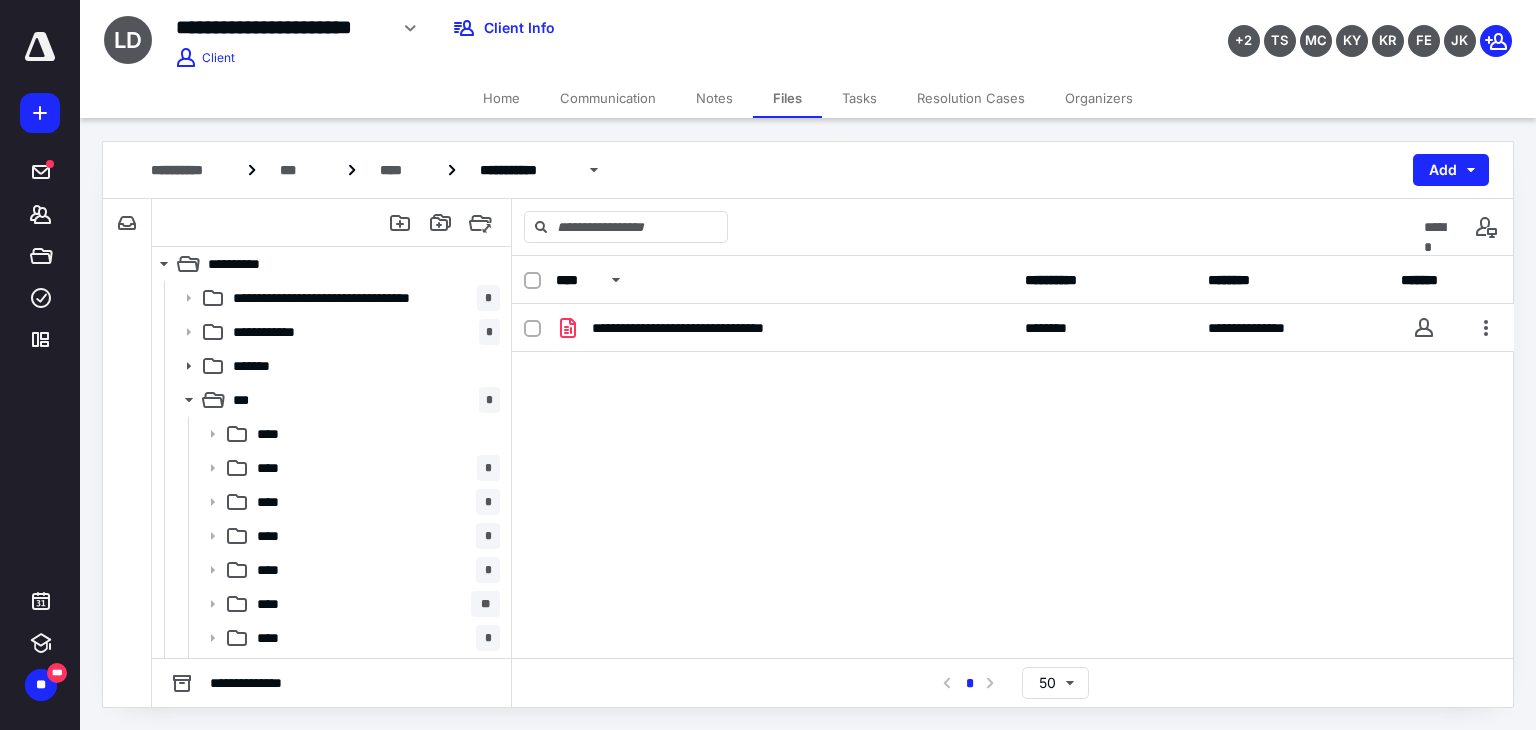 scroll, scrollTop: 302, scrollLeft: 0, axis: vertical 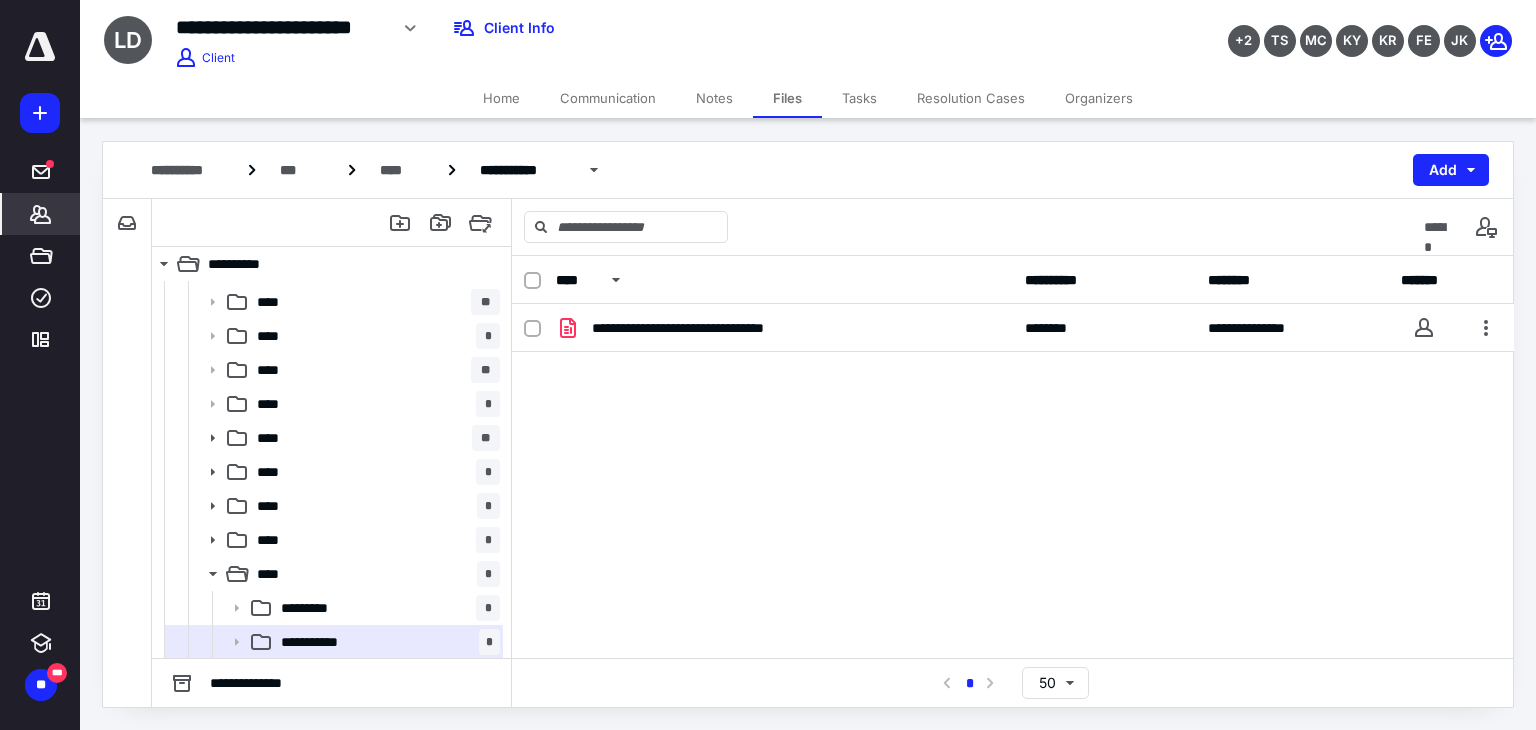 click on "*******" at bounding box center [40, 214] 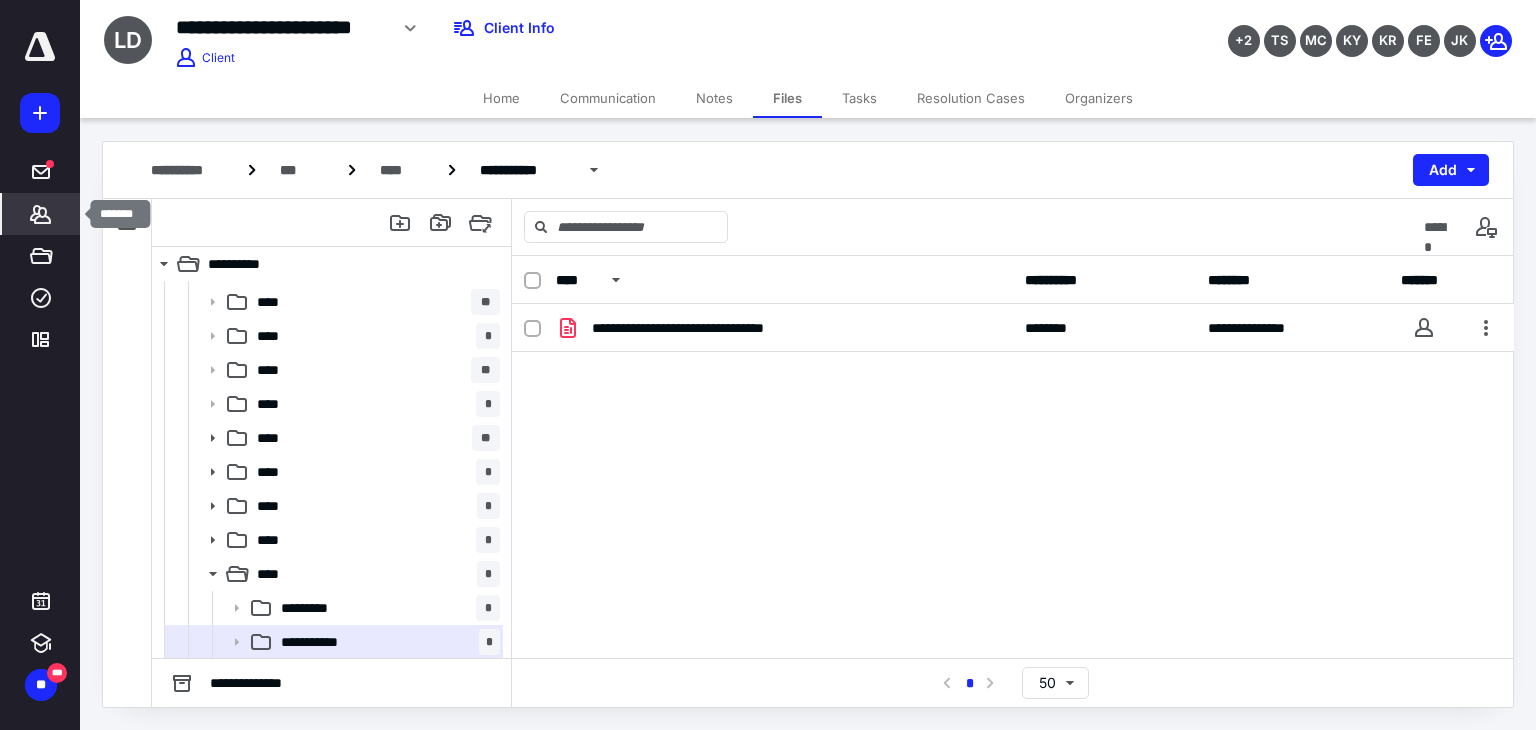 click 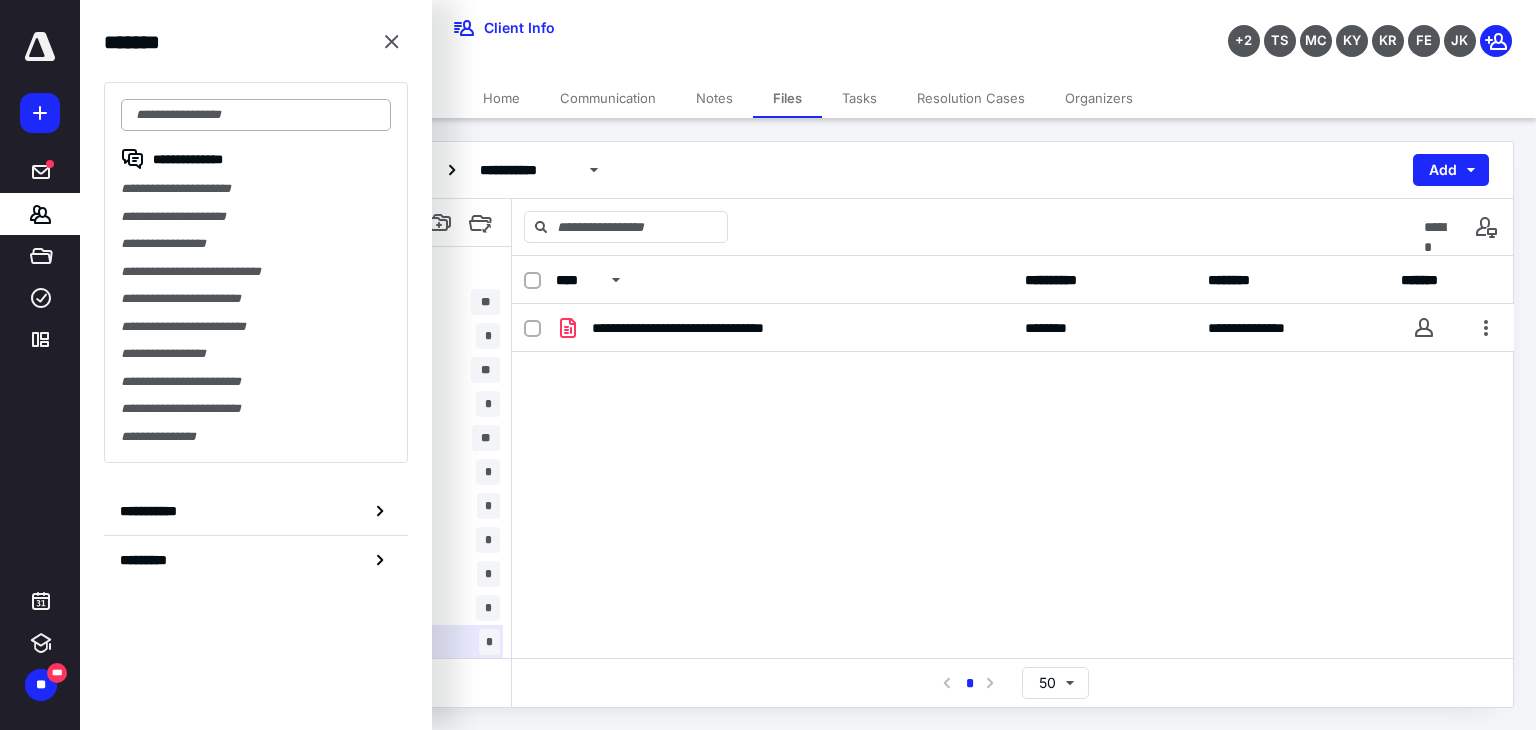 click at bounding box center (256, 115) 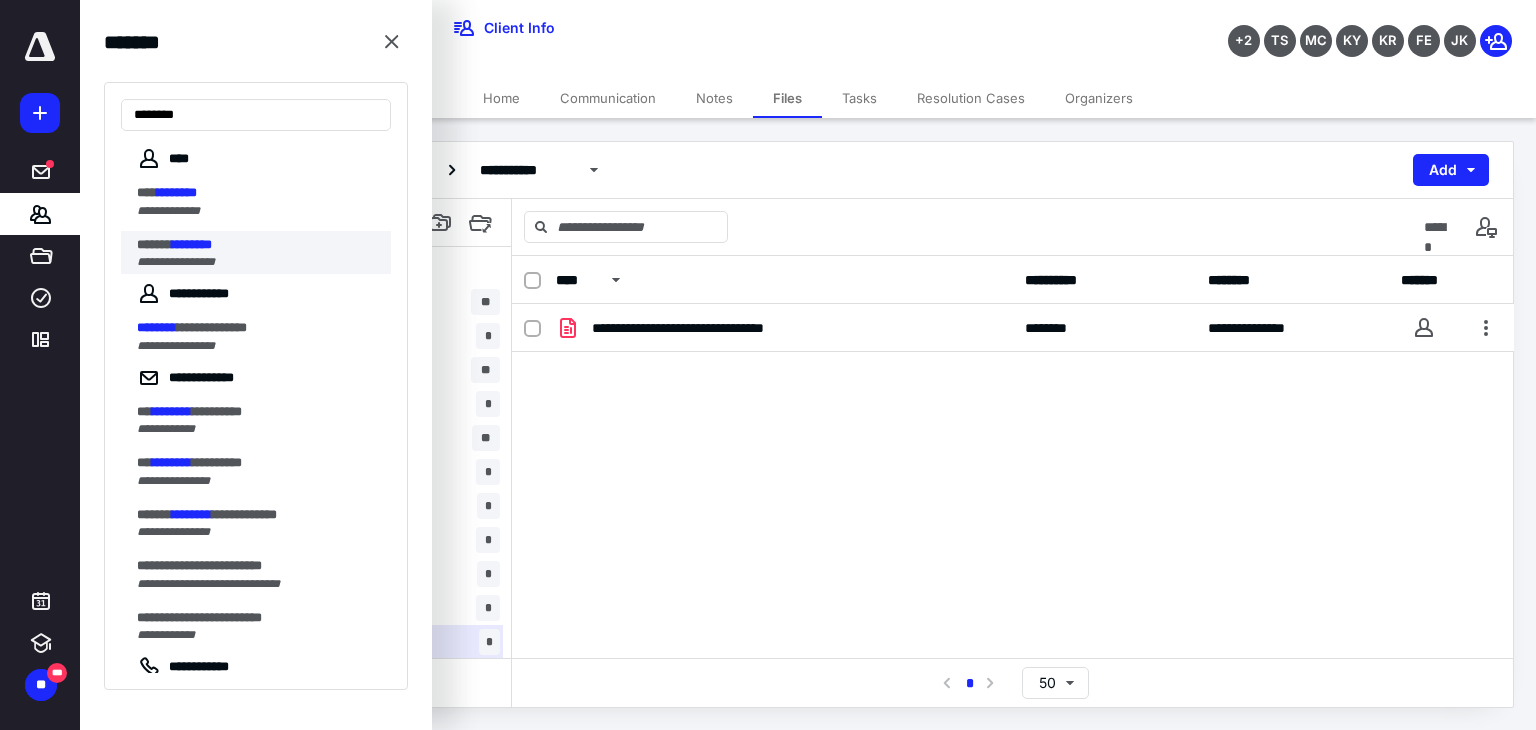 type on "********" 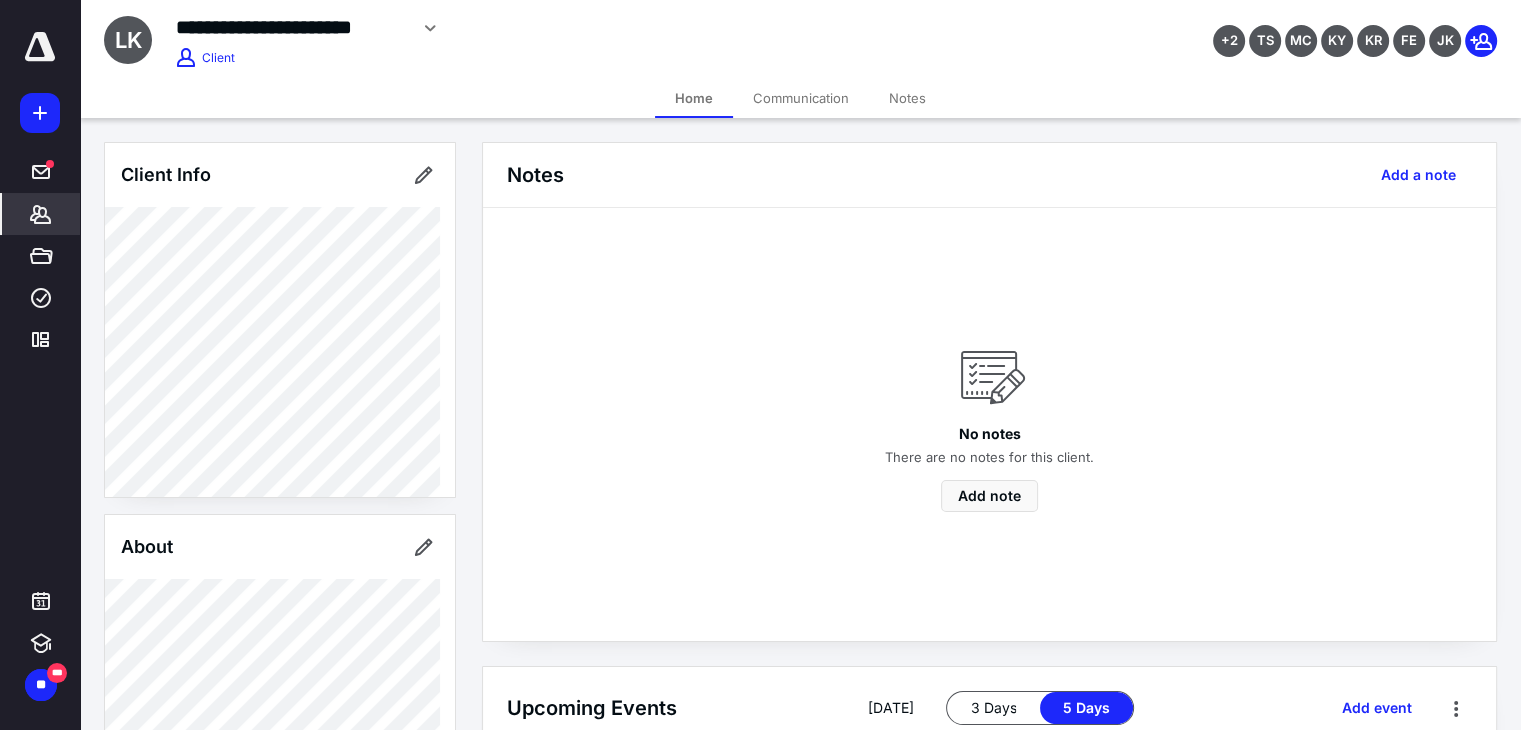 click on "*******" at bounding box center [41, 214] 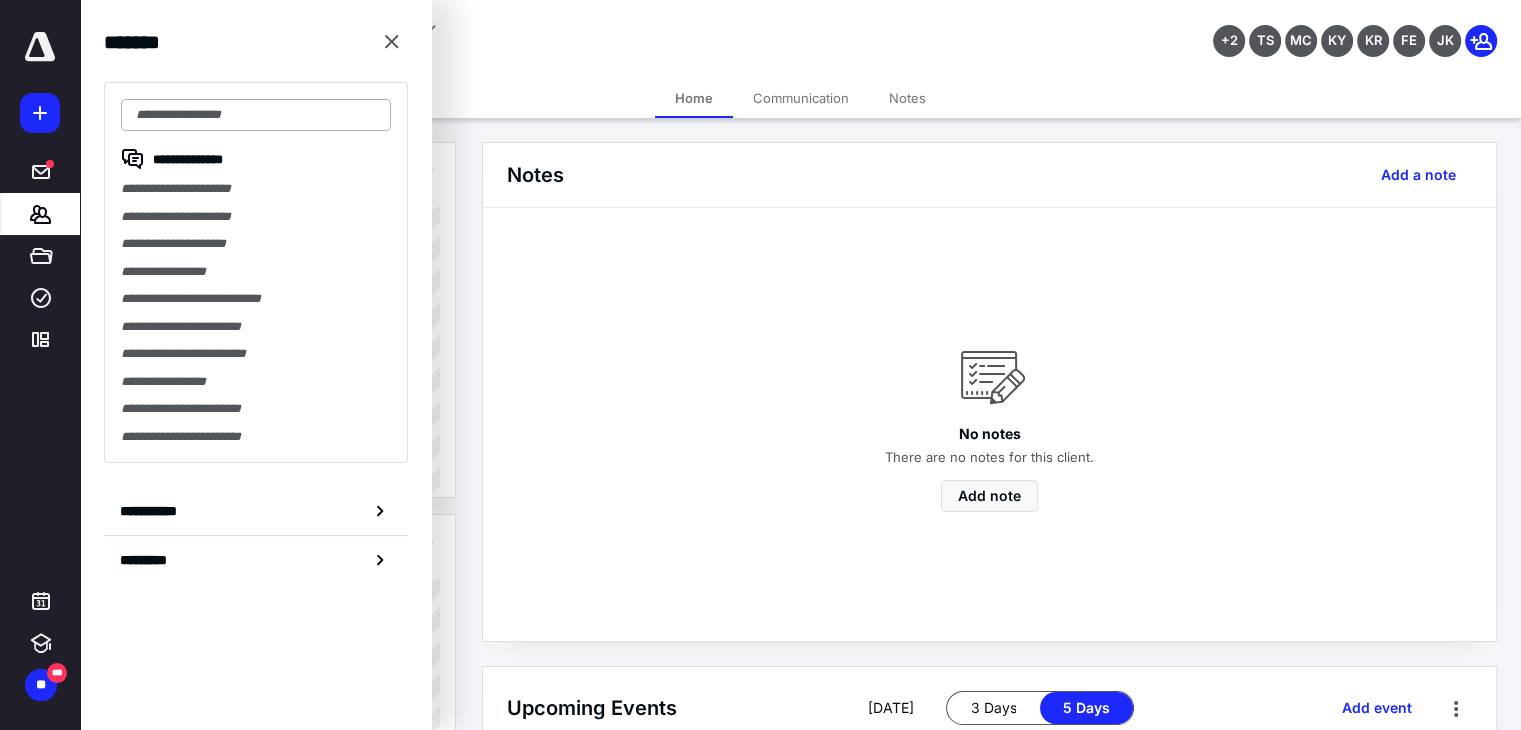 click at bounding box center (256, 115) 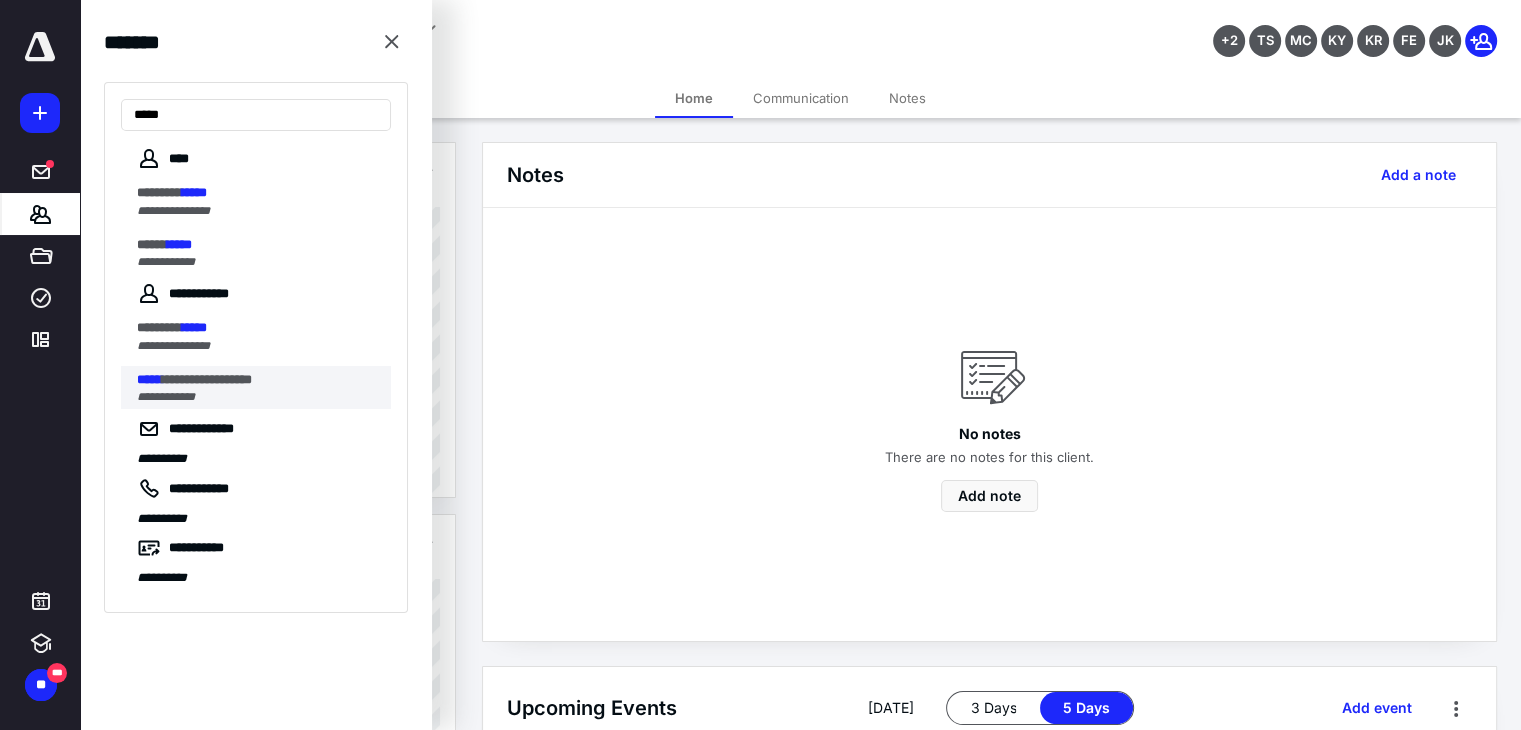 type on "*****" 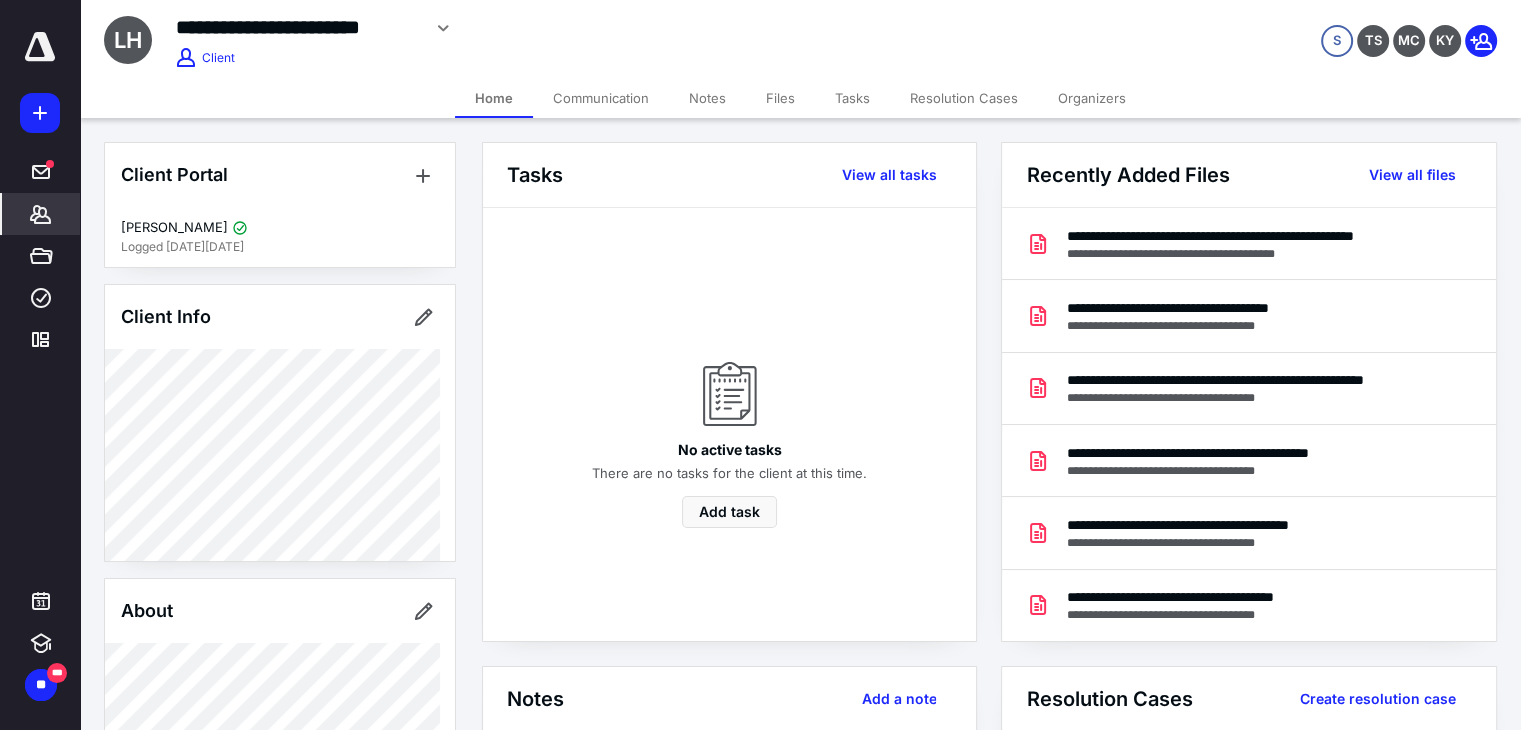 click on "Files" at bounding box center (780, 98) 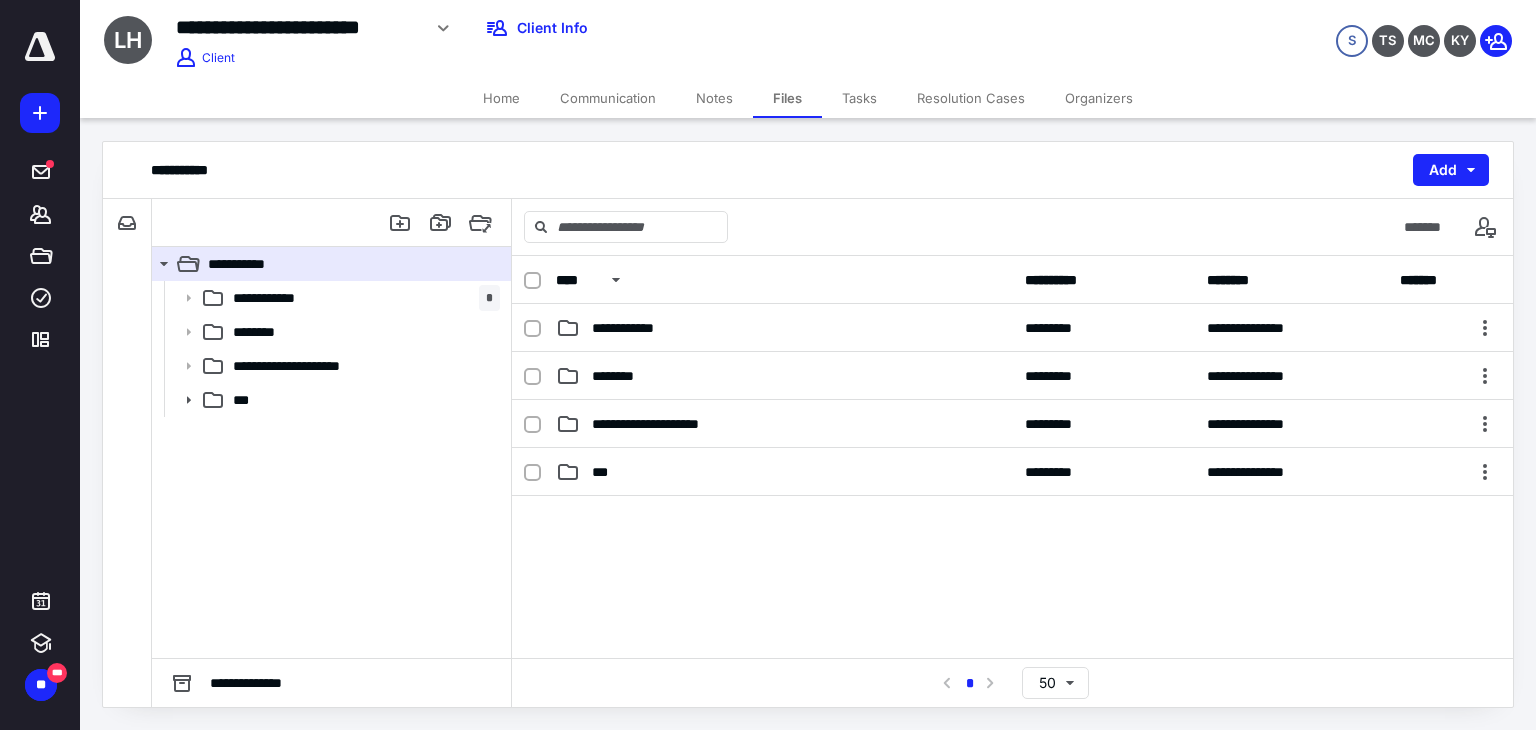 click on "***" at bounding box center [362, 400] 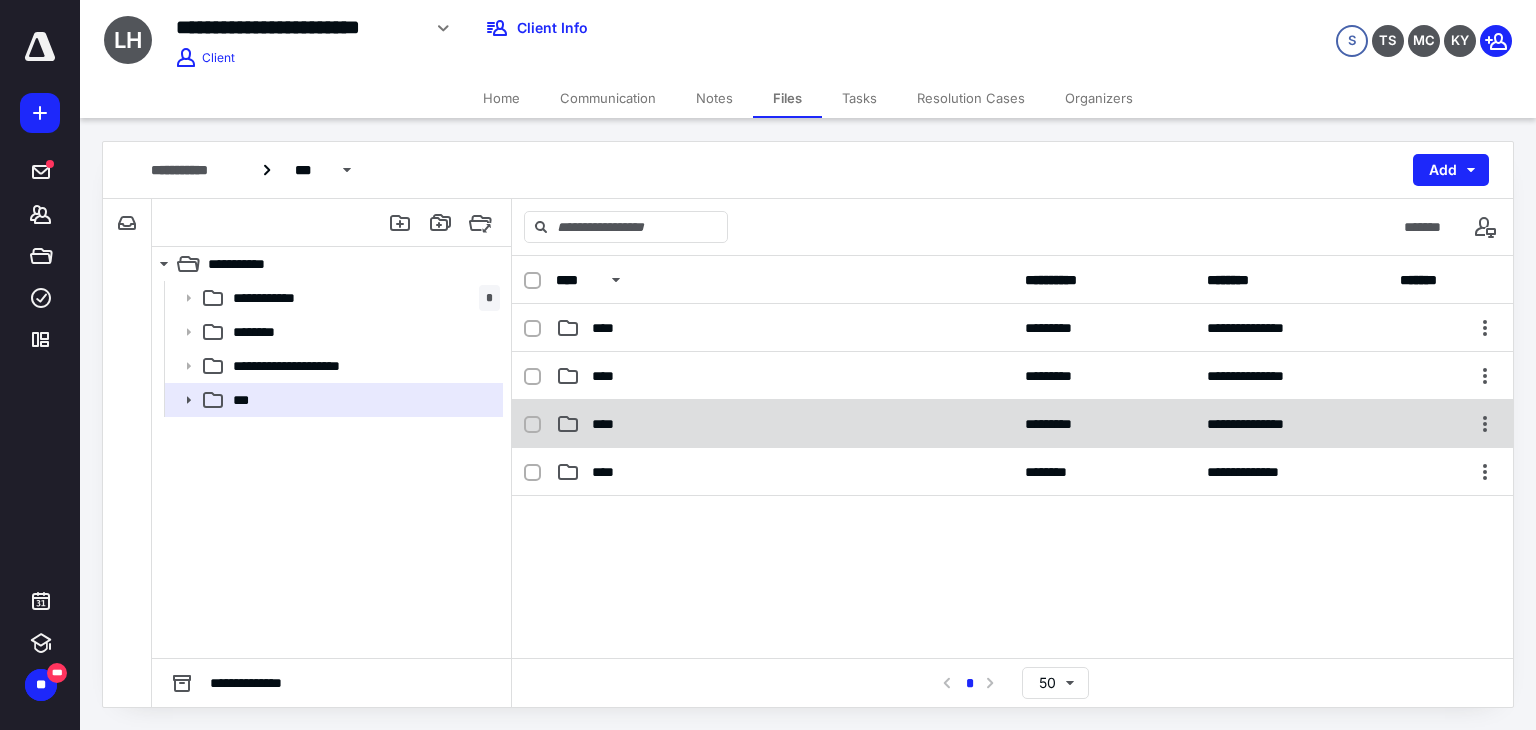 click on "****" at bounding box center (609, 424) 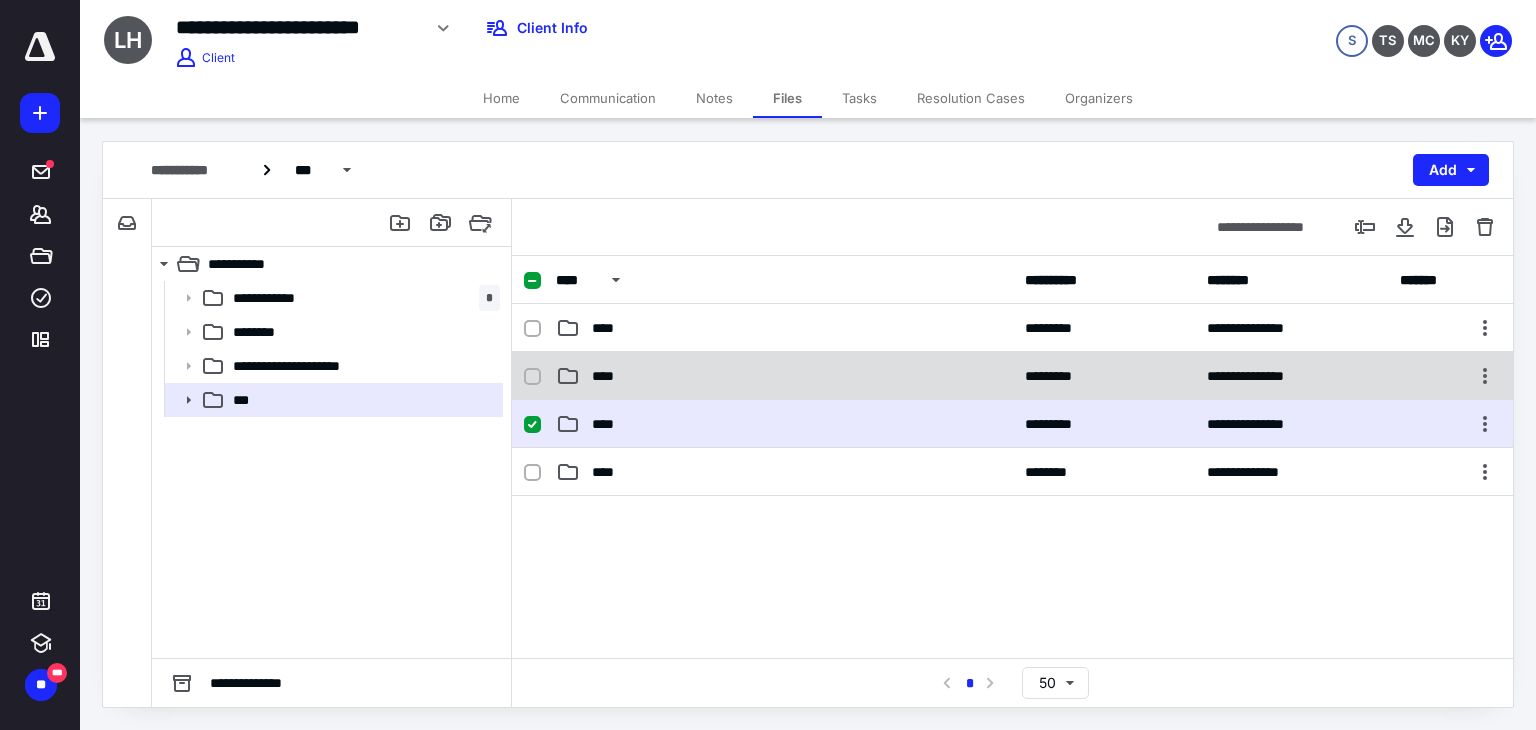 click on "****" at bounding box center [784, 376] 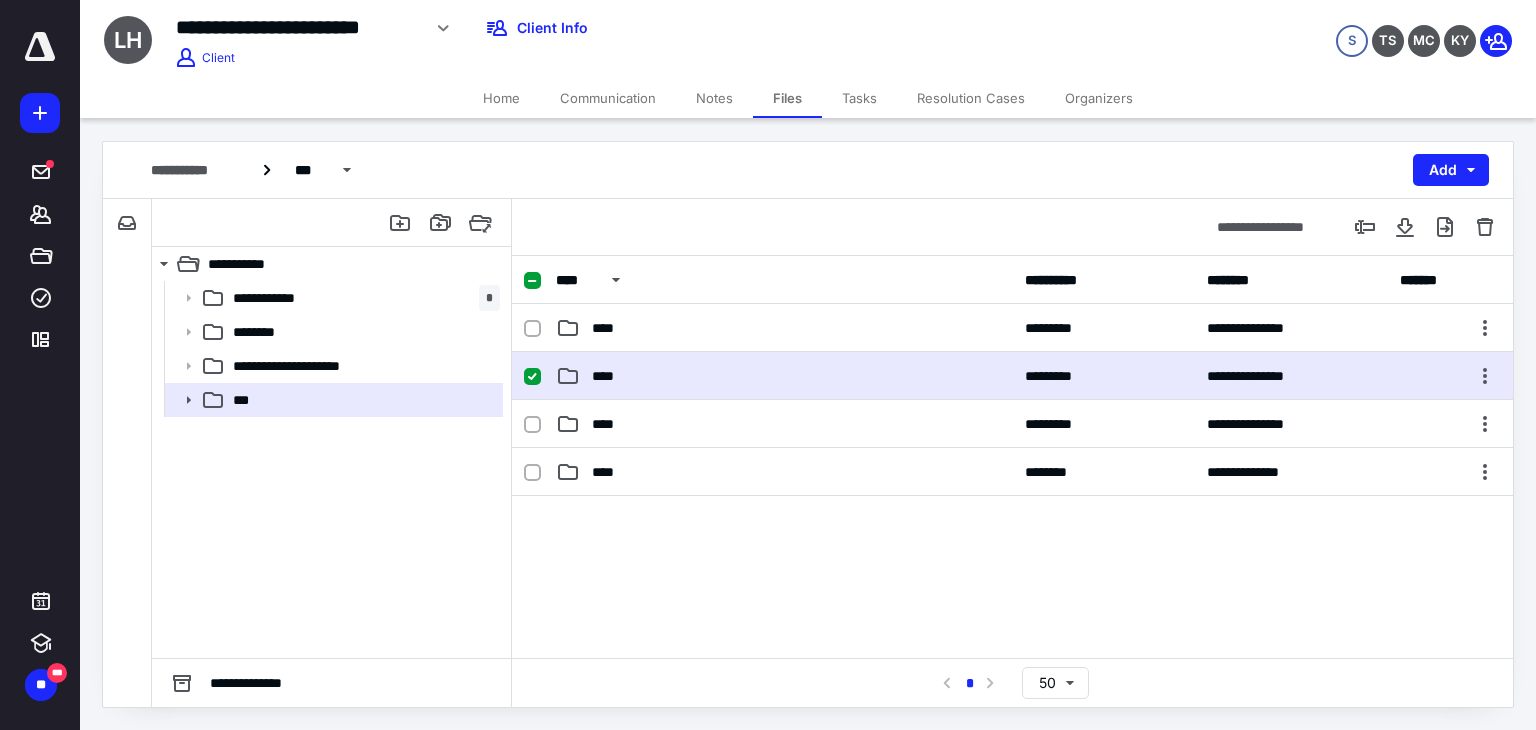 click on "****" at bounding box center (784, 376) 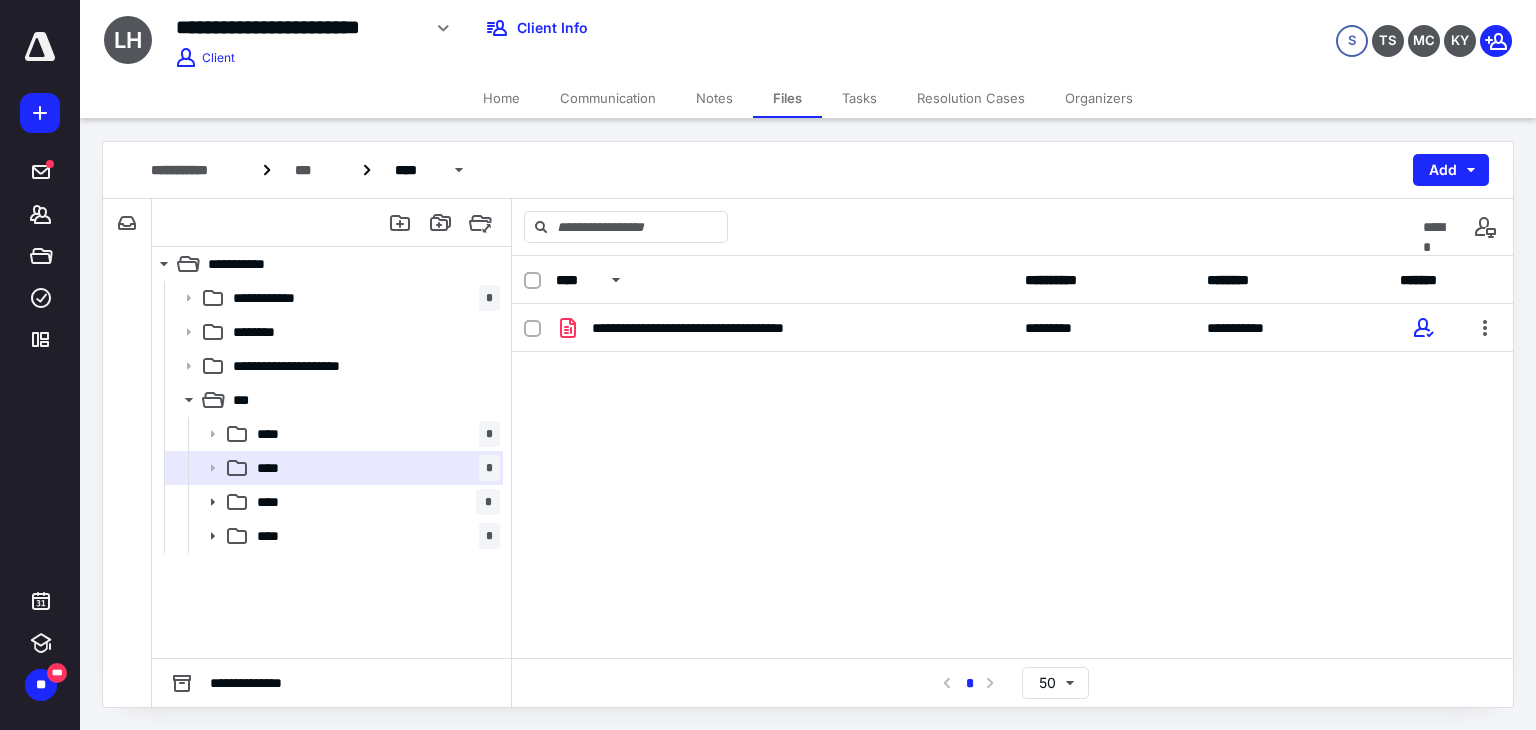 click on "**********" at bounding box center (331, 469) 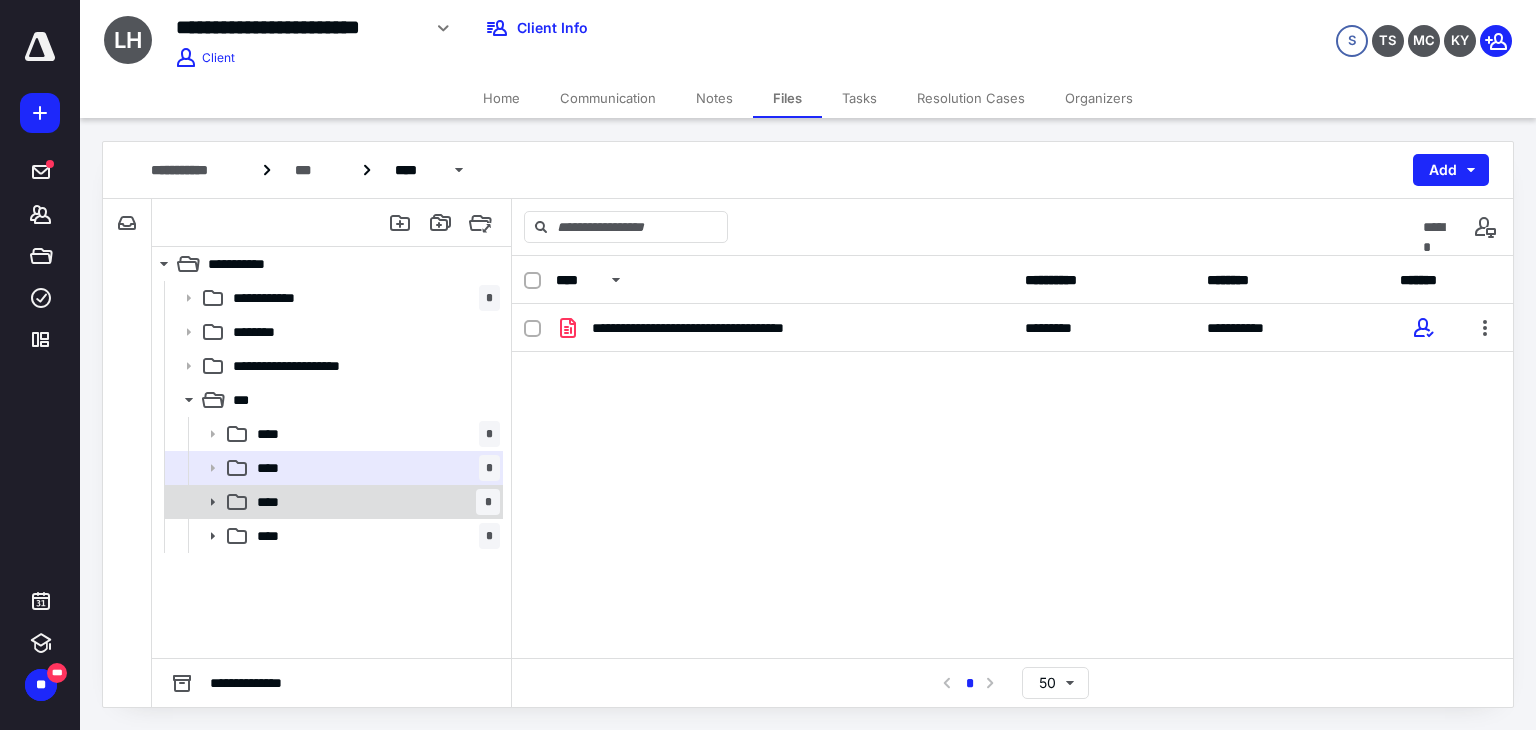 click on "**** *" at bounding box center (374, 502) 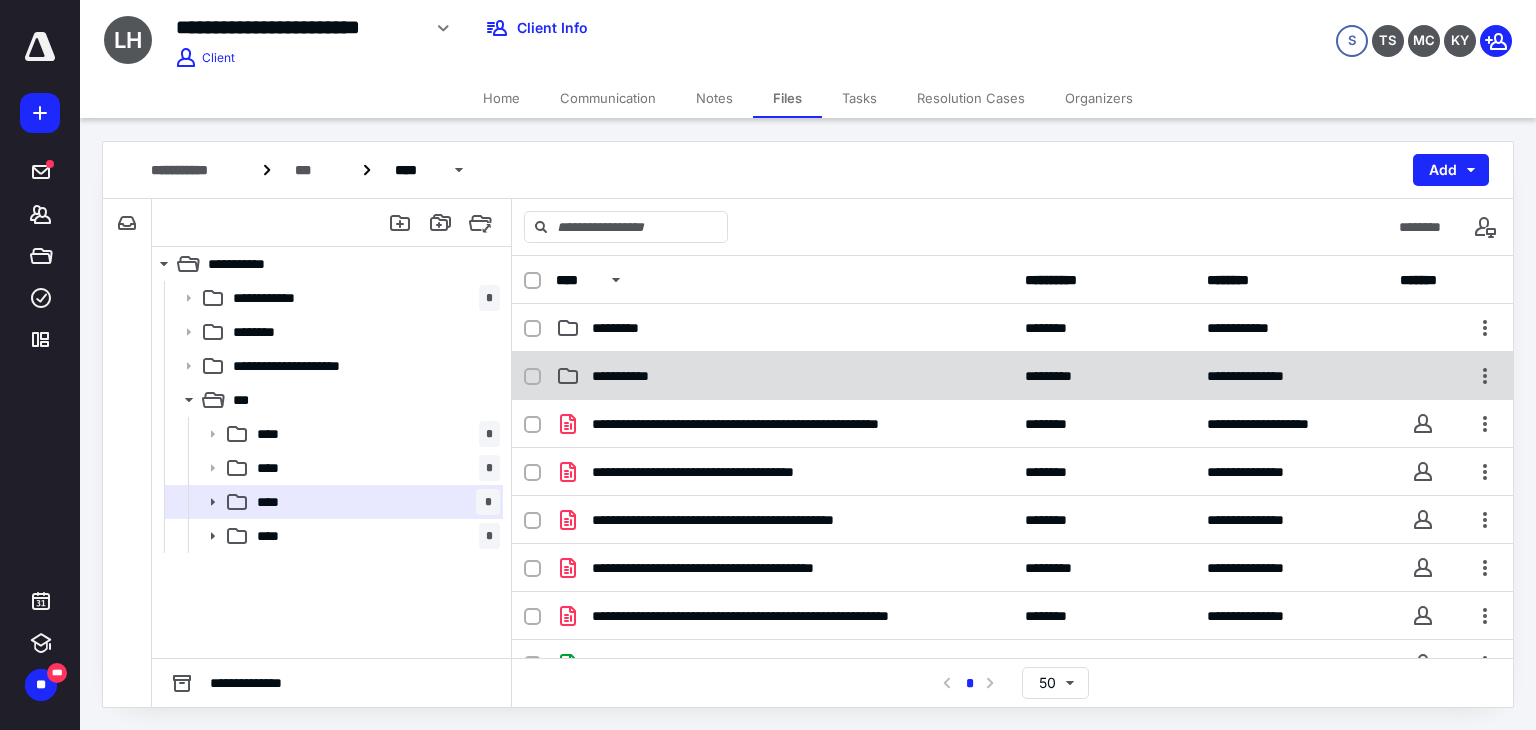 click on "**********" at bounding box center (784, 376) 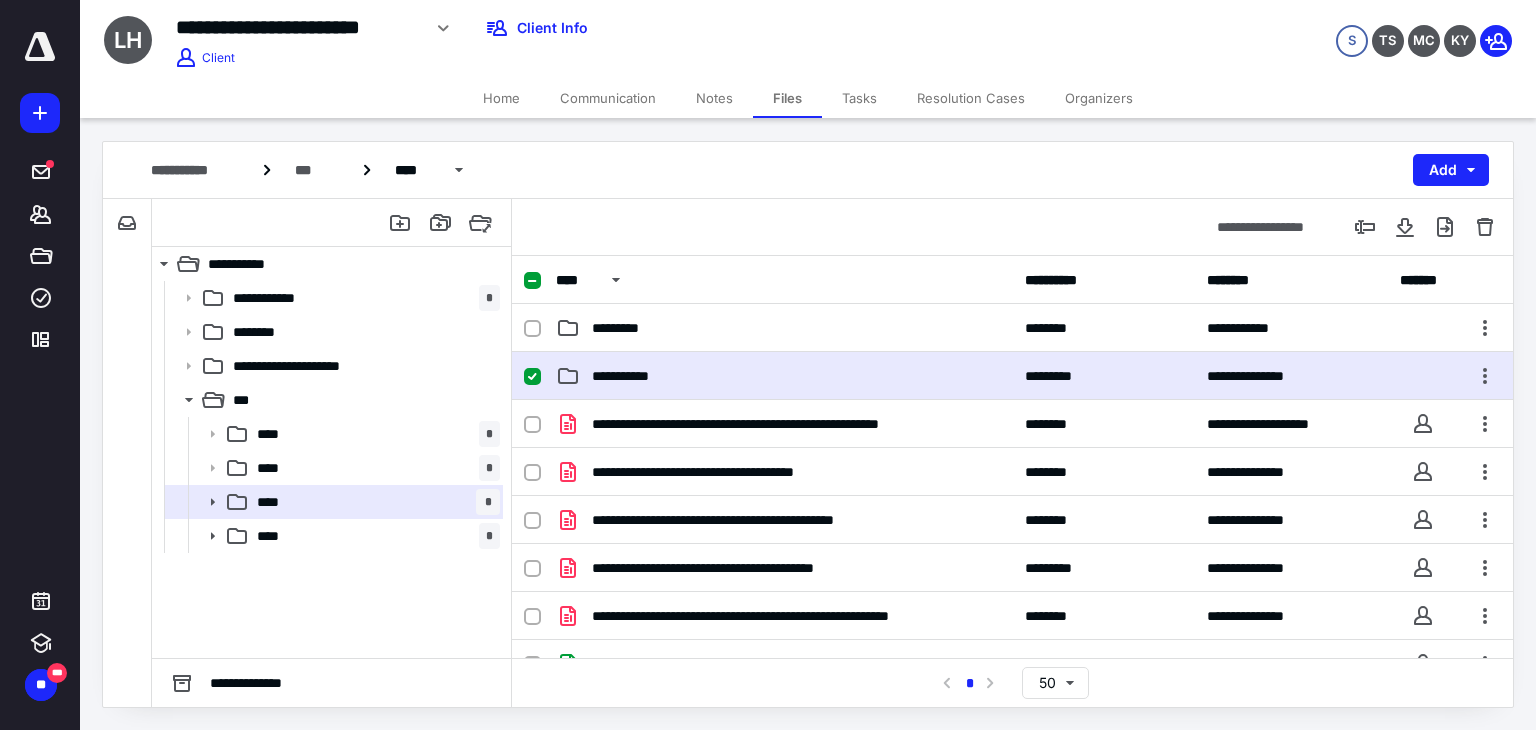 click on "**********" at bounding box center [784, 376] 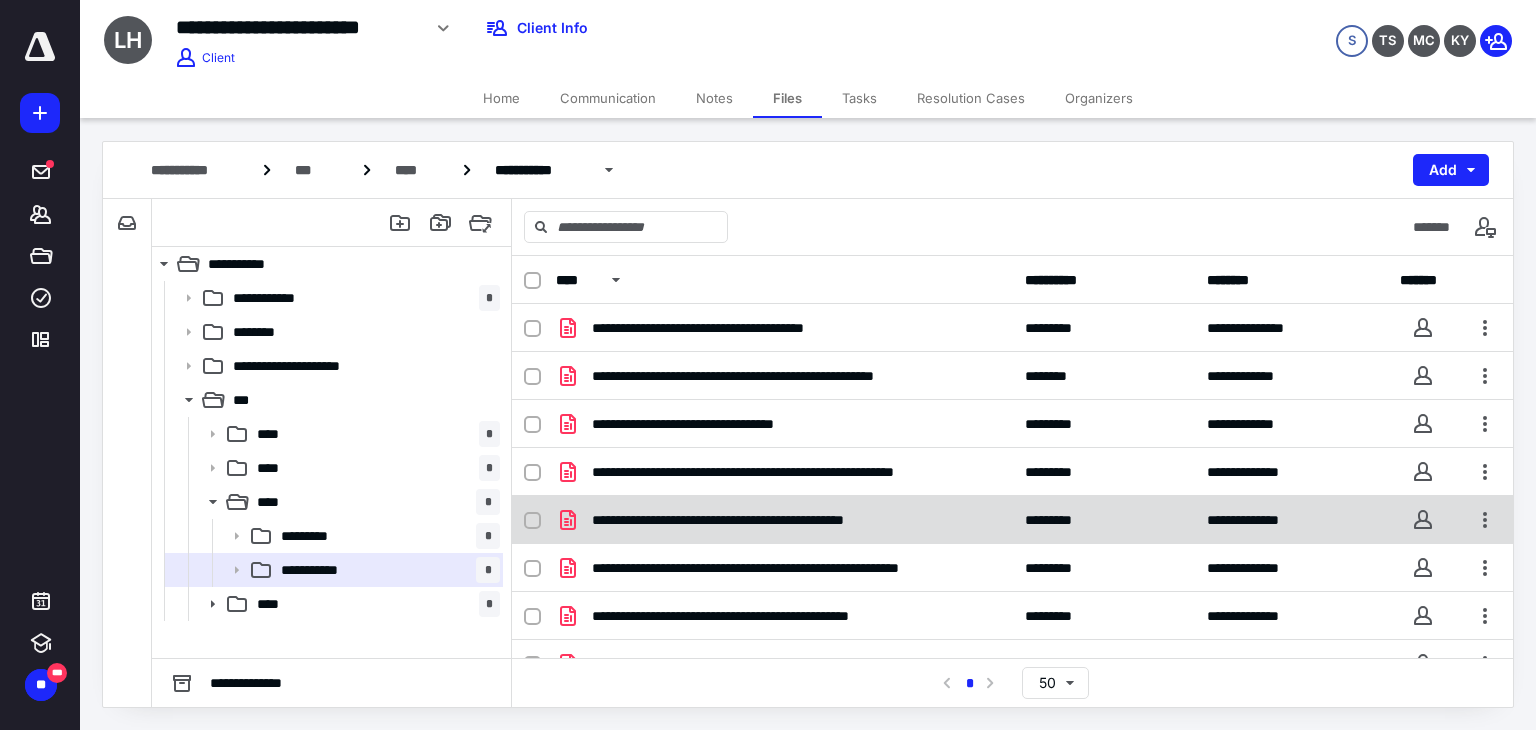 scroll, scrollTop: 28, scrollLeft: 0, axis: vertical 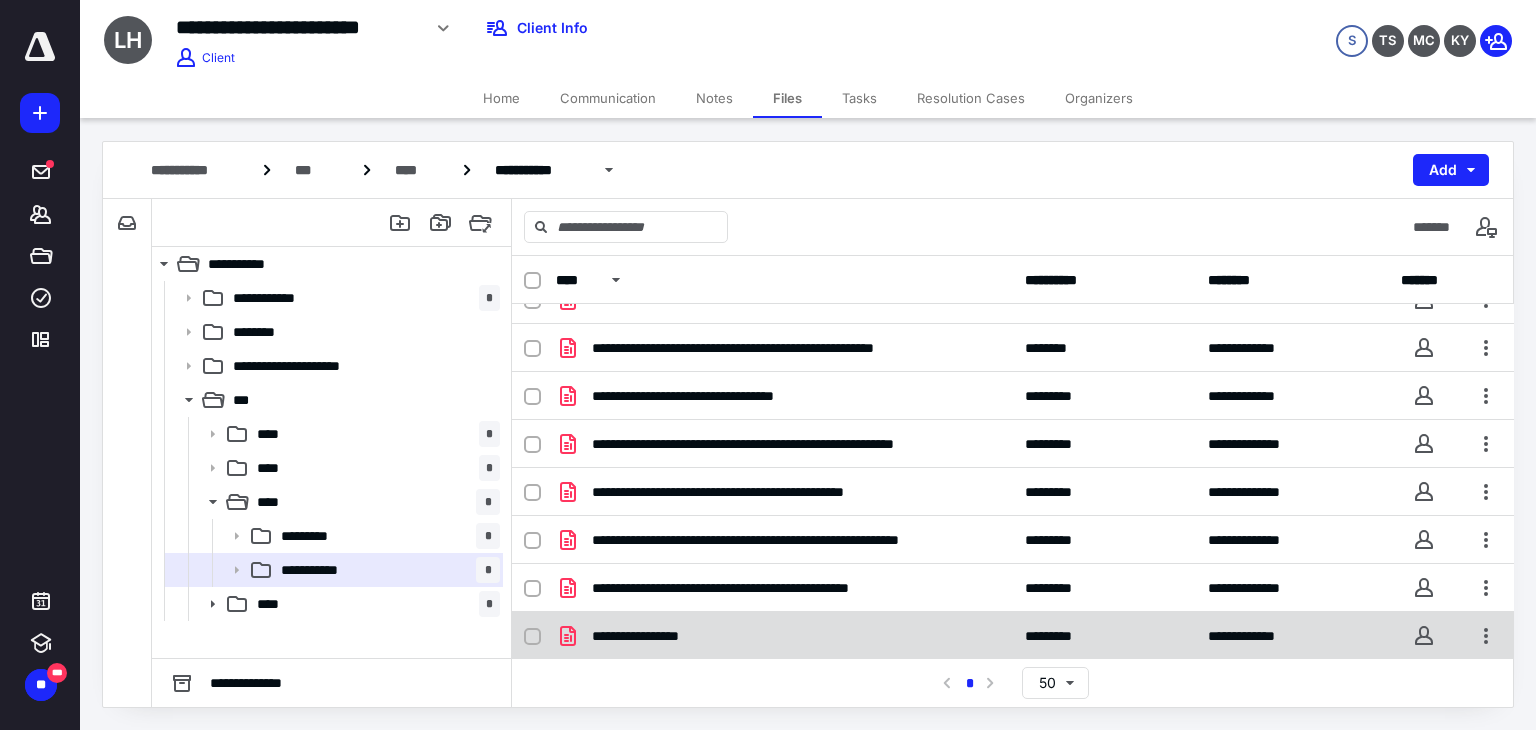 click on "**********" at bounding box center (1013, 636) 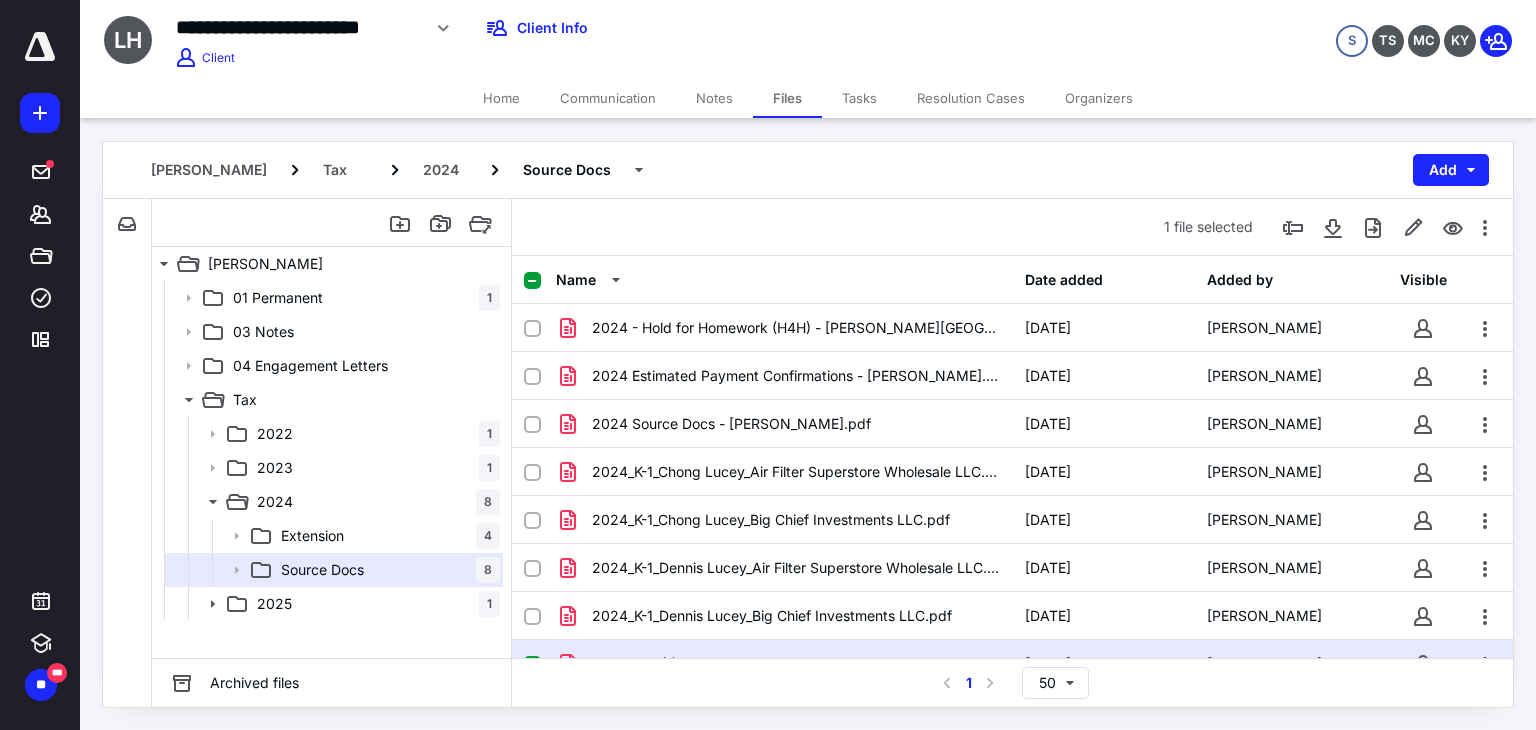 scroll, scrollTop: 28, scrollLeft: 0, axis: vertical 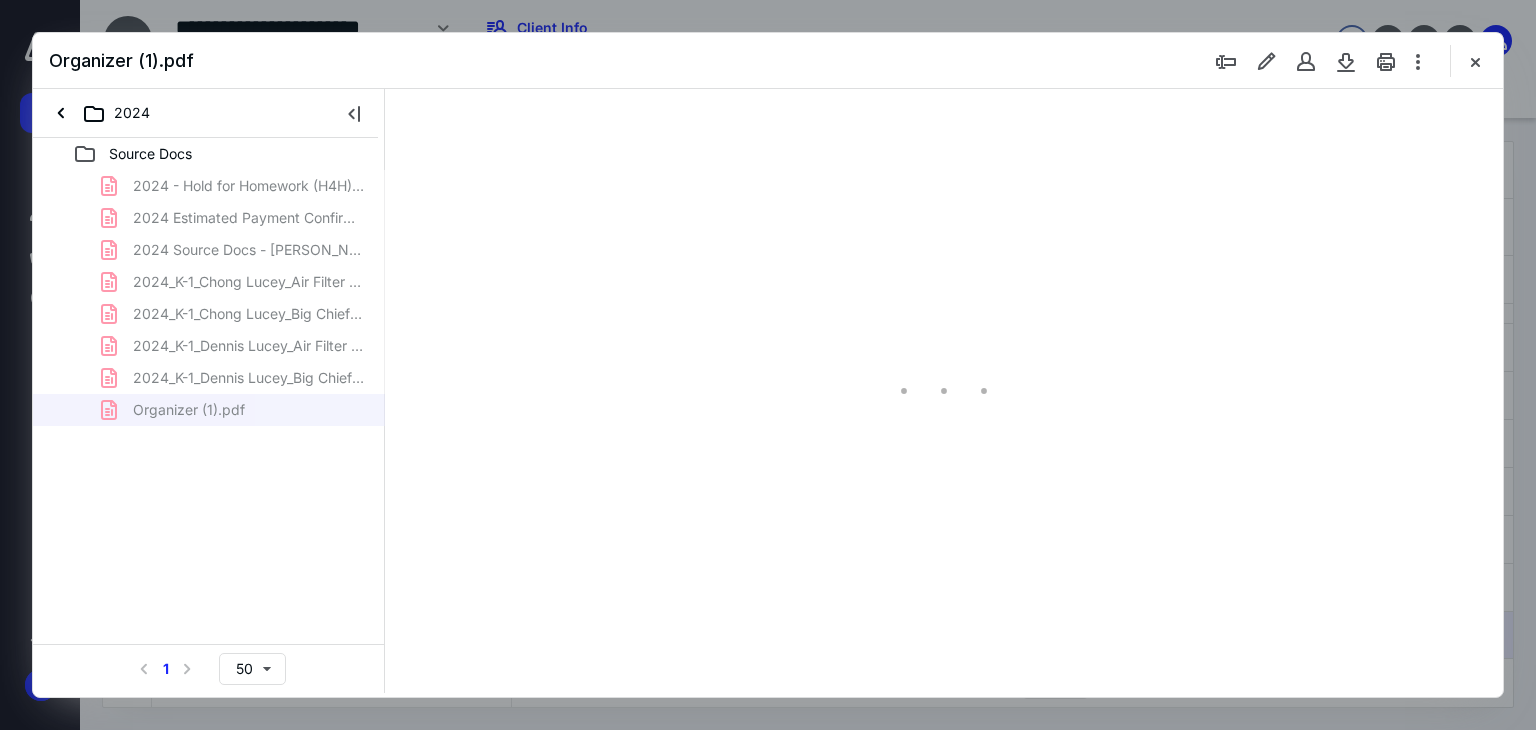 type on "179" 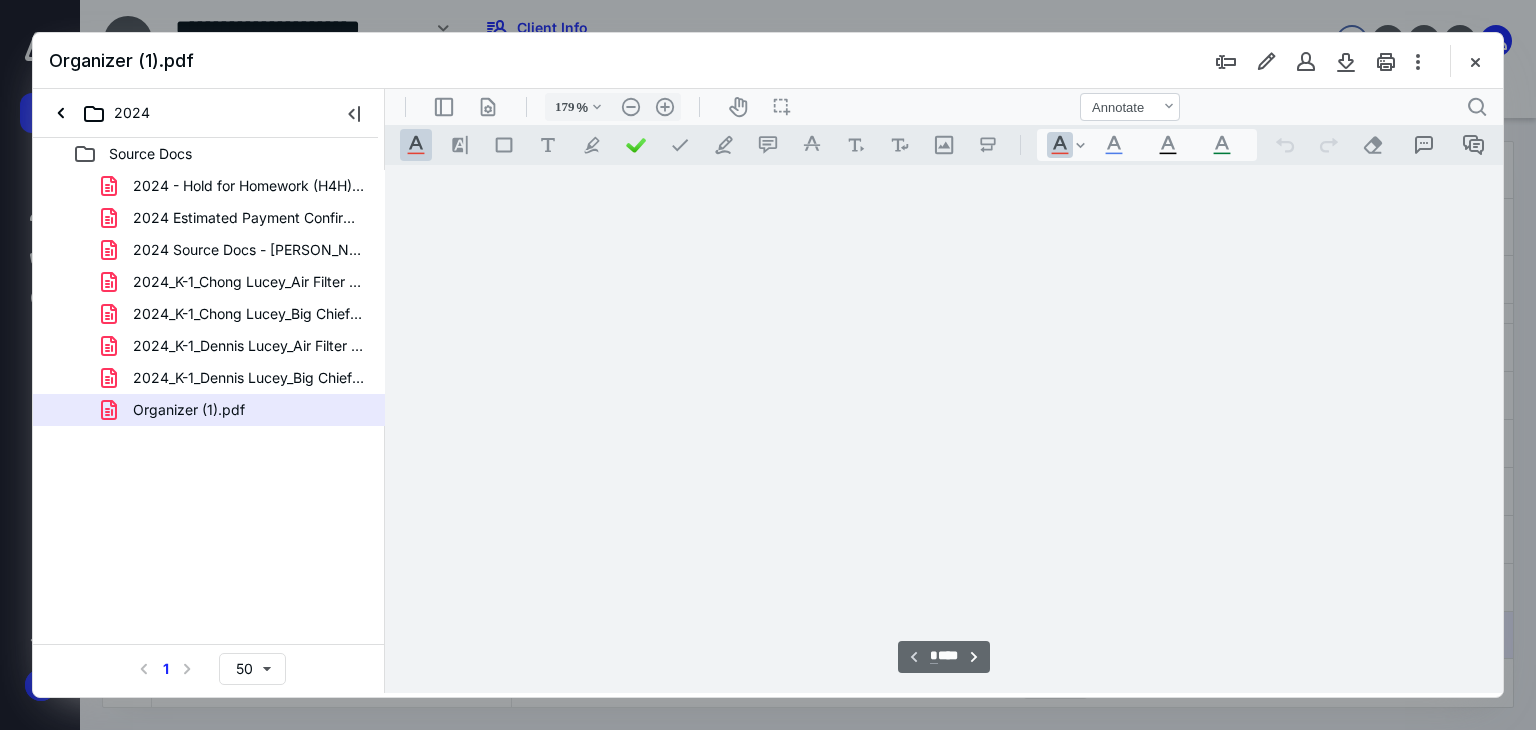 scroll, scrollTop: 83, scrollLeft: 0, axis: vertical 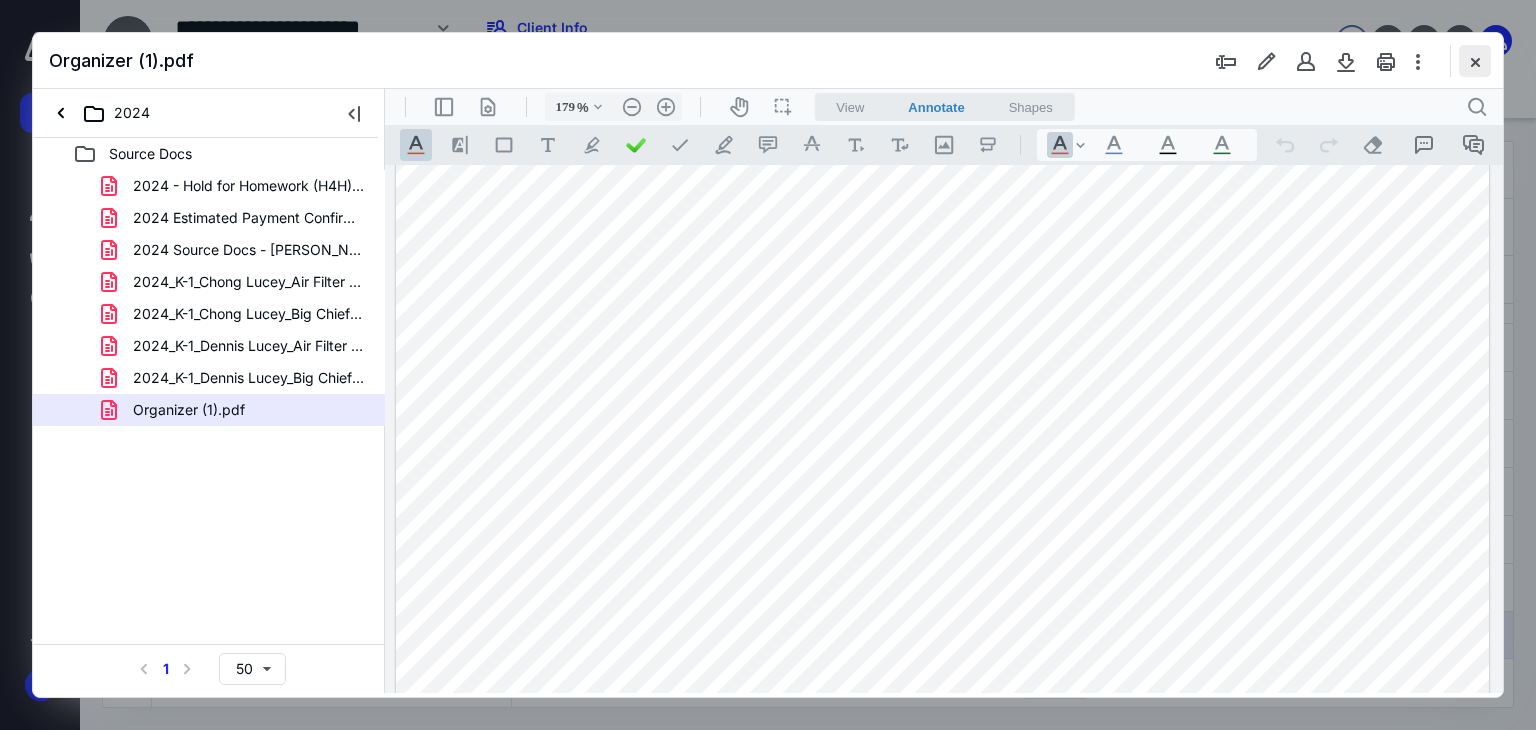 click at bounding box center (1475, 61) 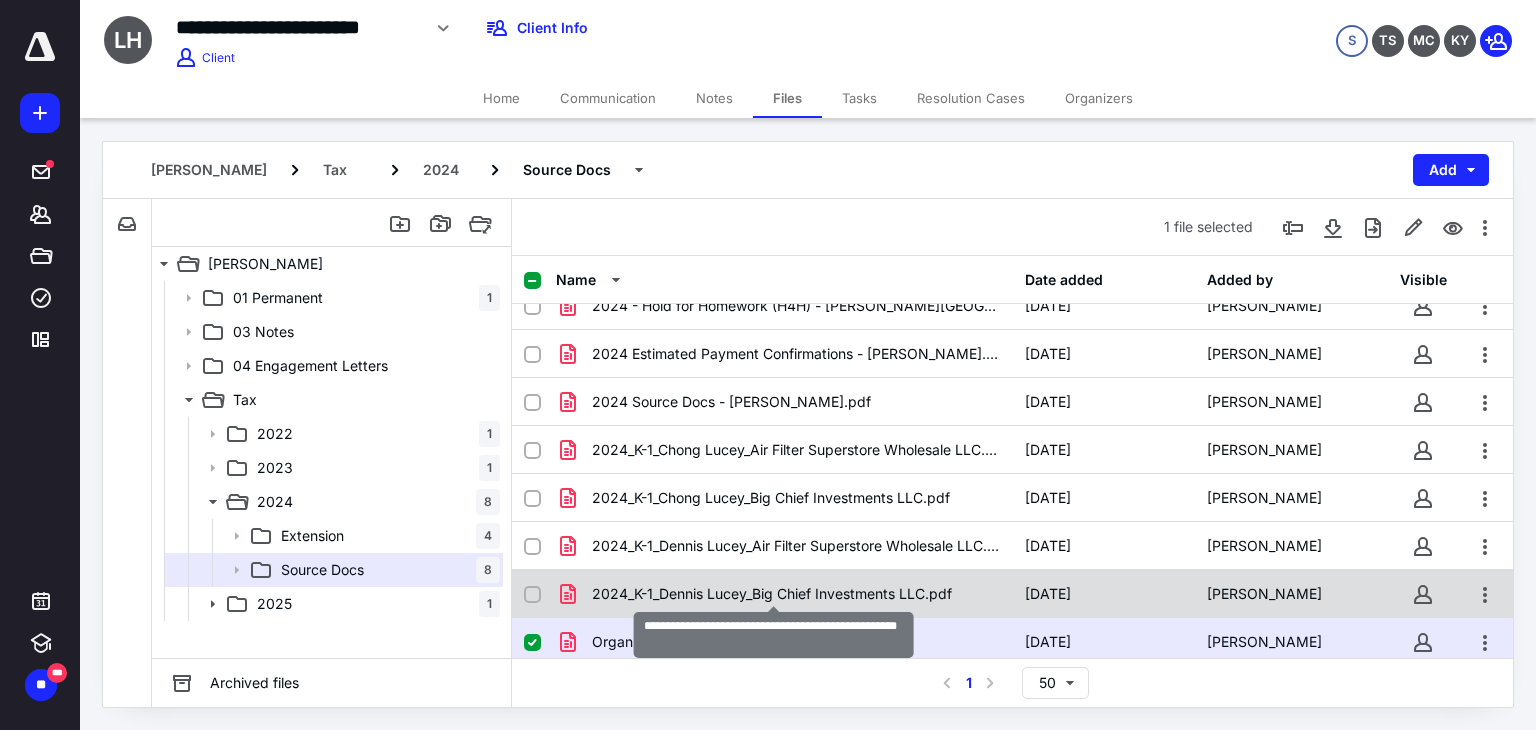 scroll, scrollTop: 28, scrollLeft: 0, axis: vertical 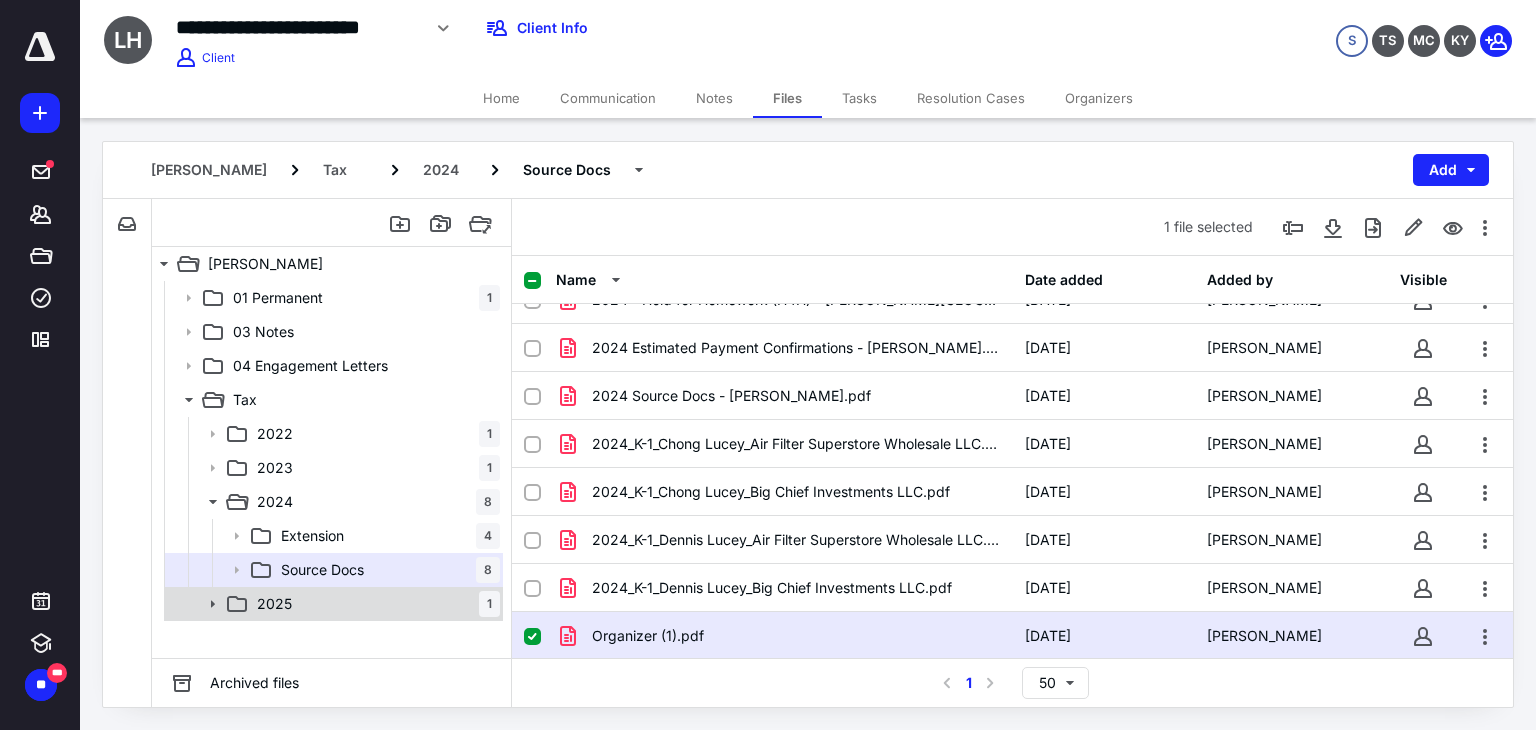 click on "2025 1" at bounding box center [332, 604] 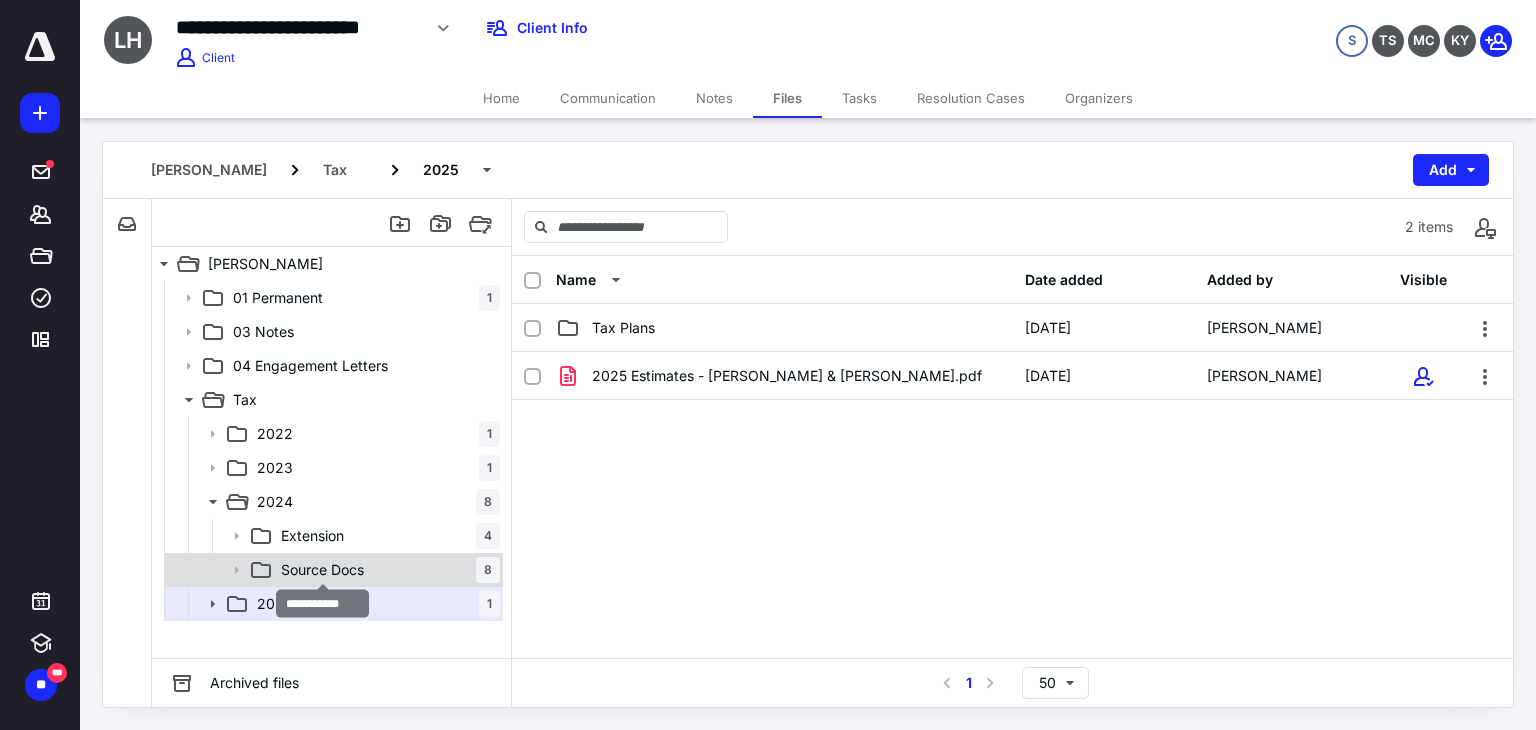 click on "Source Docs" at bounding box center (322, 570) 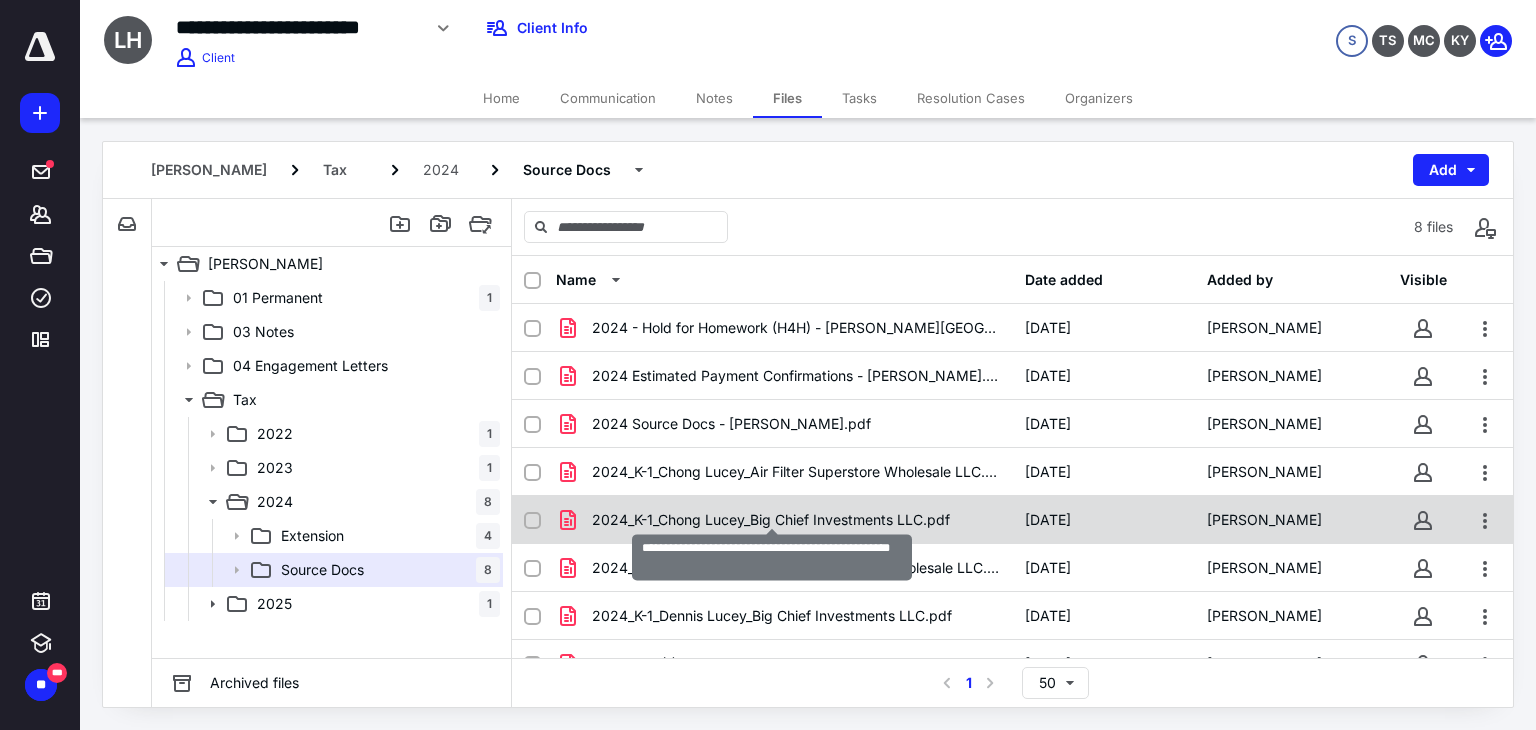 scroll, scrollTop: 28, scrollLeft: 0, axis: vertical 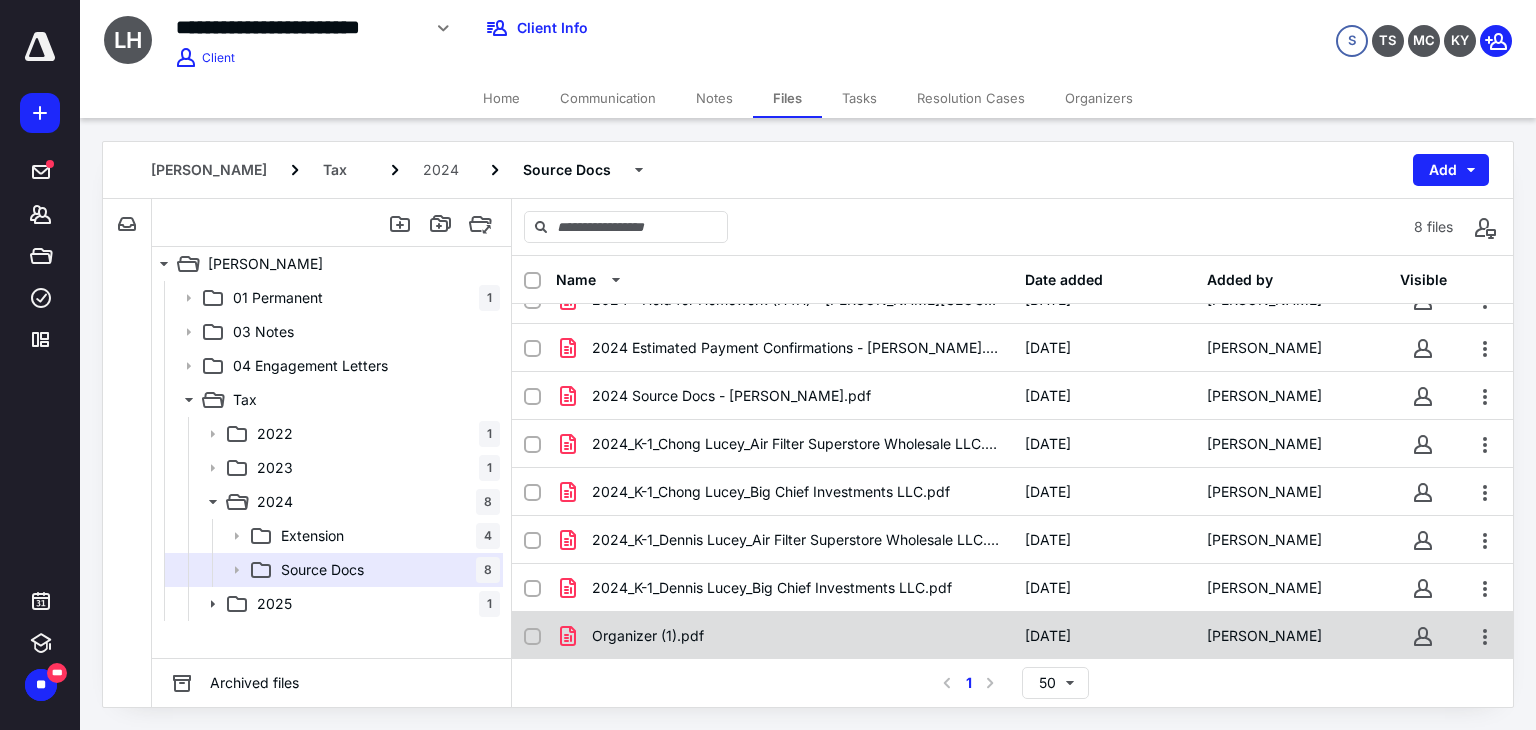 click on "Organizer (1).pdf" at bounding box center (784, 636) 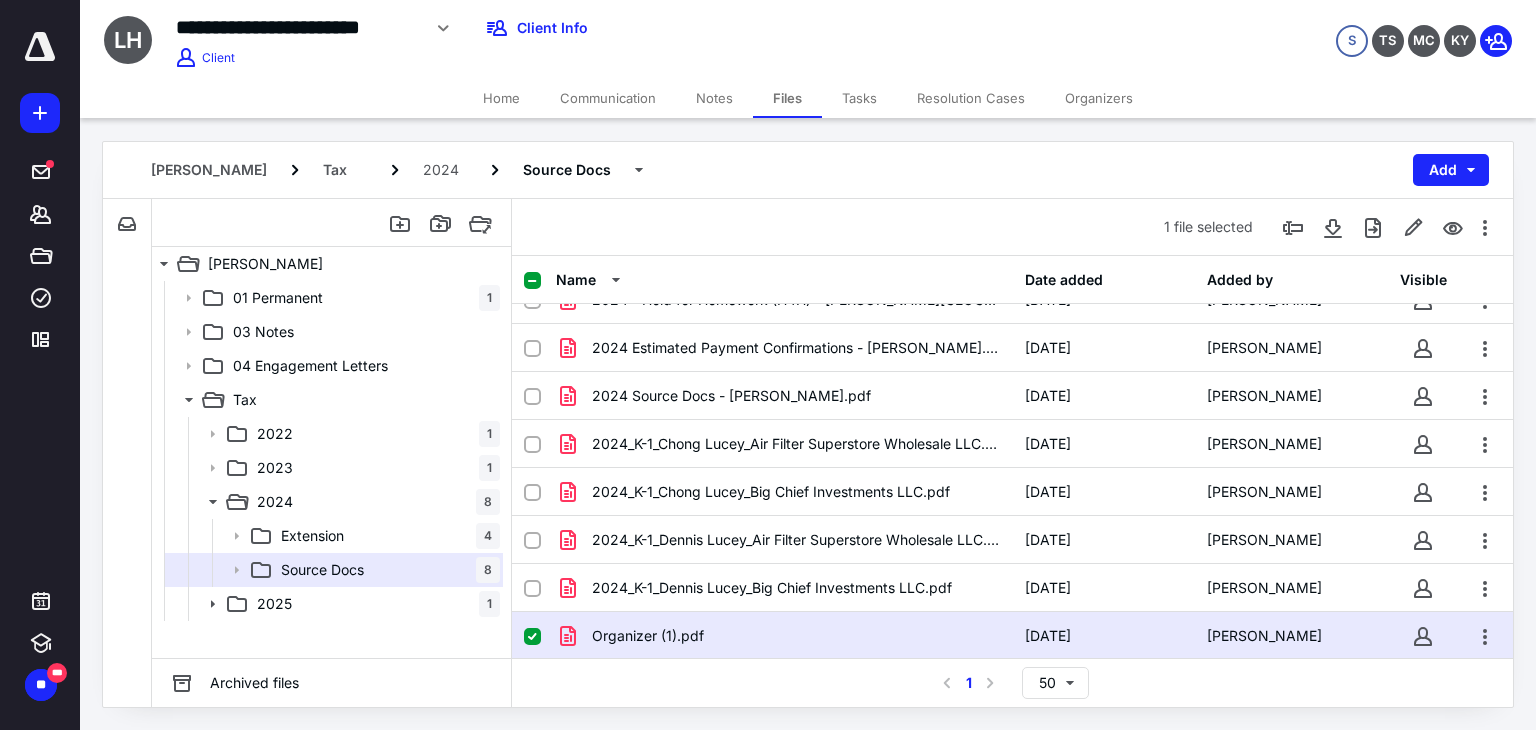 click on "Organizer (1).pdf" at bounding box center [784, 636] 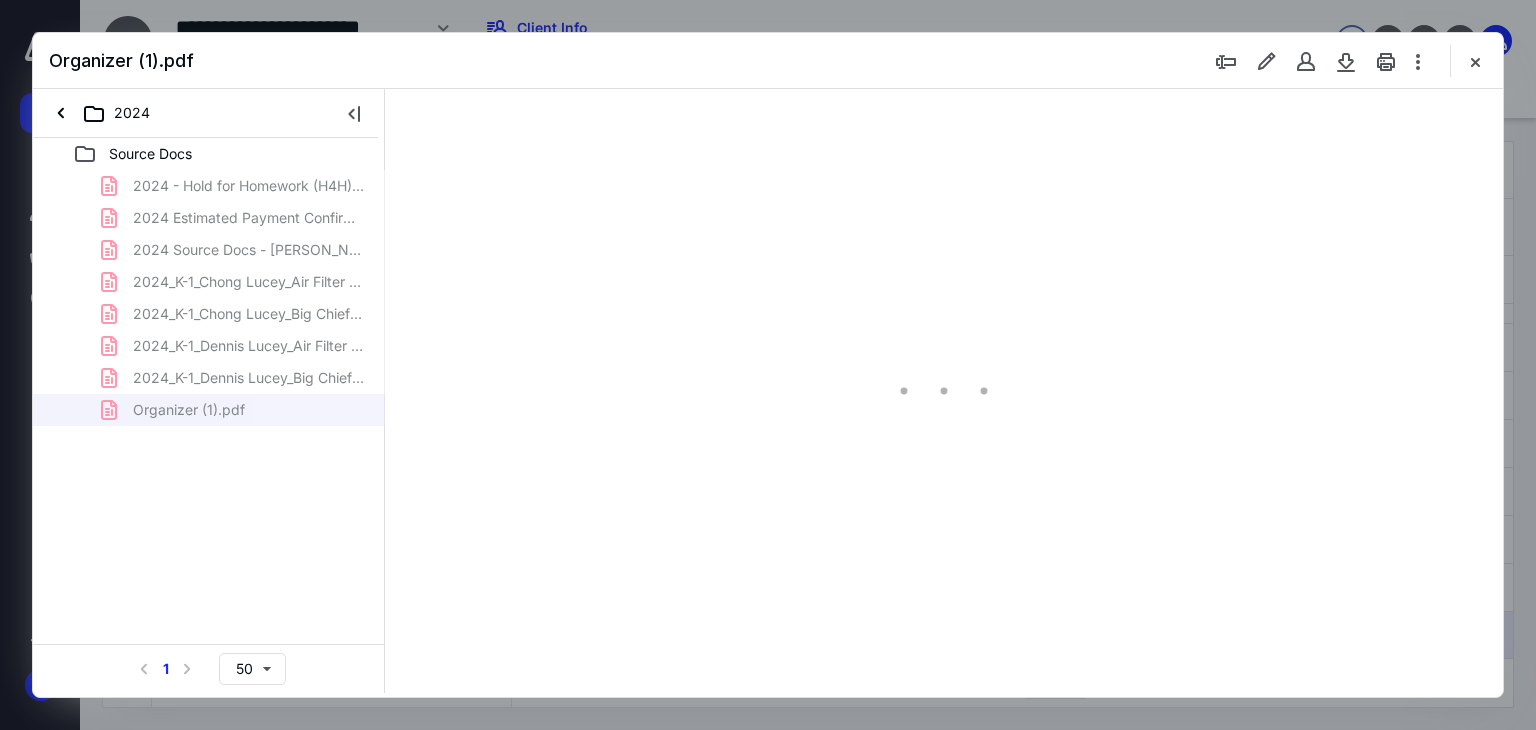 scroll, scrollTop: 0, scrollLeft: 0, axis: both 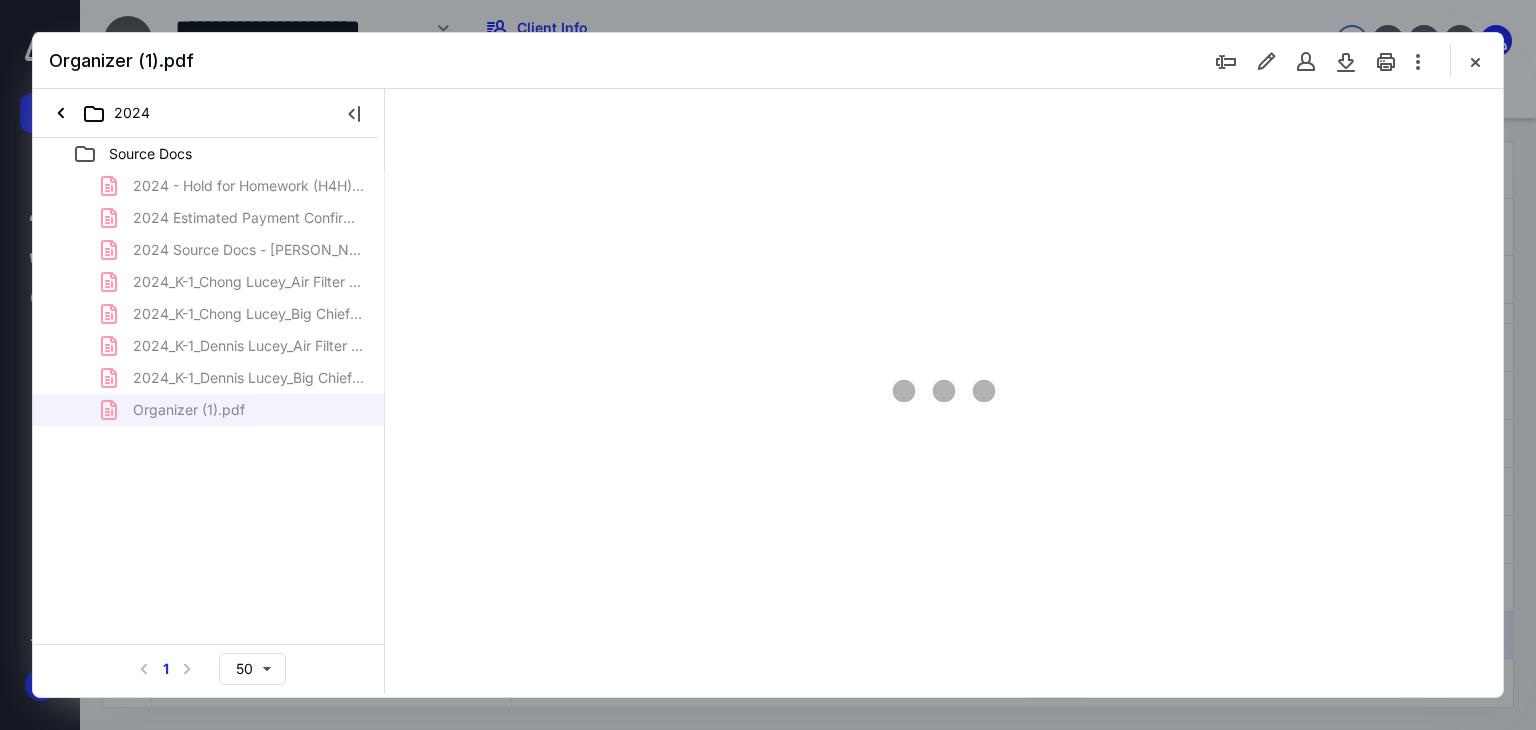 type on "179" 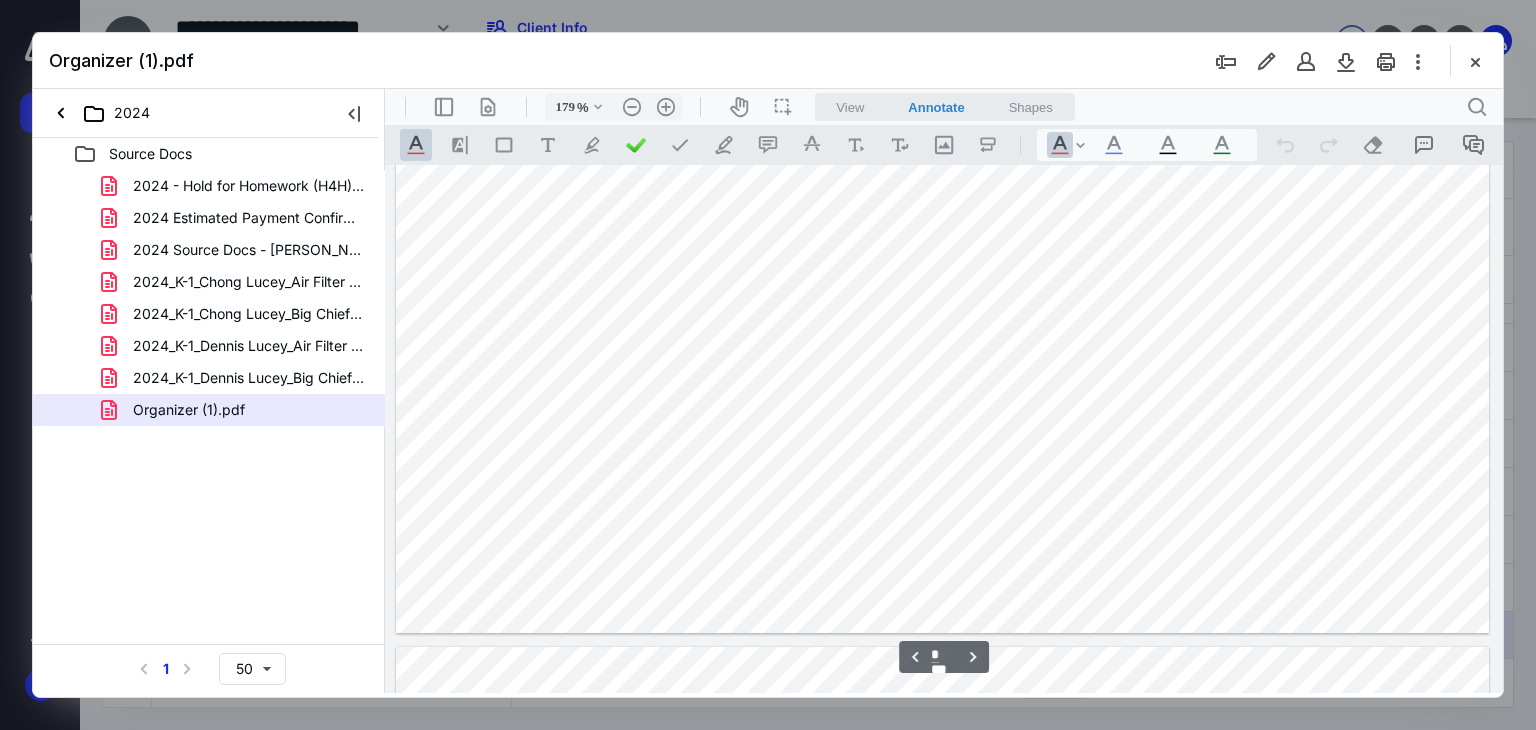 scroll, scrollTop: 1883, scrollLeft: 0, axis: vertical 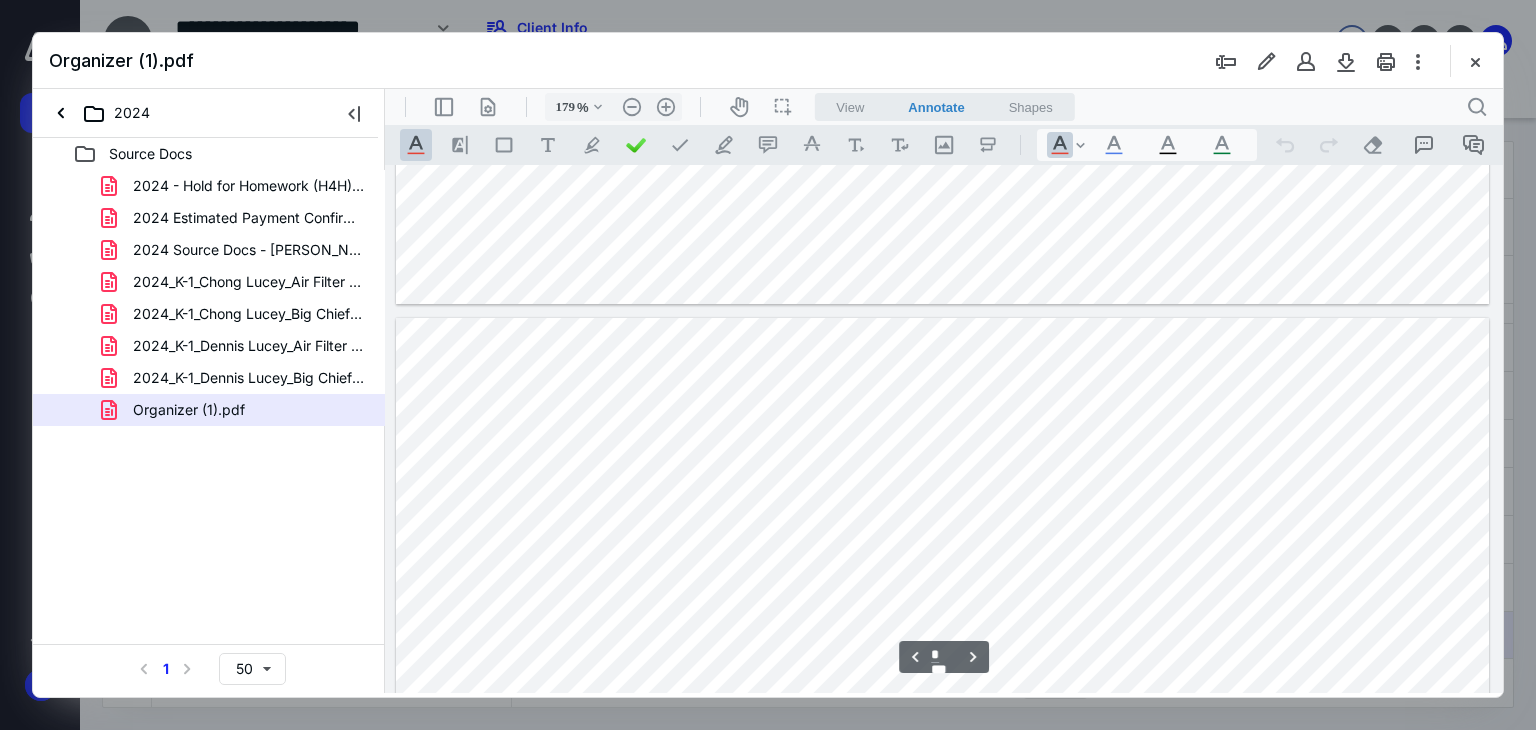 type on "*" 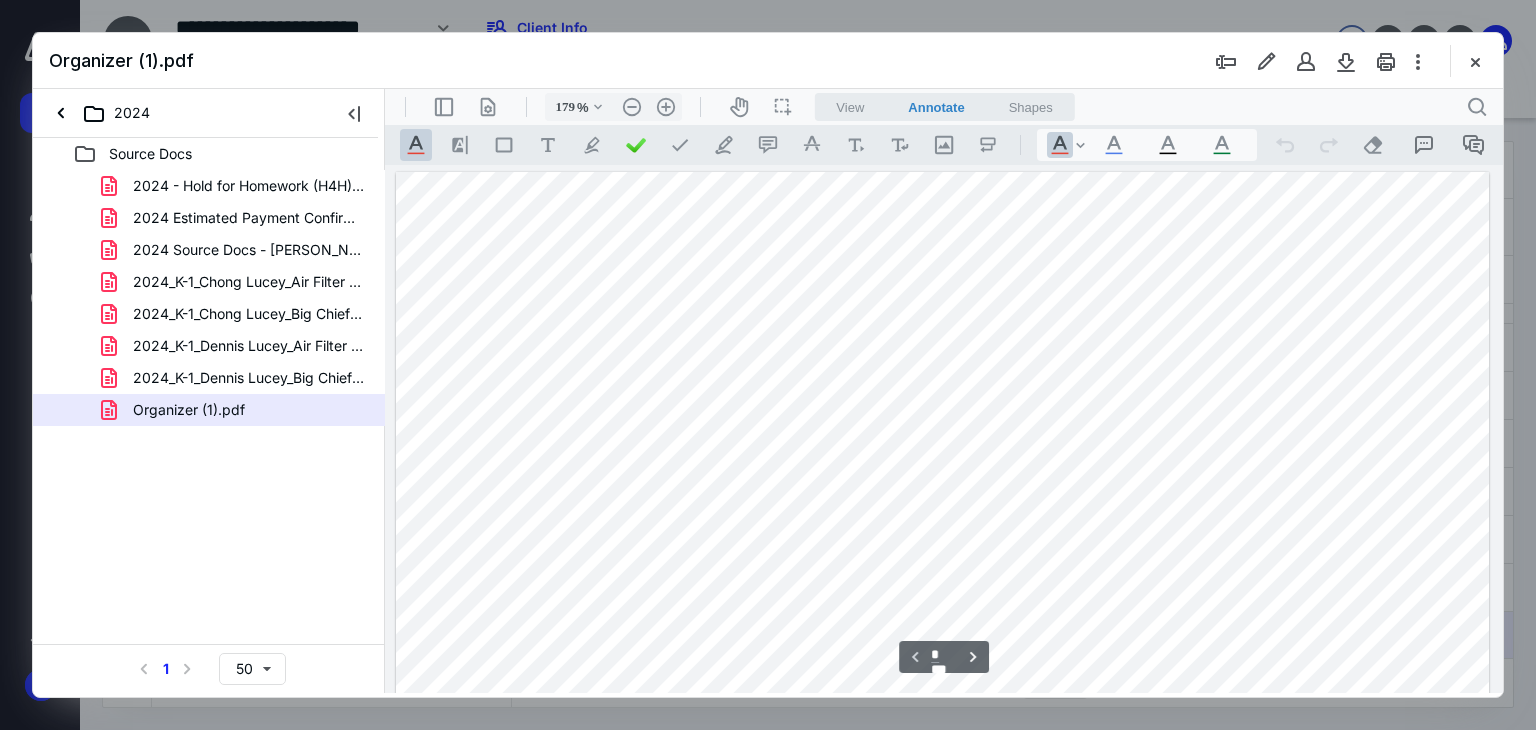scroll, scrollTop: 100, scrollLeft: 0, axis: vertical 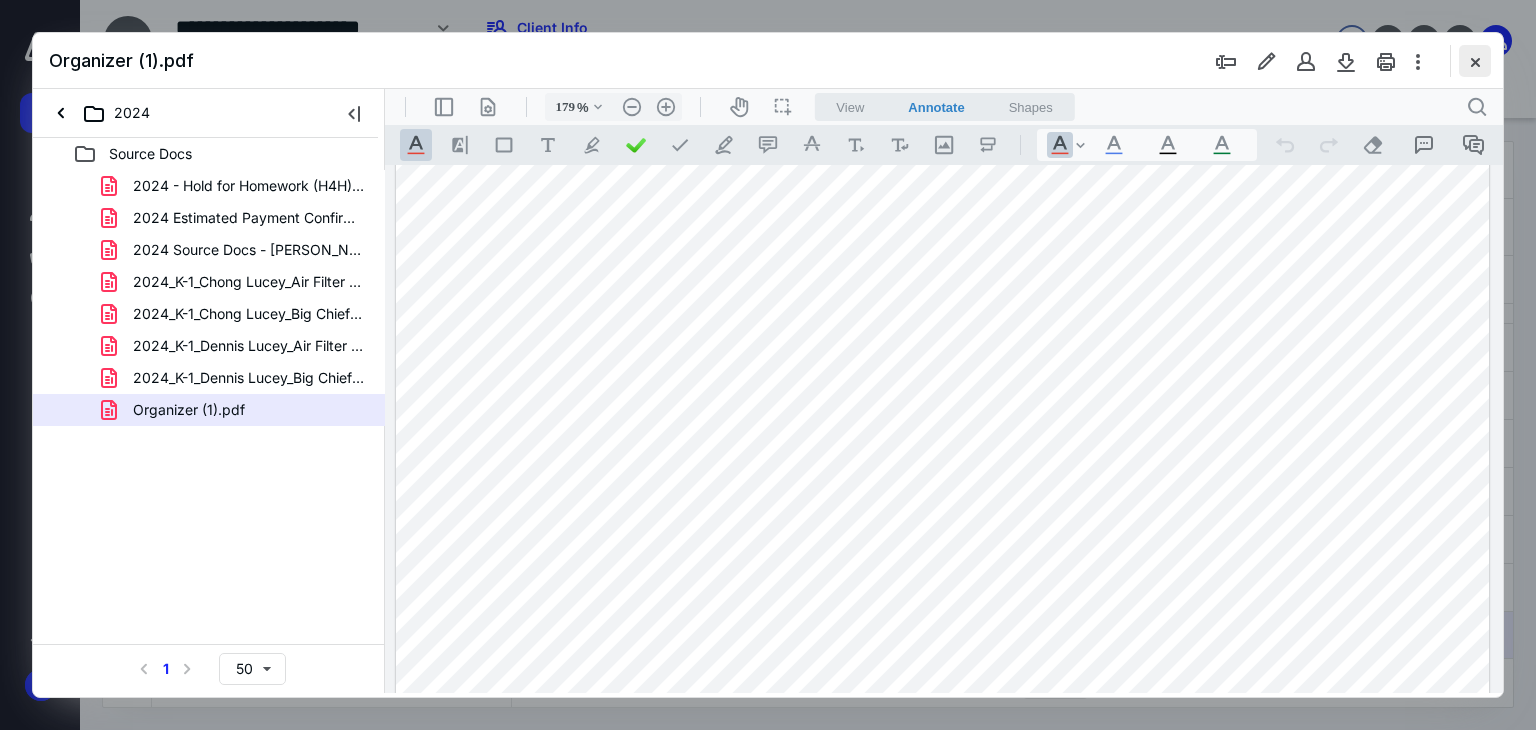 drag, startPoint x: 1479, startPoint y: 47, endPoint x: 1476, endPoint y: 57, distance: 10.440307 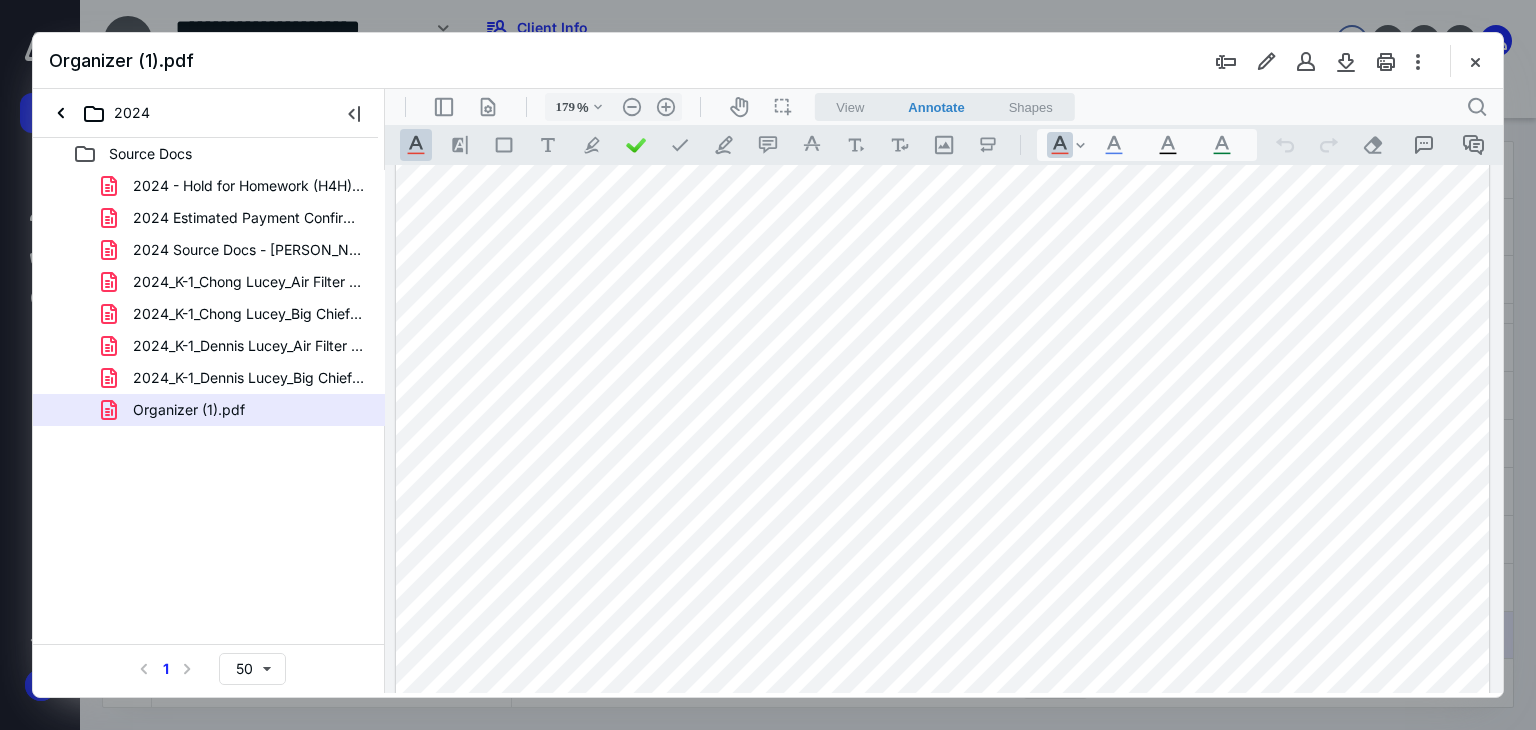 click at bounding box center [1475, 61] 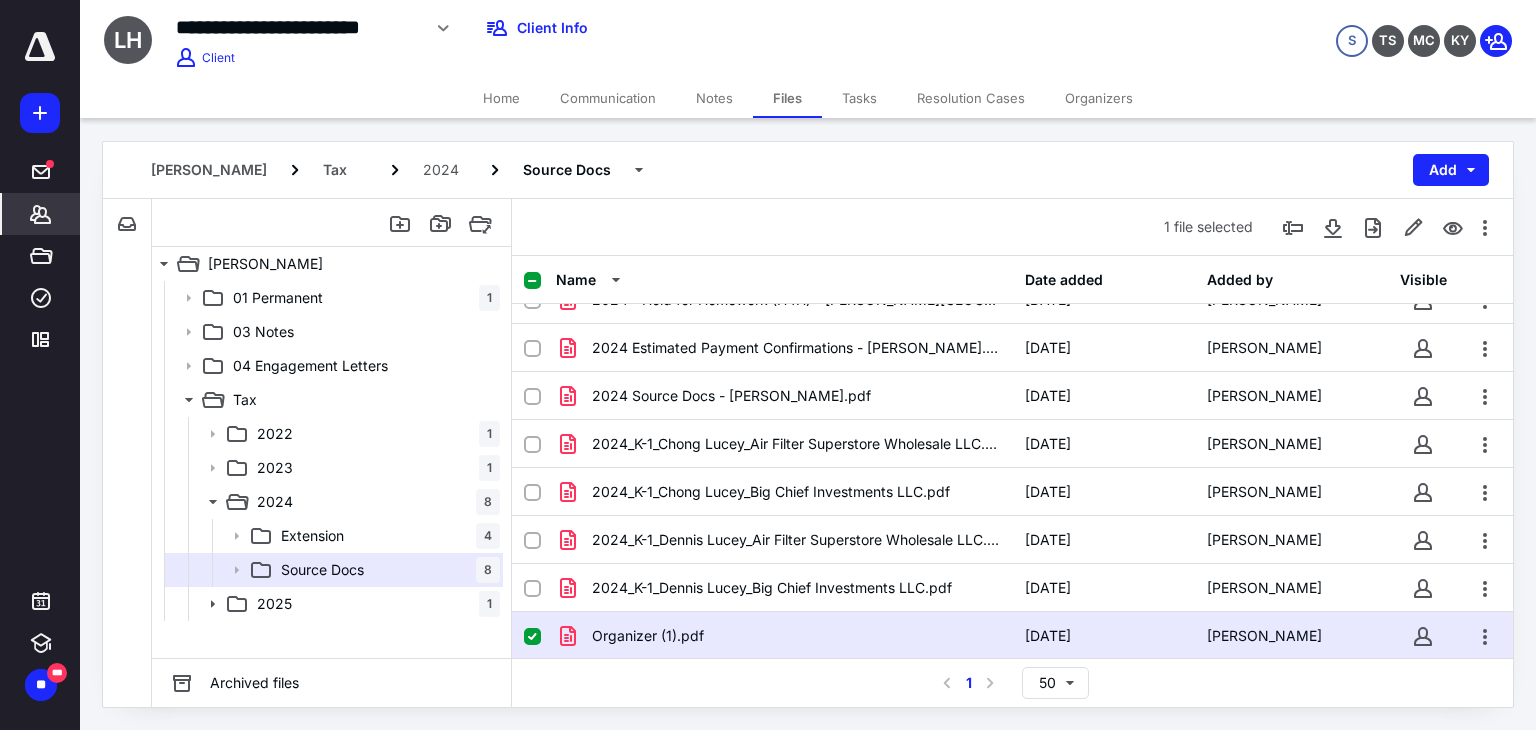 click on "*******" at bounding box center [41, 214] 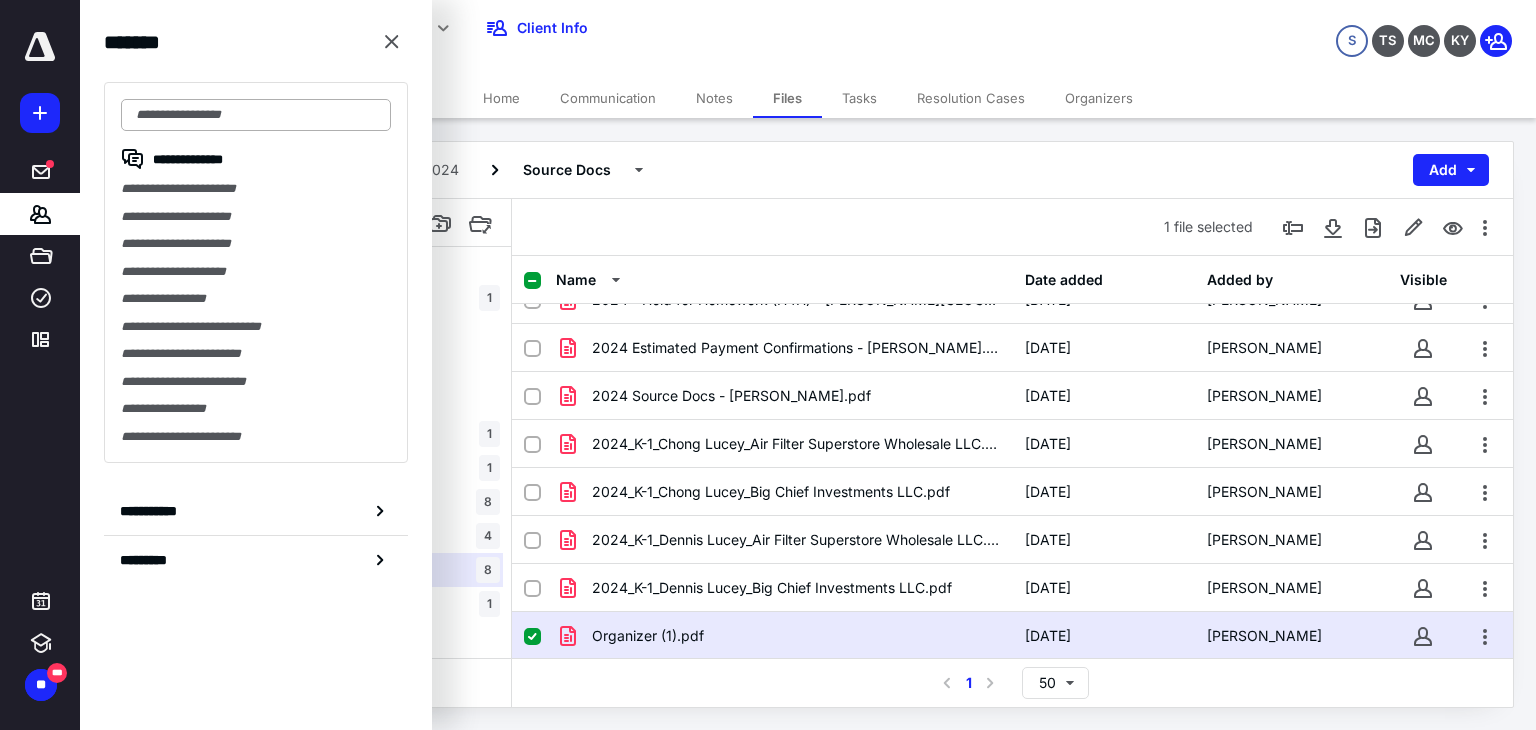 click at bounding box center (256, 115) 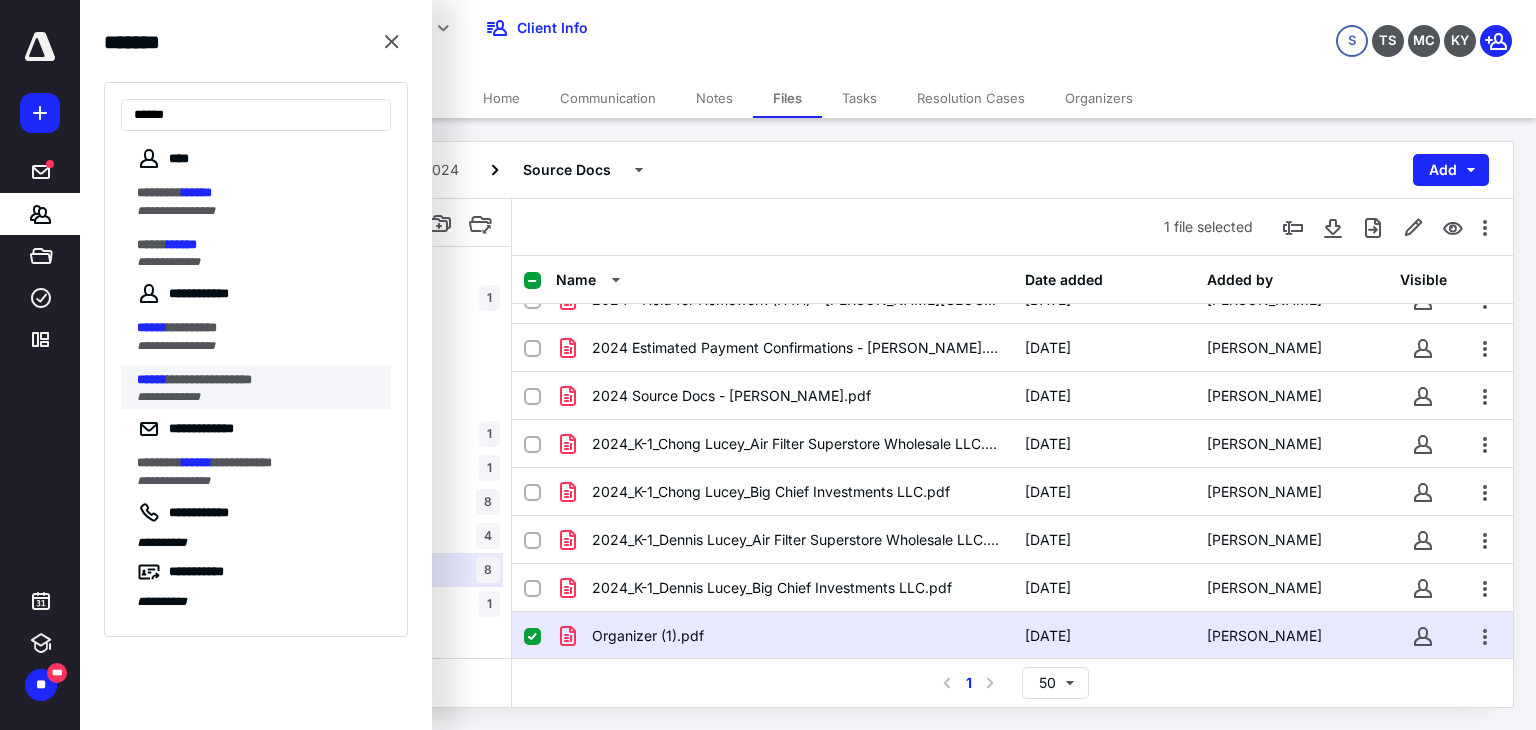 type on "******" 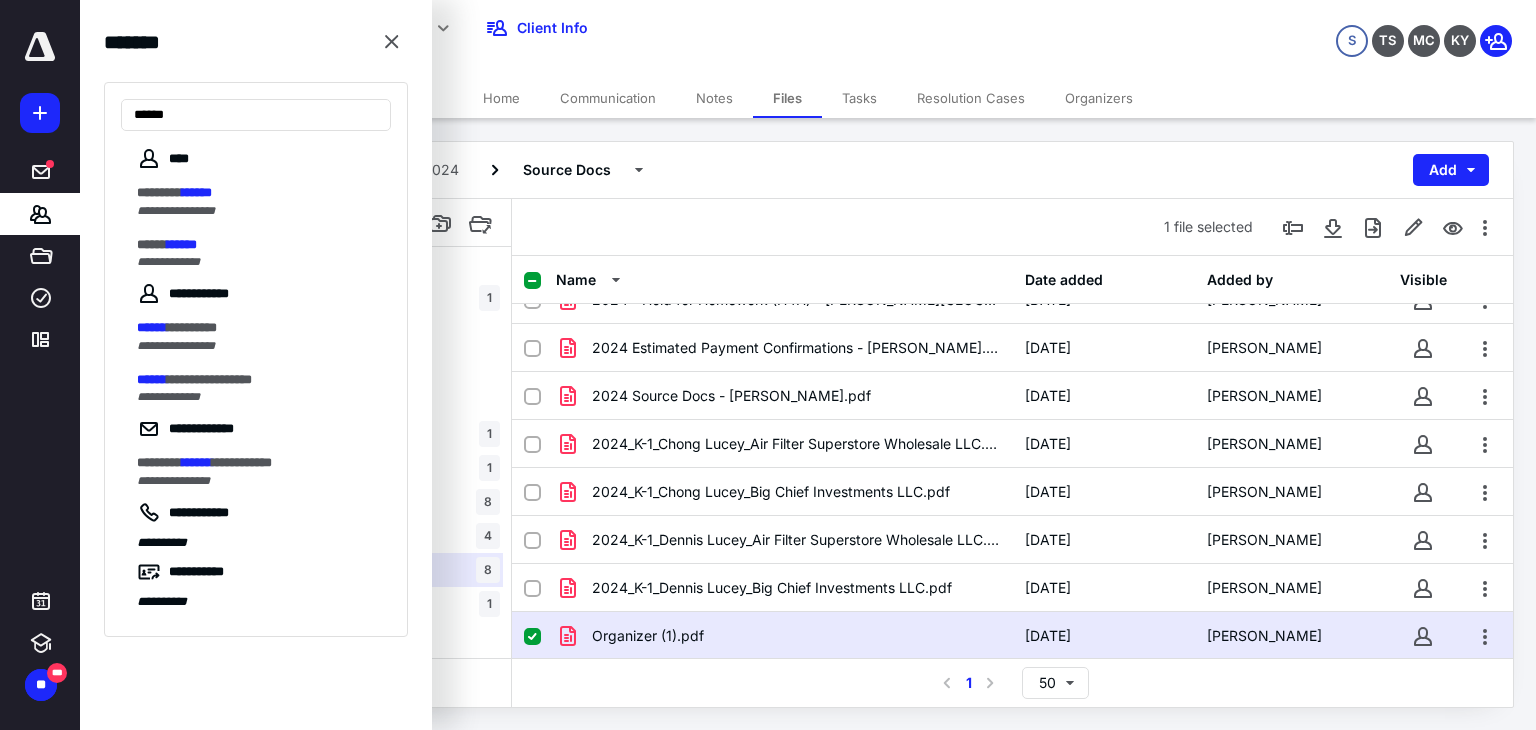 click on "**********" at bounding box center (258, 397) 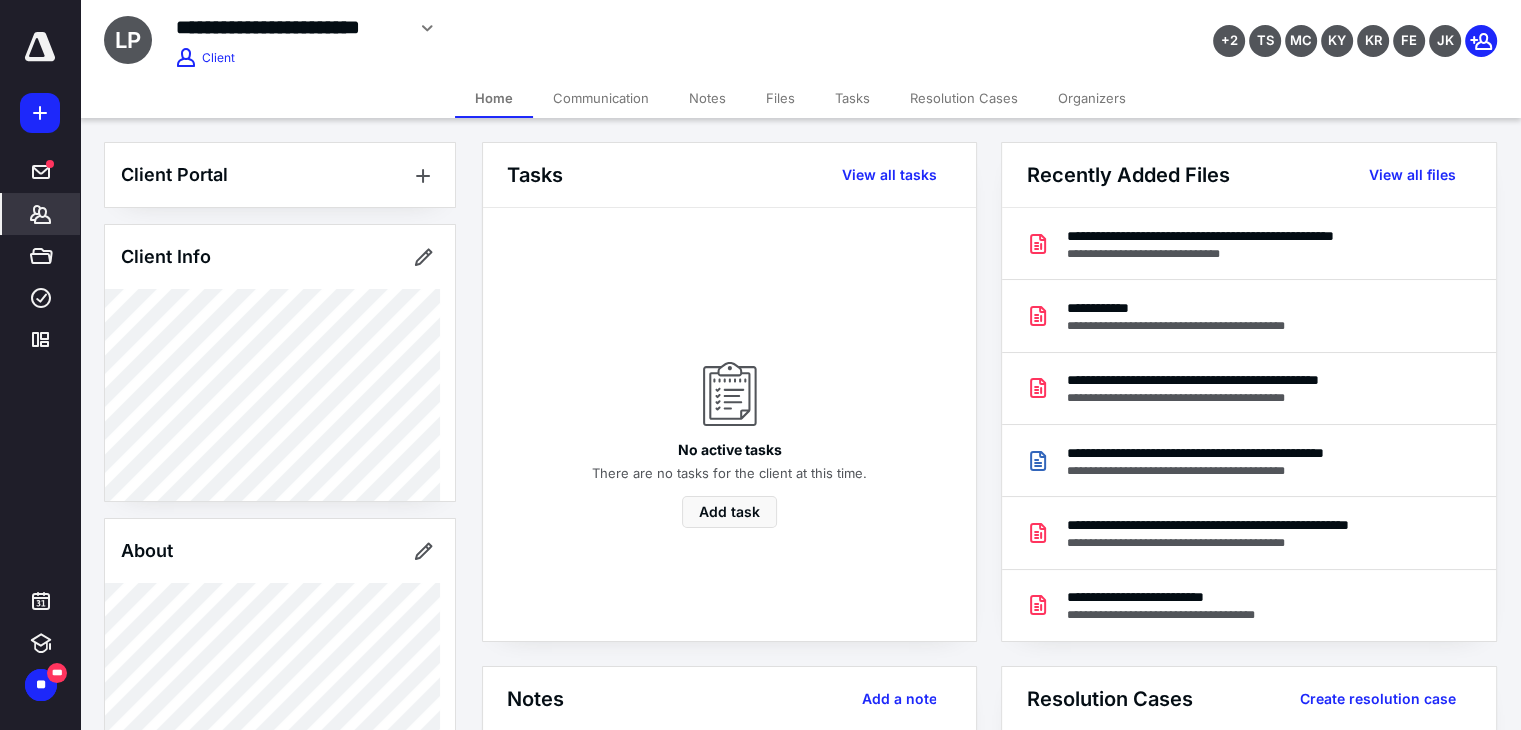 click on "Files" at bounding box center (780, 98) 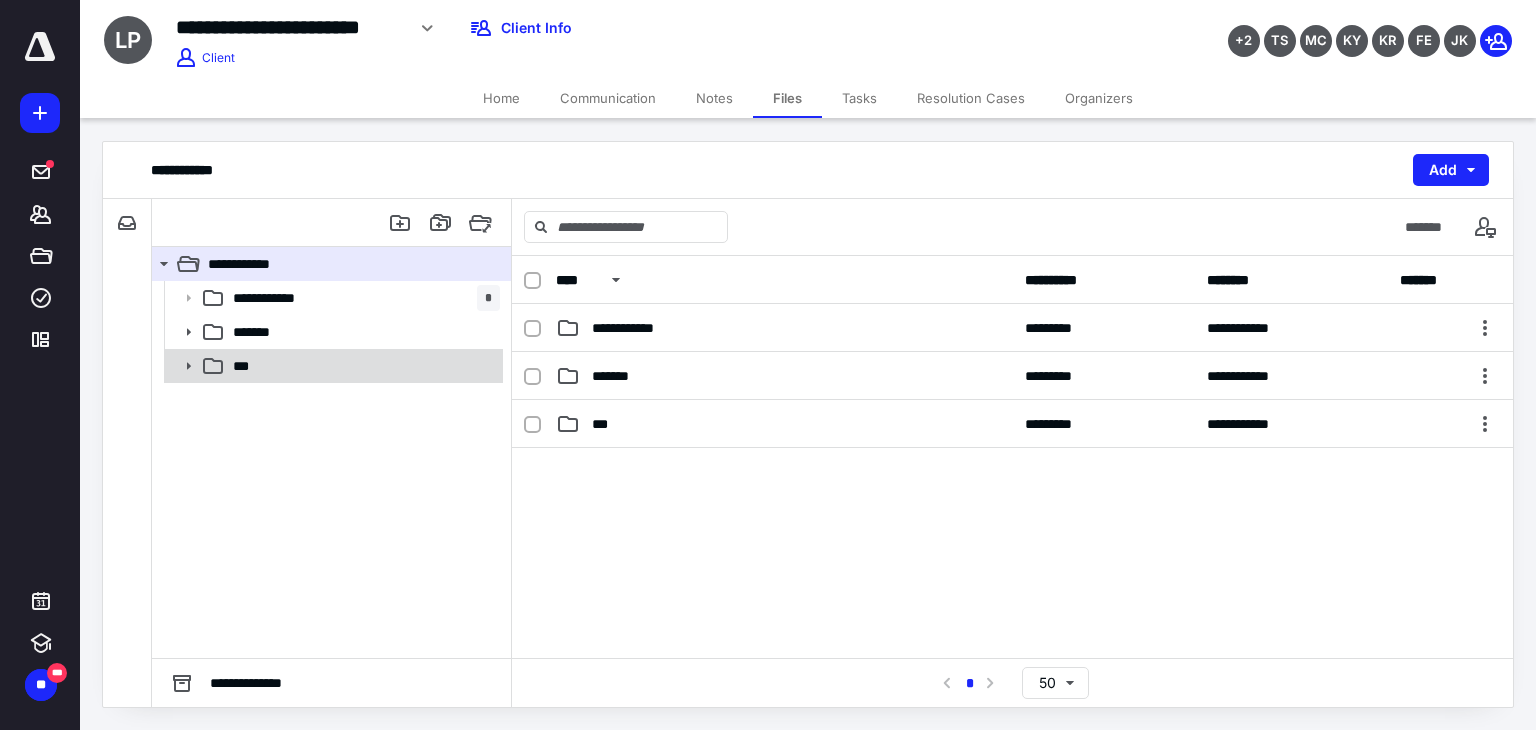 click on "***" at bounding box center [332, 366] 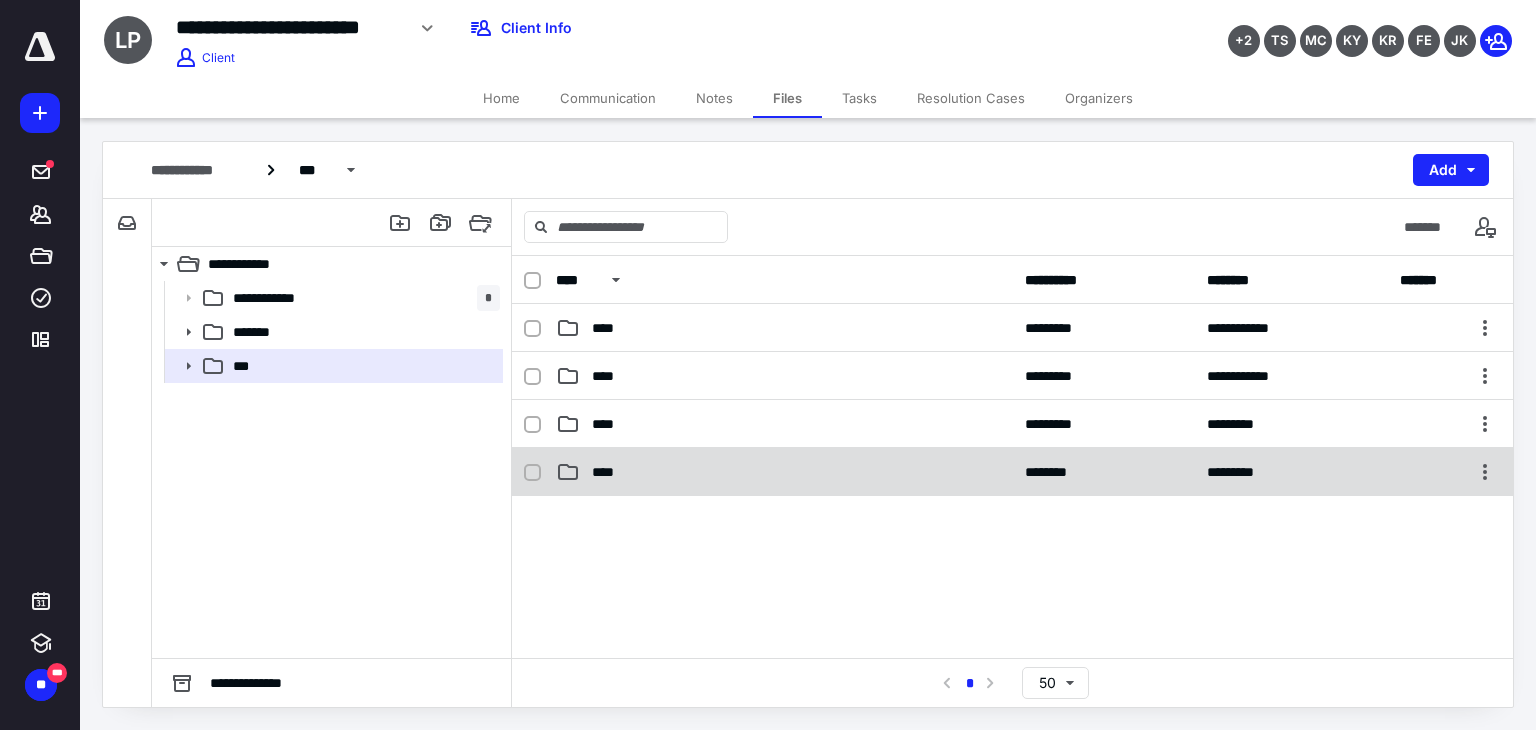 click on "****" at bounding box center [784, 472] 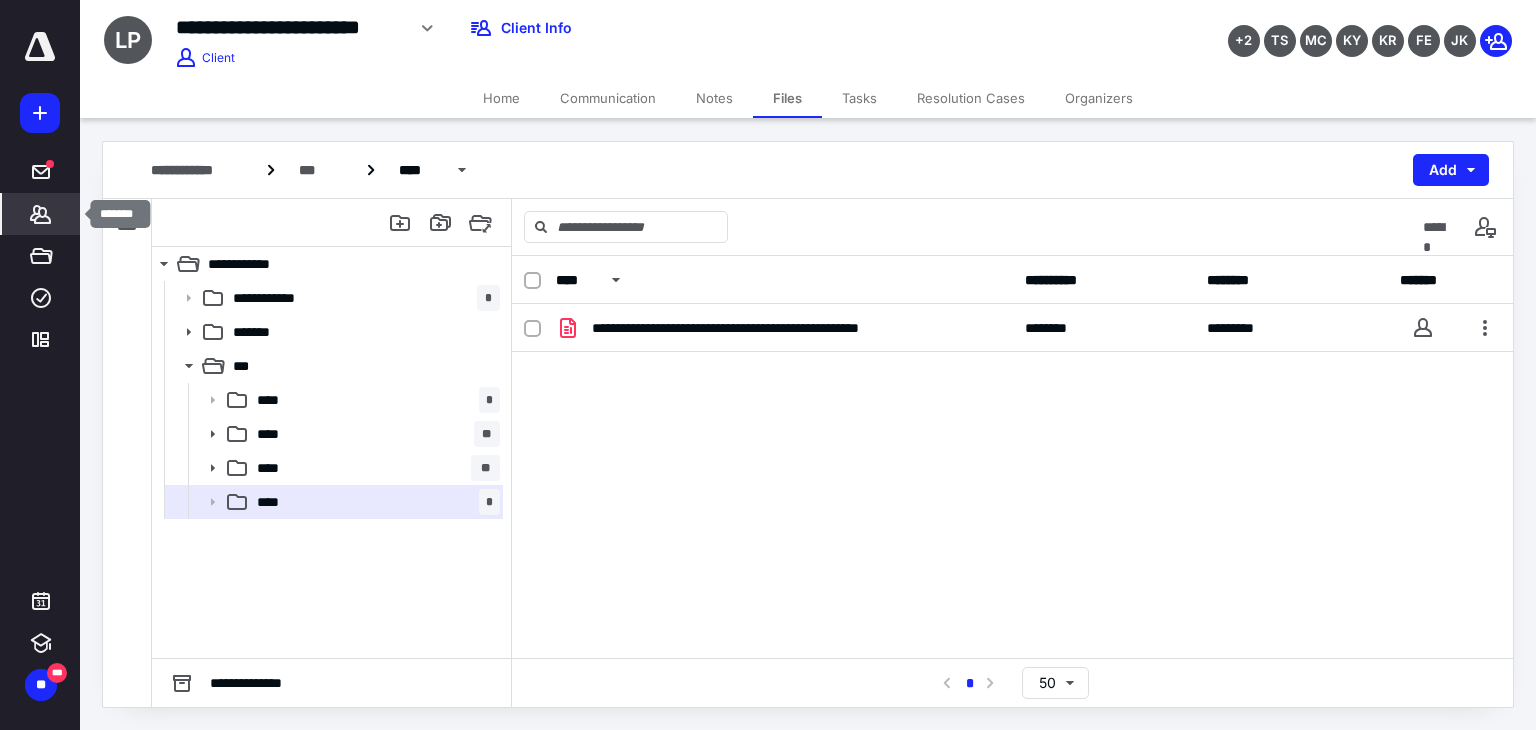 click on "*******" at bounding box center (41, 214) 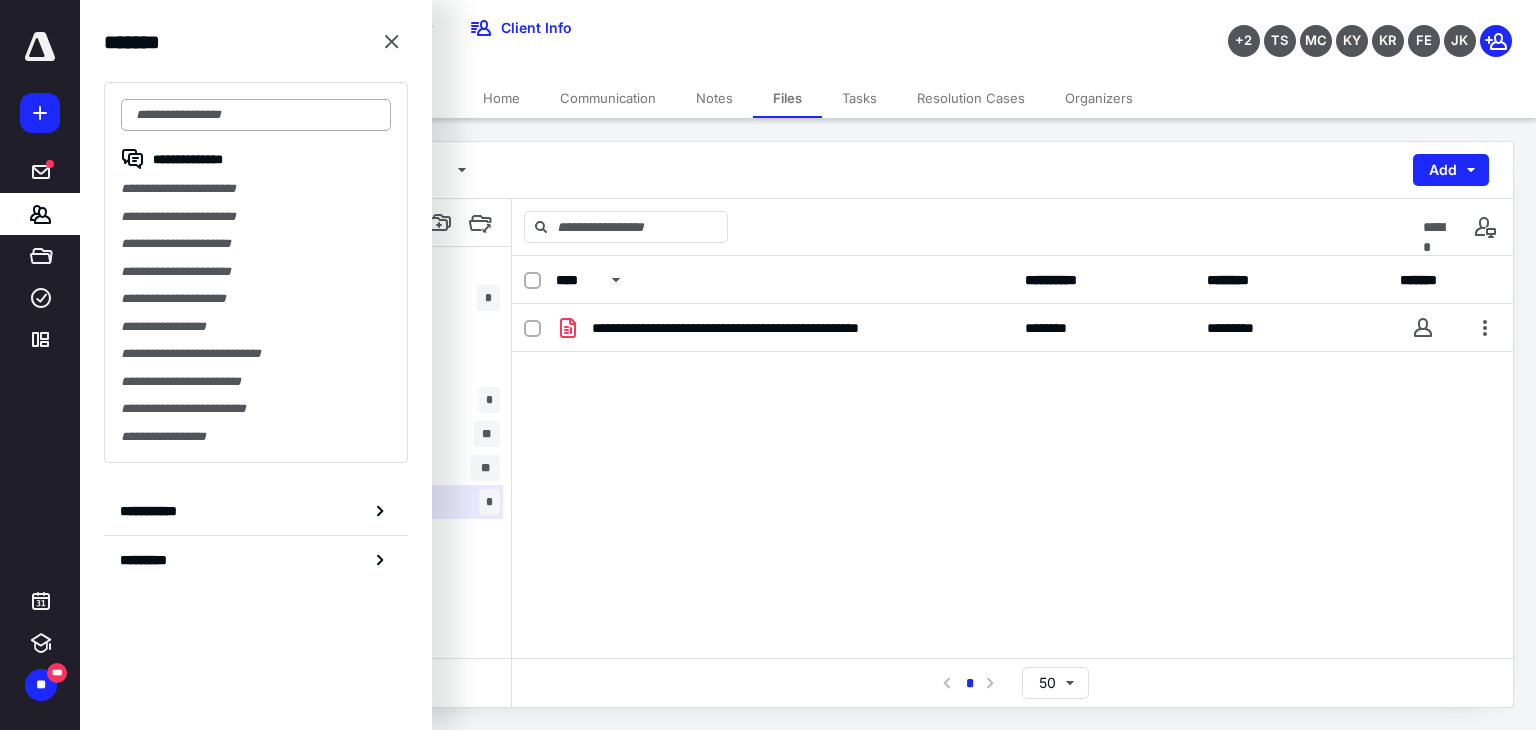 click at bounding box center (256, 115) 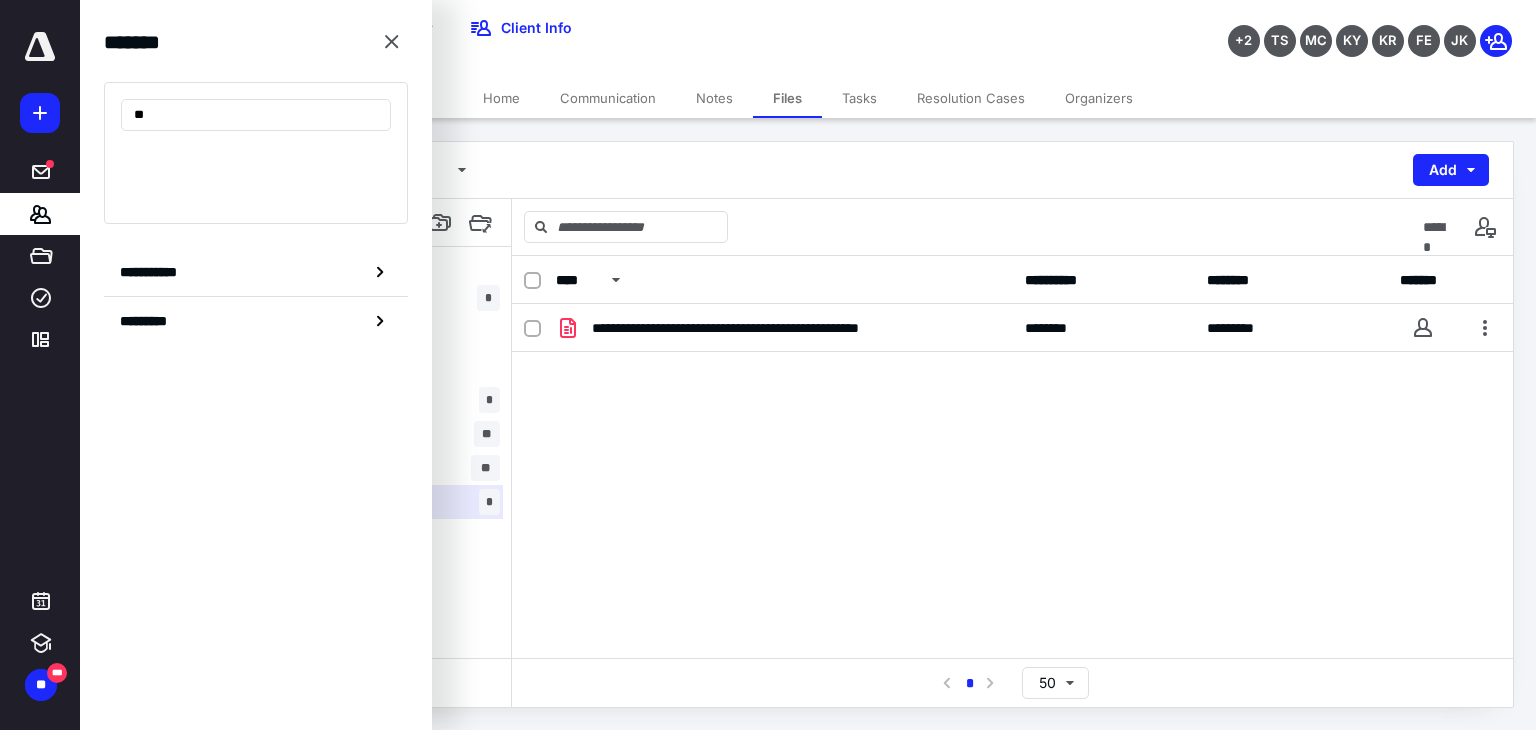 type on "*" 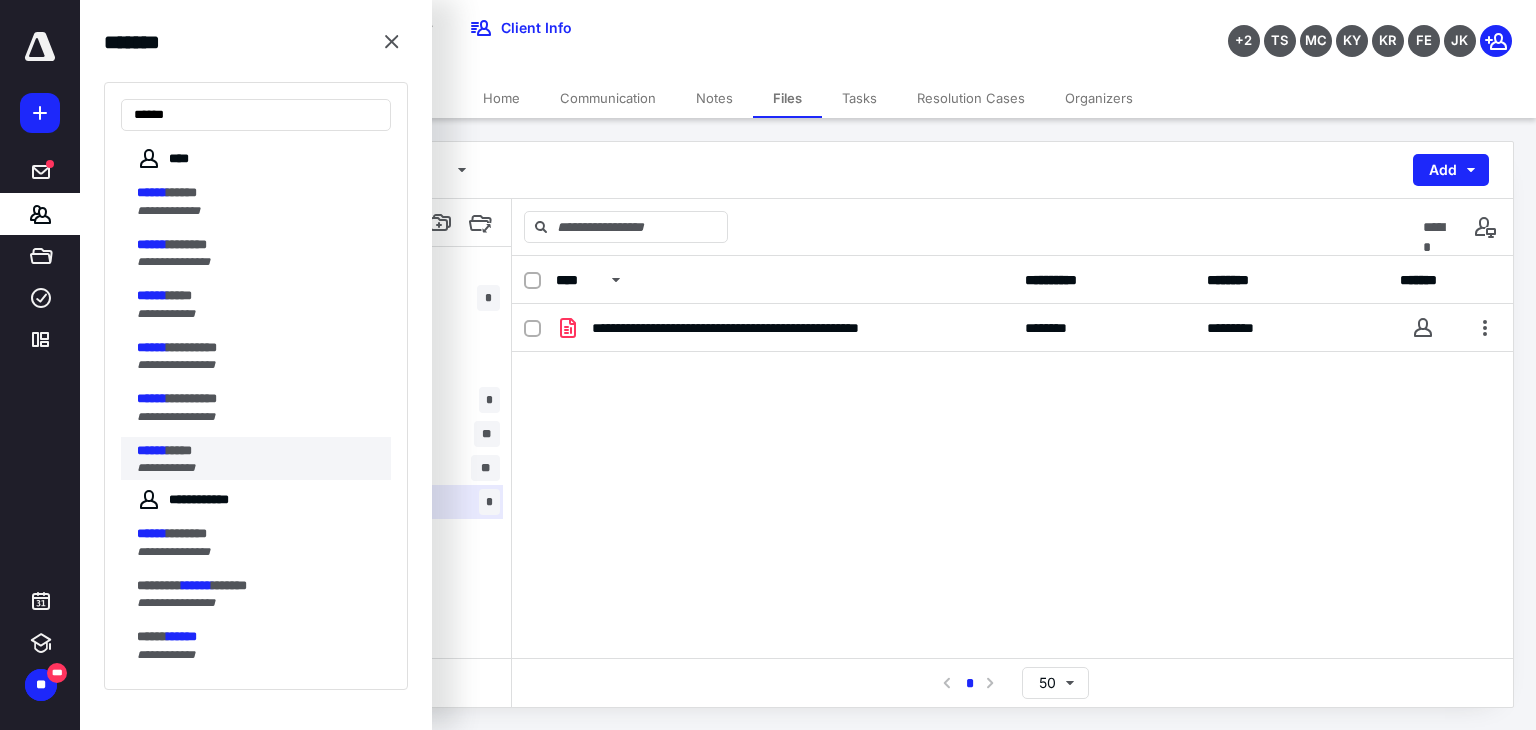 type on "******" 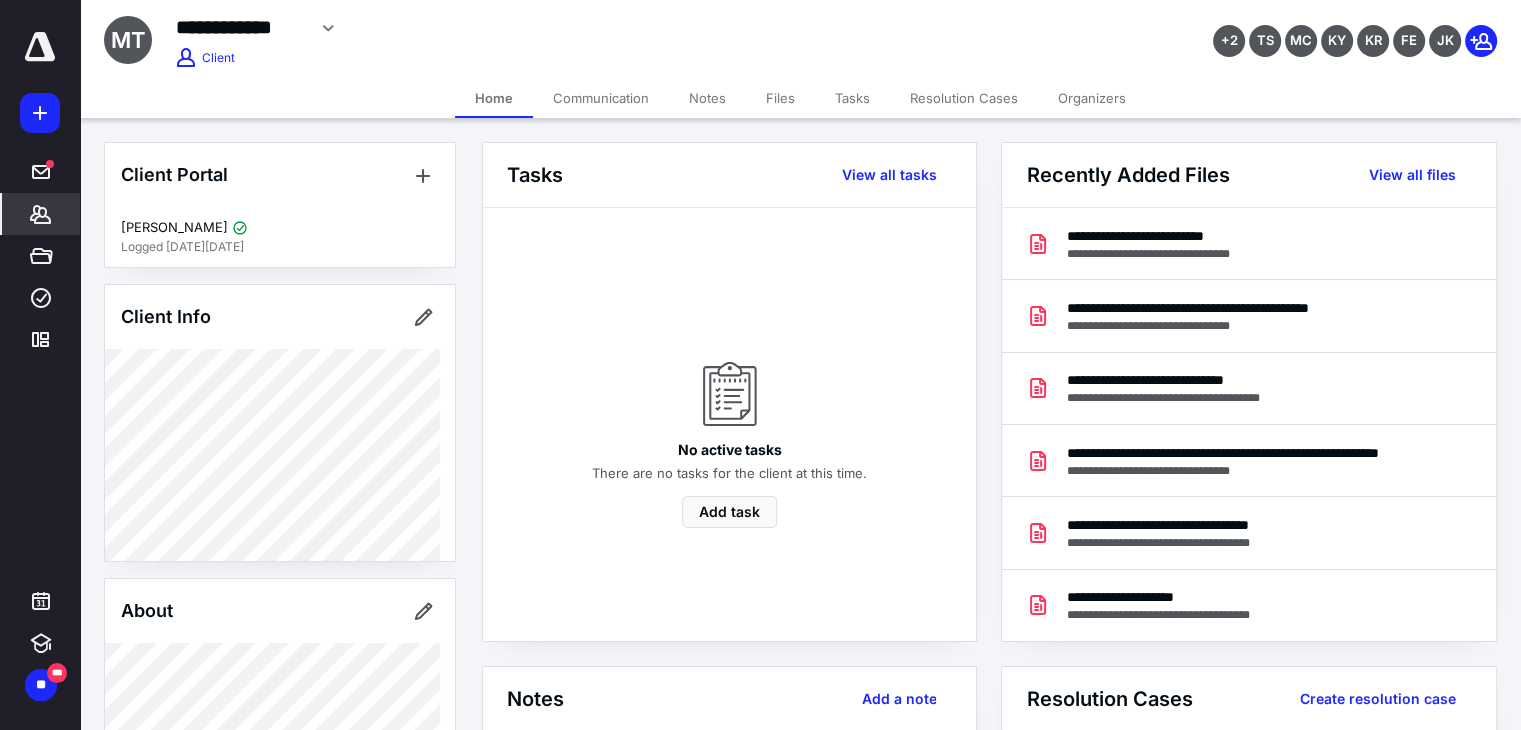click on "Files" at bounding box center [780, 98] 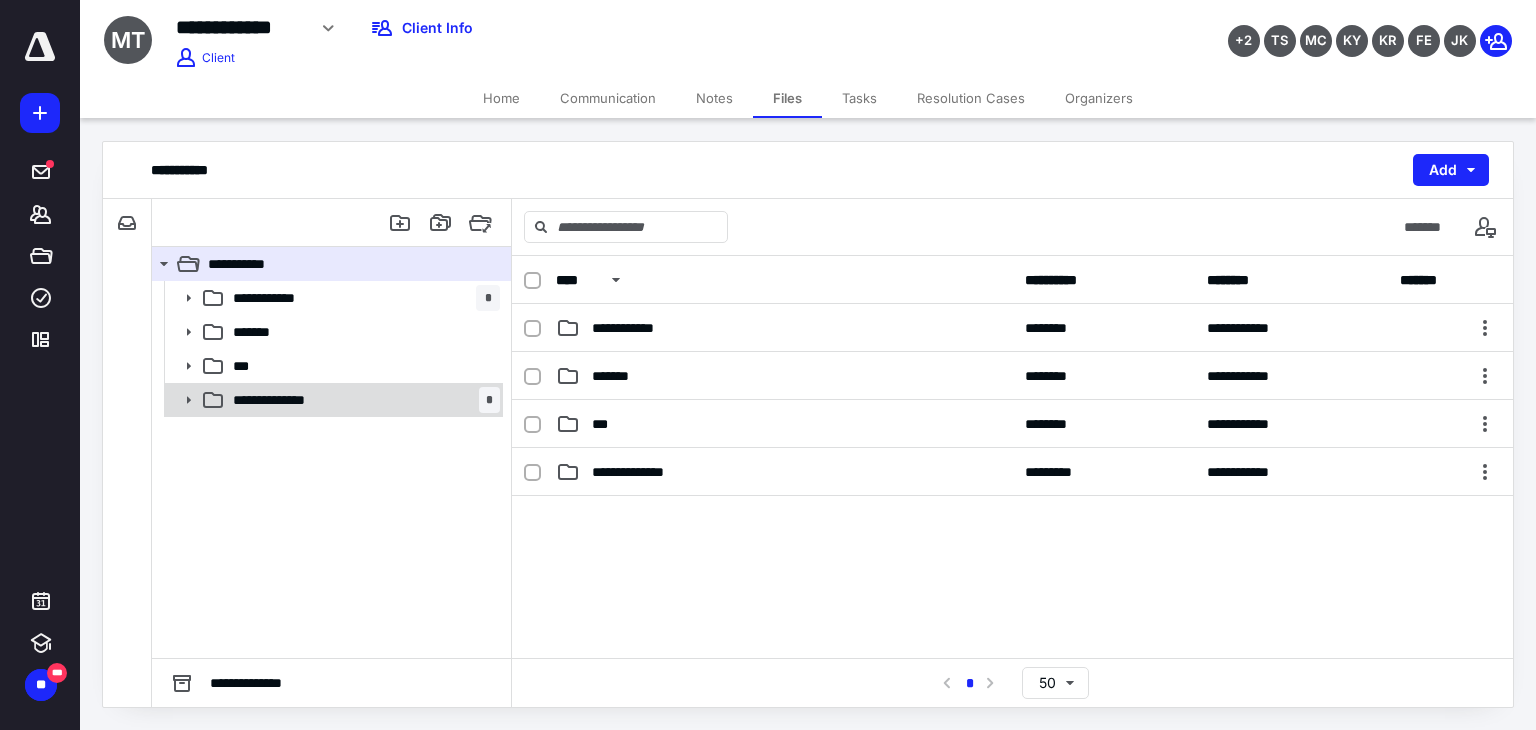 click on "**********" at bounding box center (362, 400) 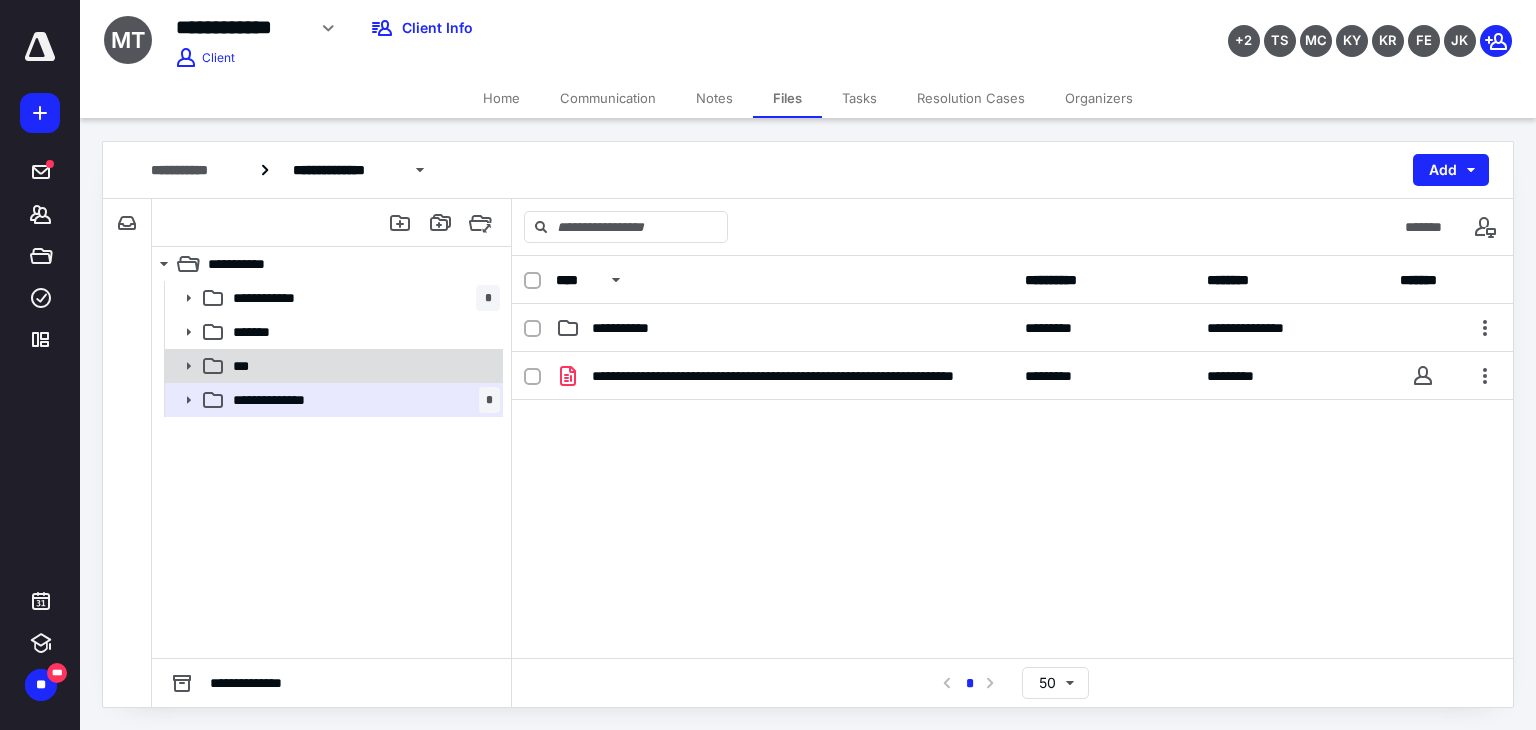 click on "***" at bounding box center (362, 366) 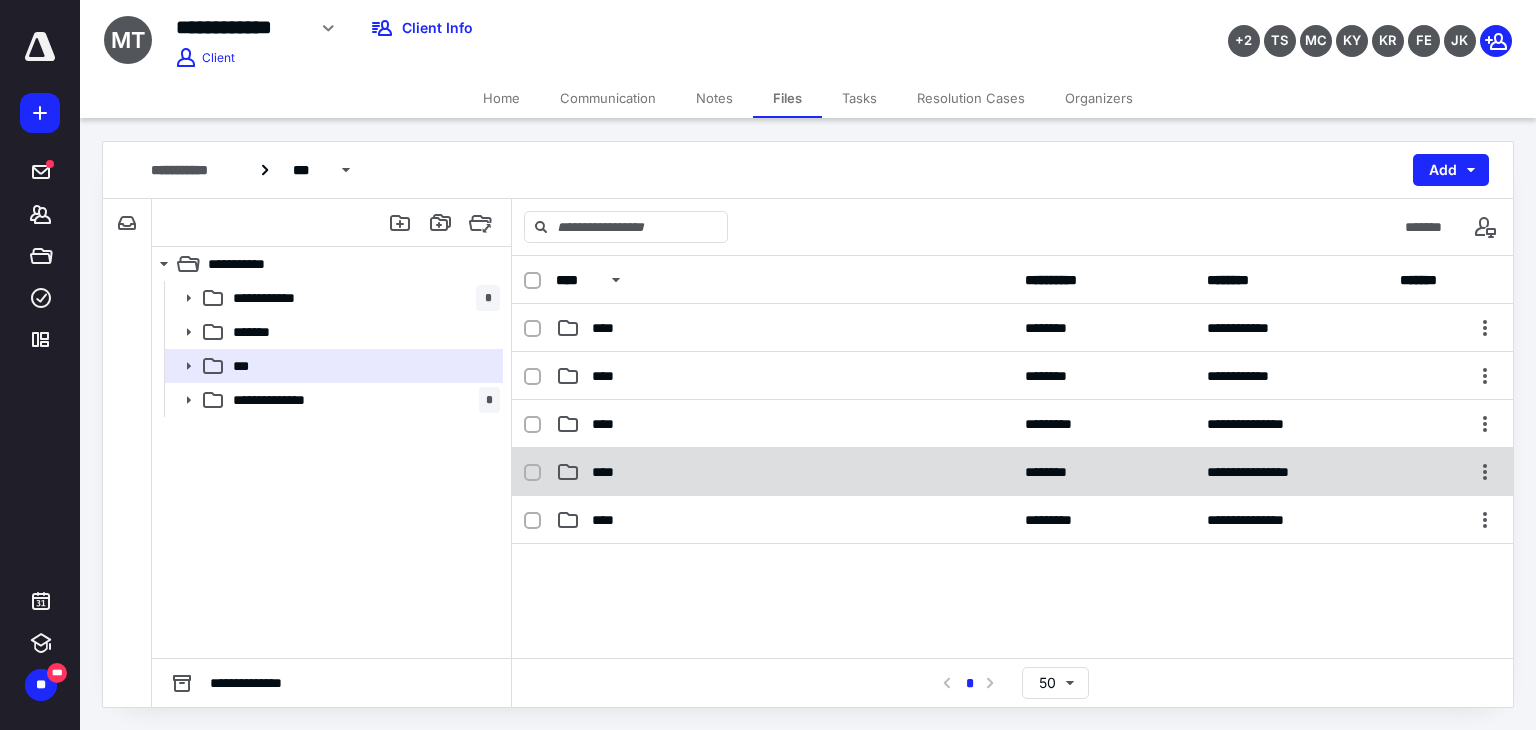 click on "****" at bounding box center (784, 472) 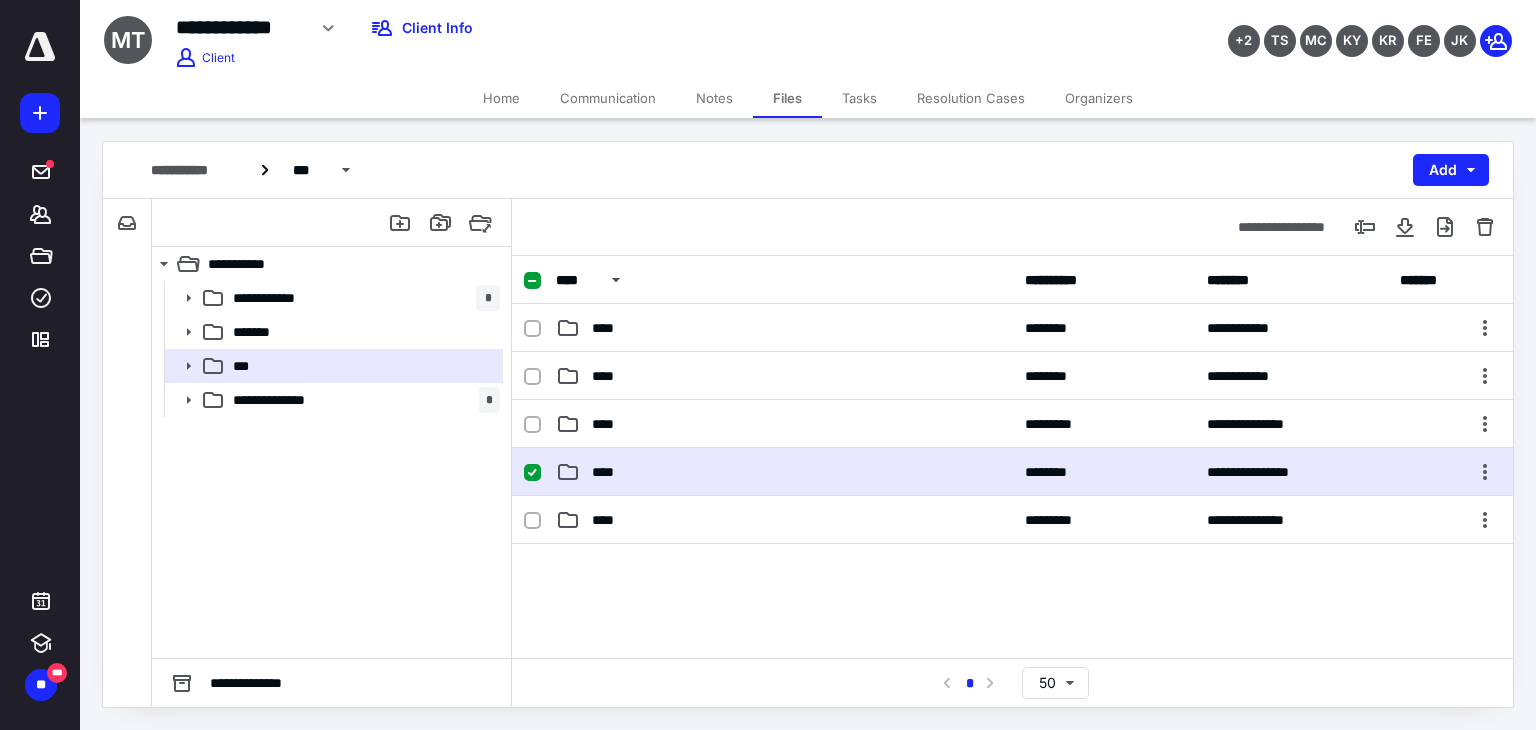 click on "****" at bounding box center [784, 472] 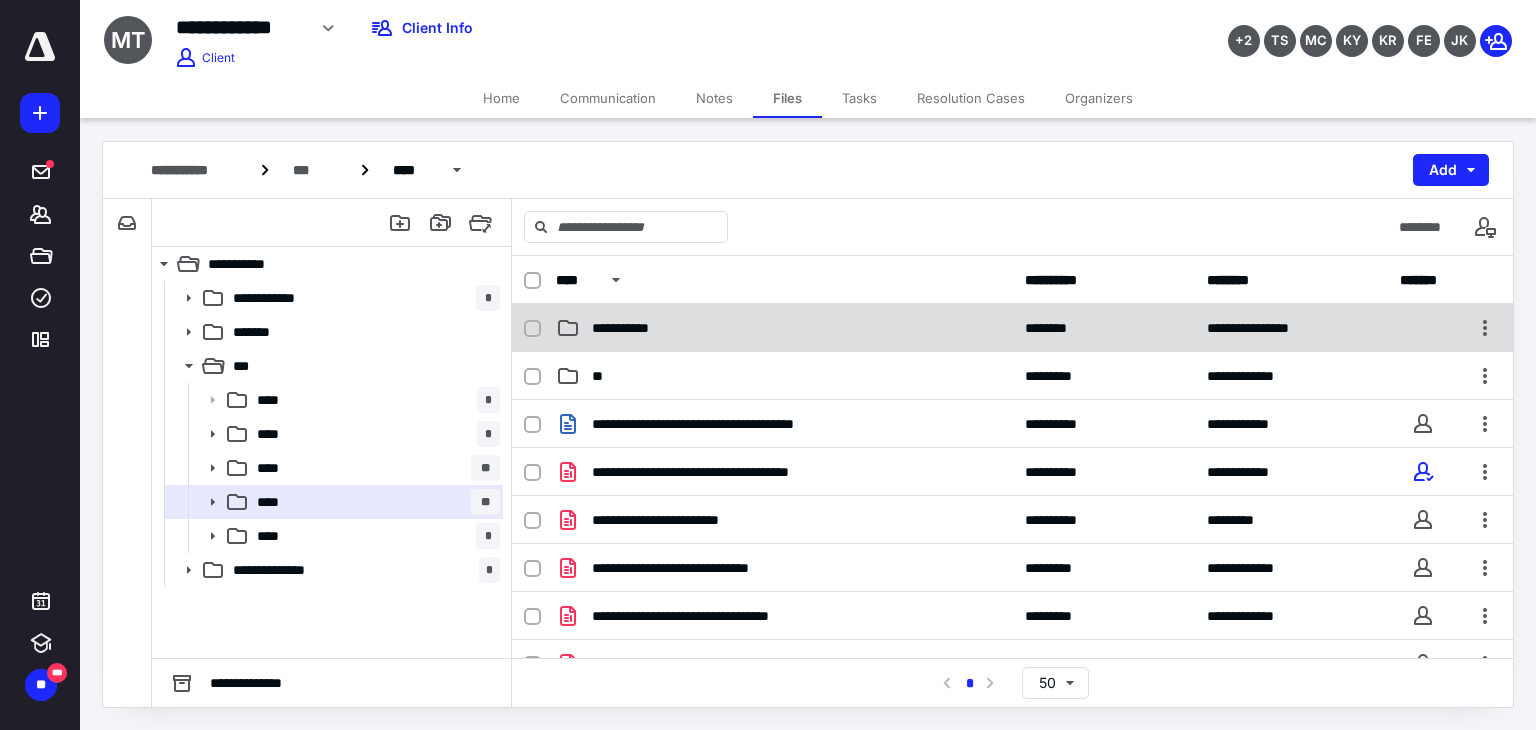 click on "**********" at bounding box center [784, 328] 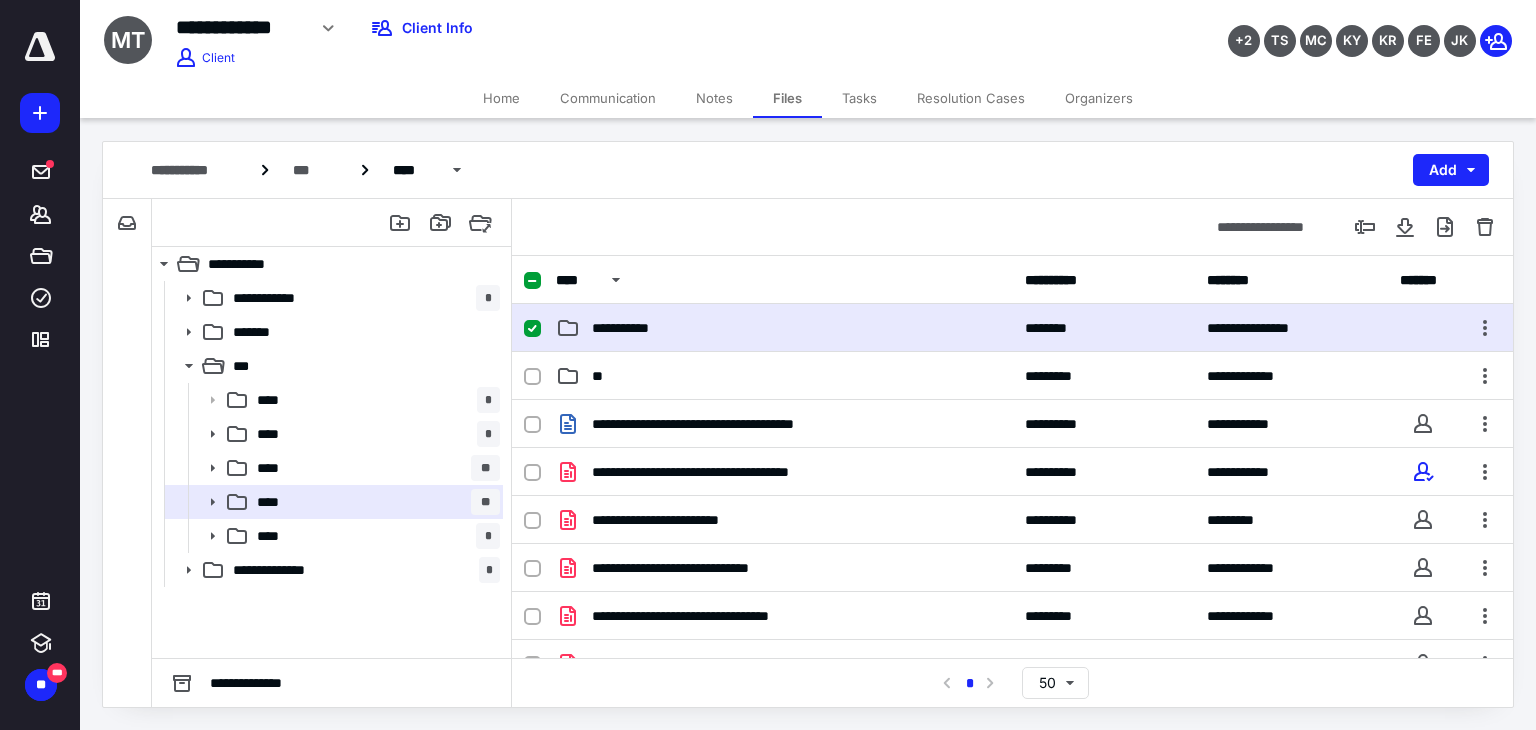 click on "**********" at bounding box center [784, 328] 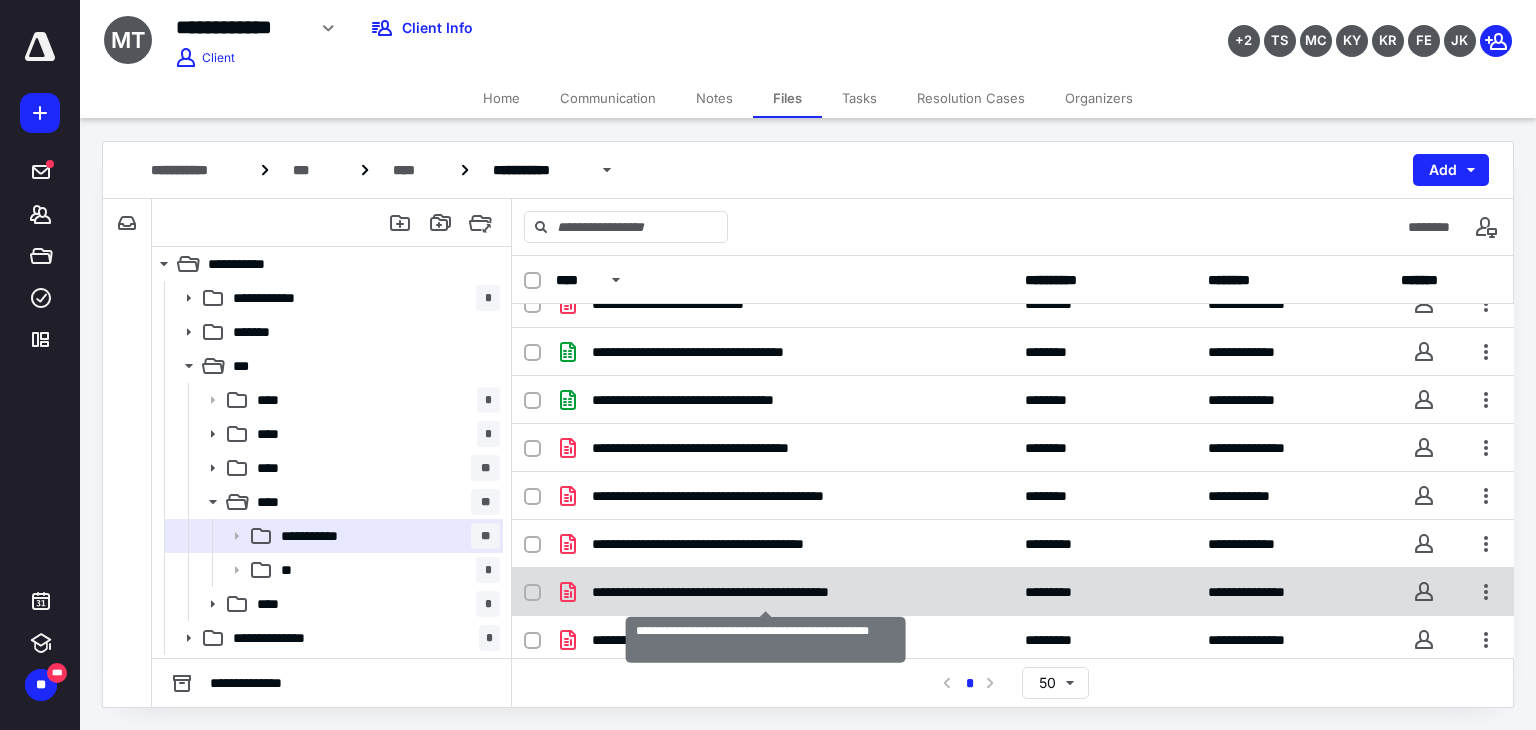 scroll, scrollTop: 0, scrollLeft: 0, axis: both 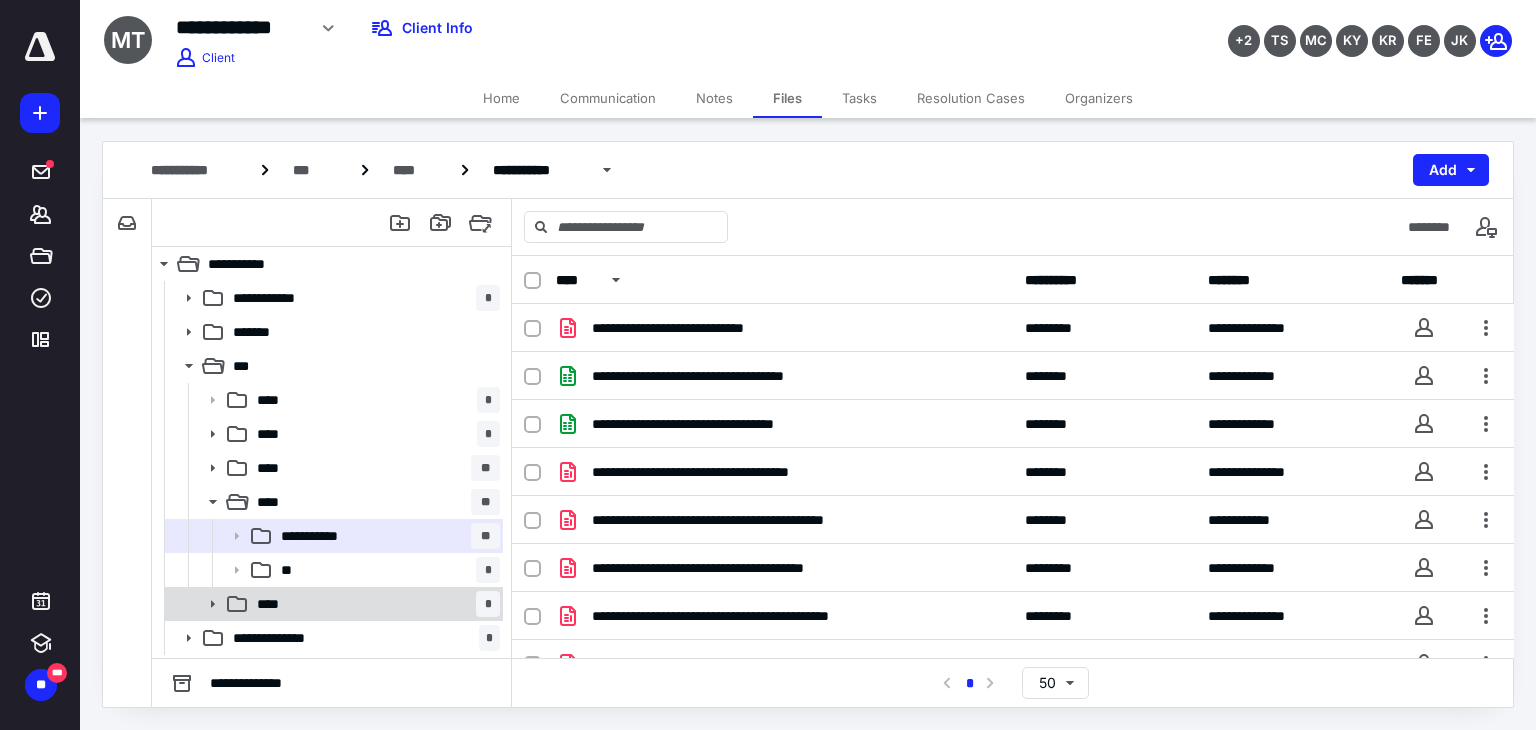 click on "**** *" at bounding box center (374, 604) 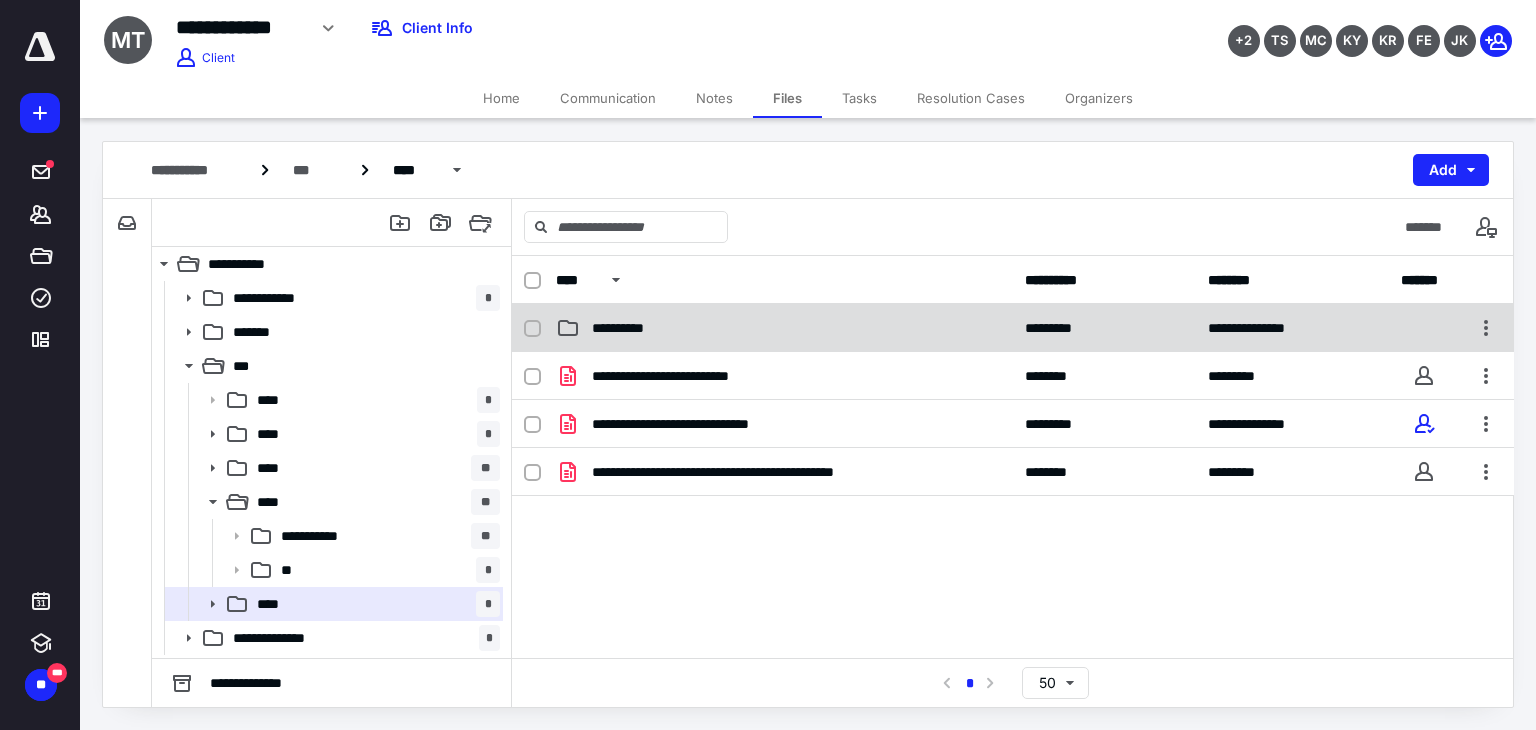 click on "**********" at bounding box center [784, 328] 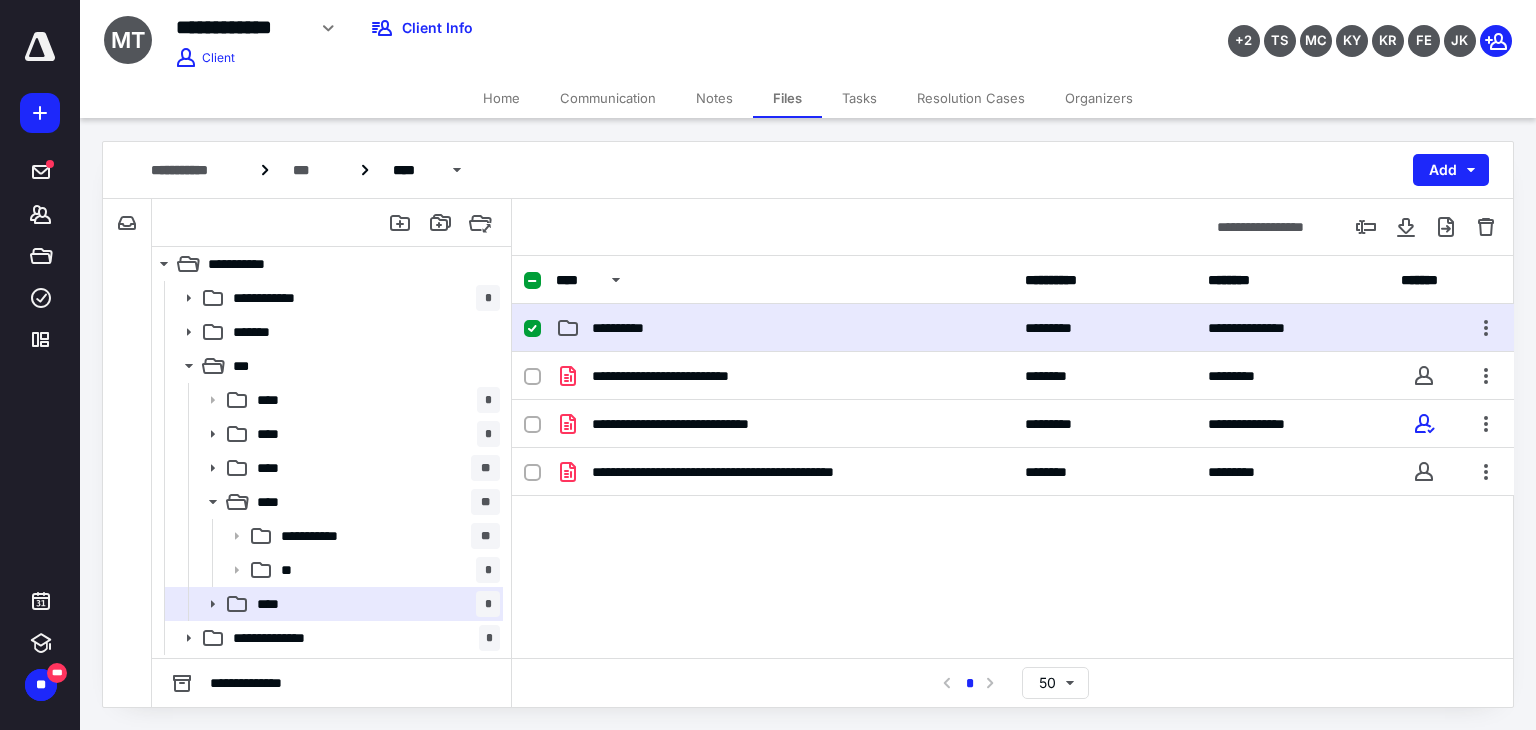 click on "**********" at bounding box center [784, 328] 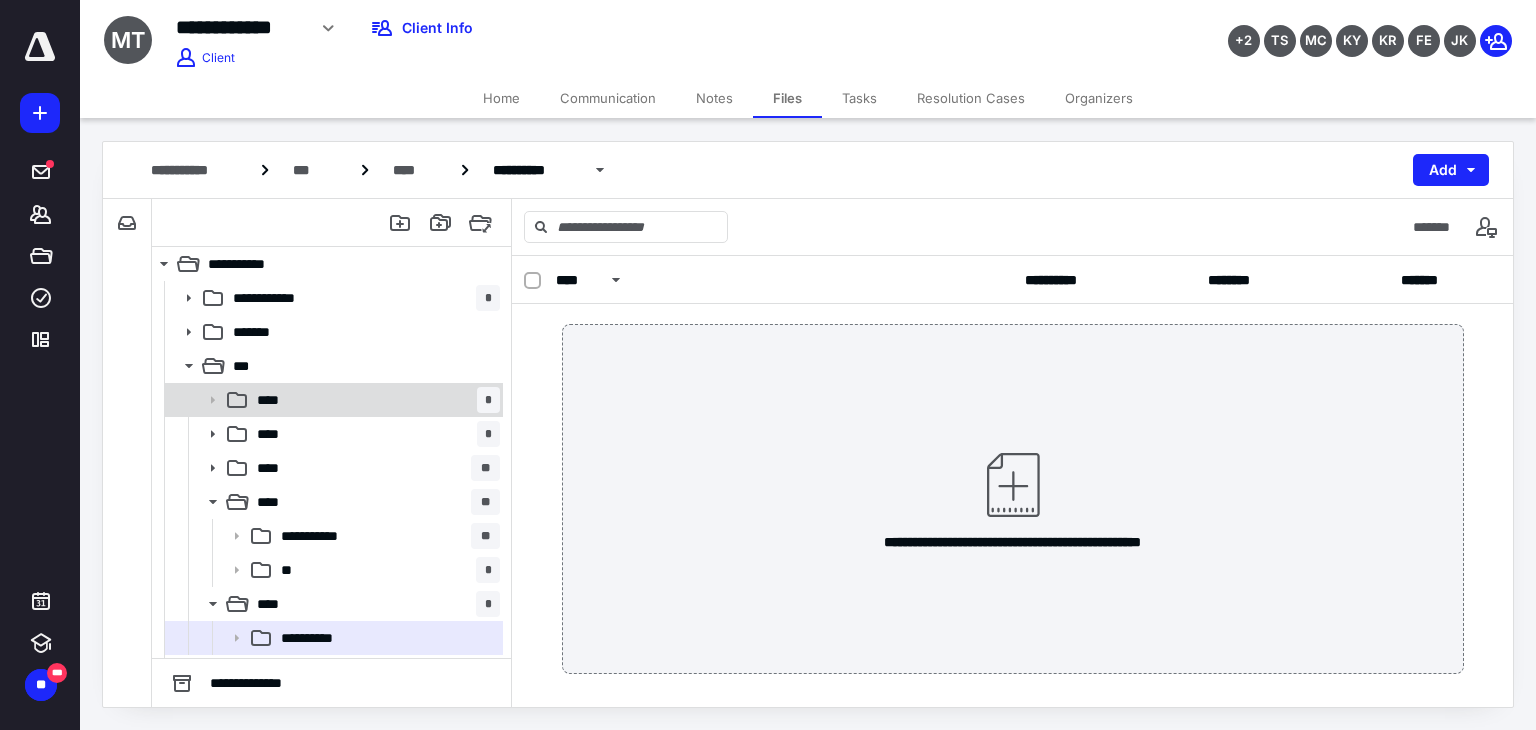 scroll, scrollTop: 47, scrollLeft: 0, axis: vertical 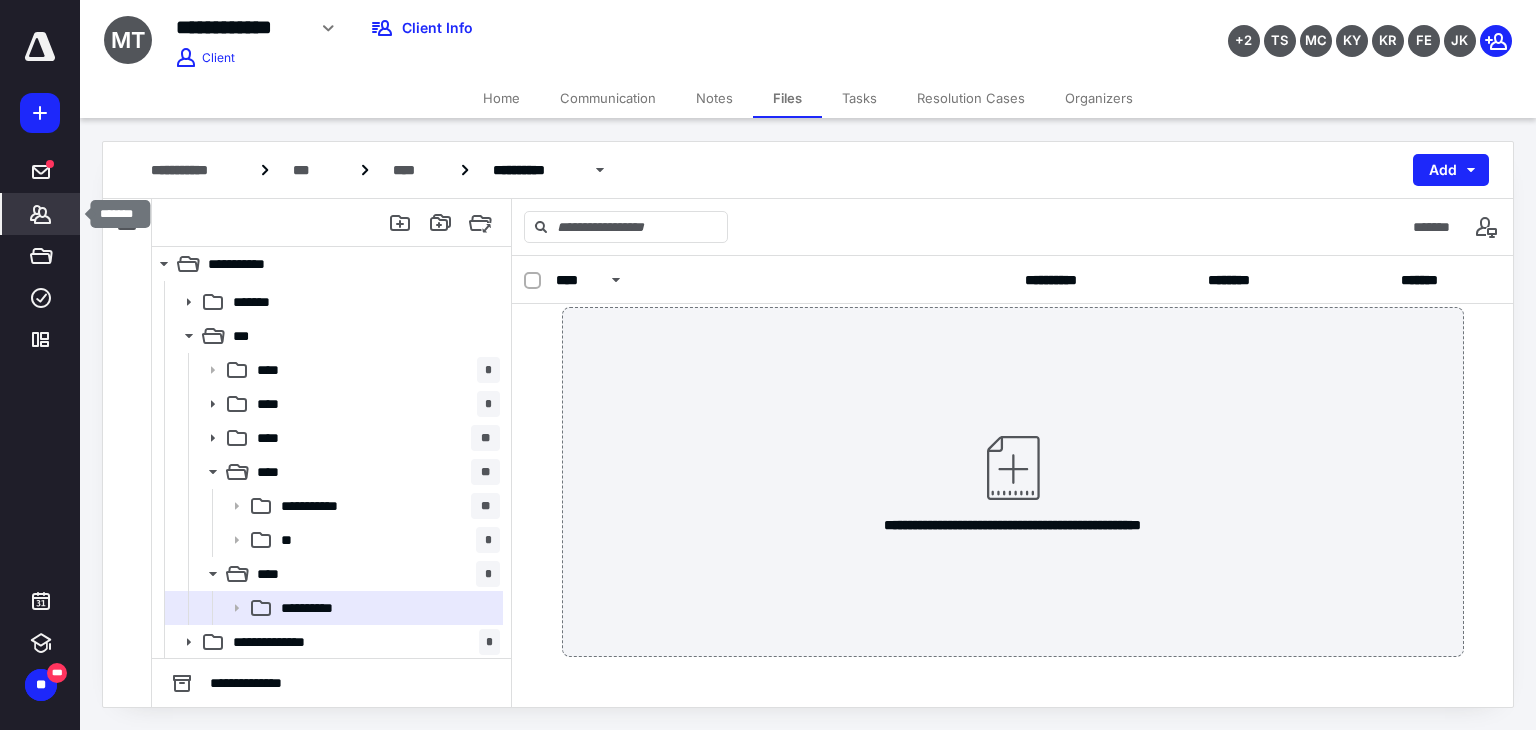 click 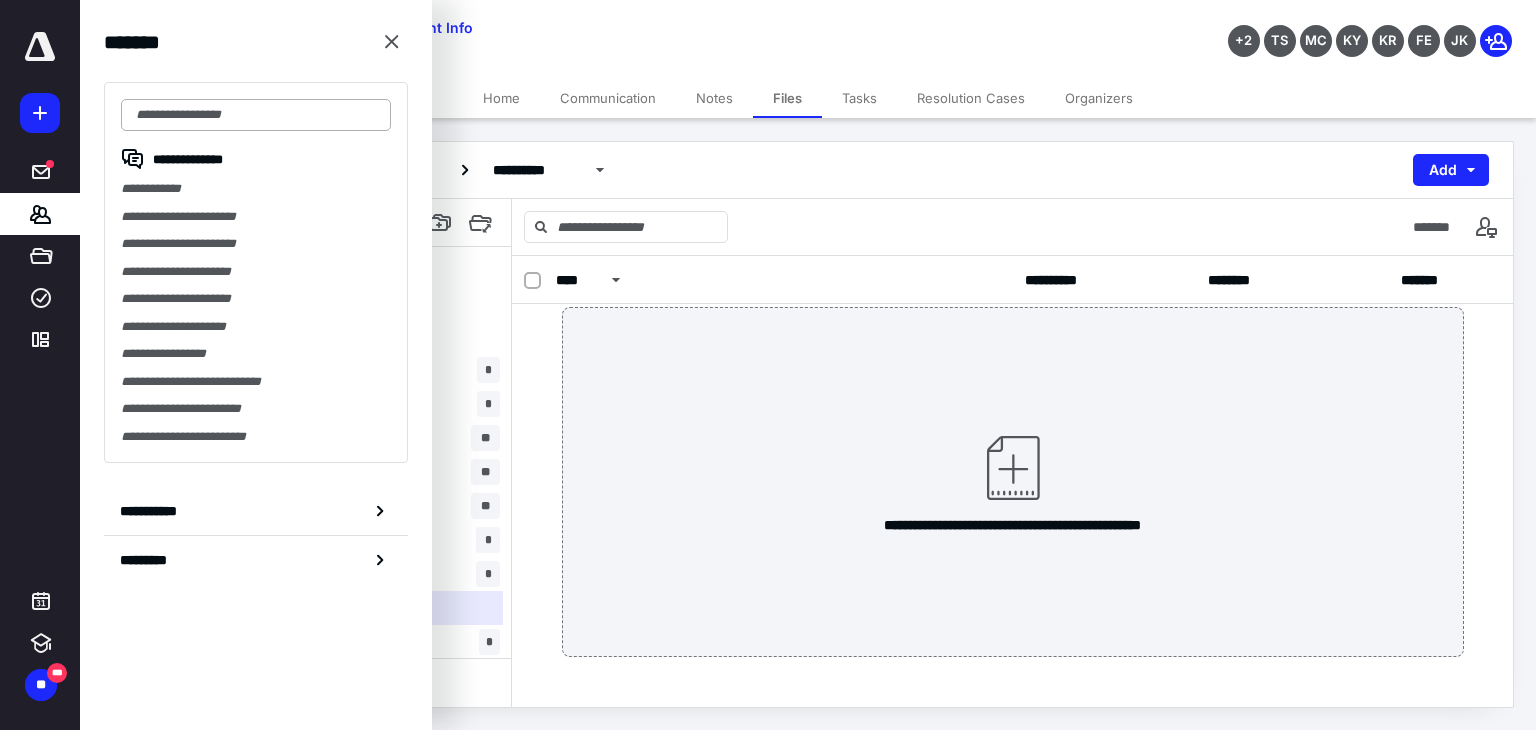 click at bounding box center (256, 115) 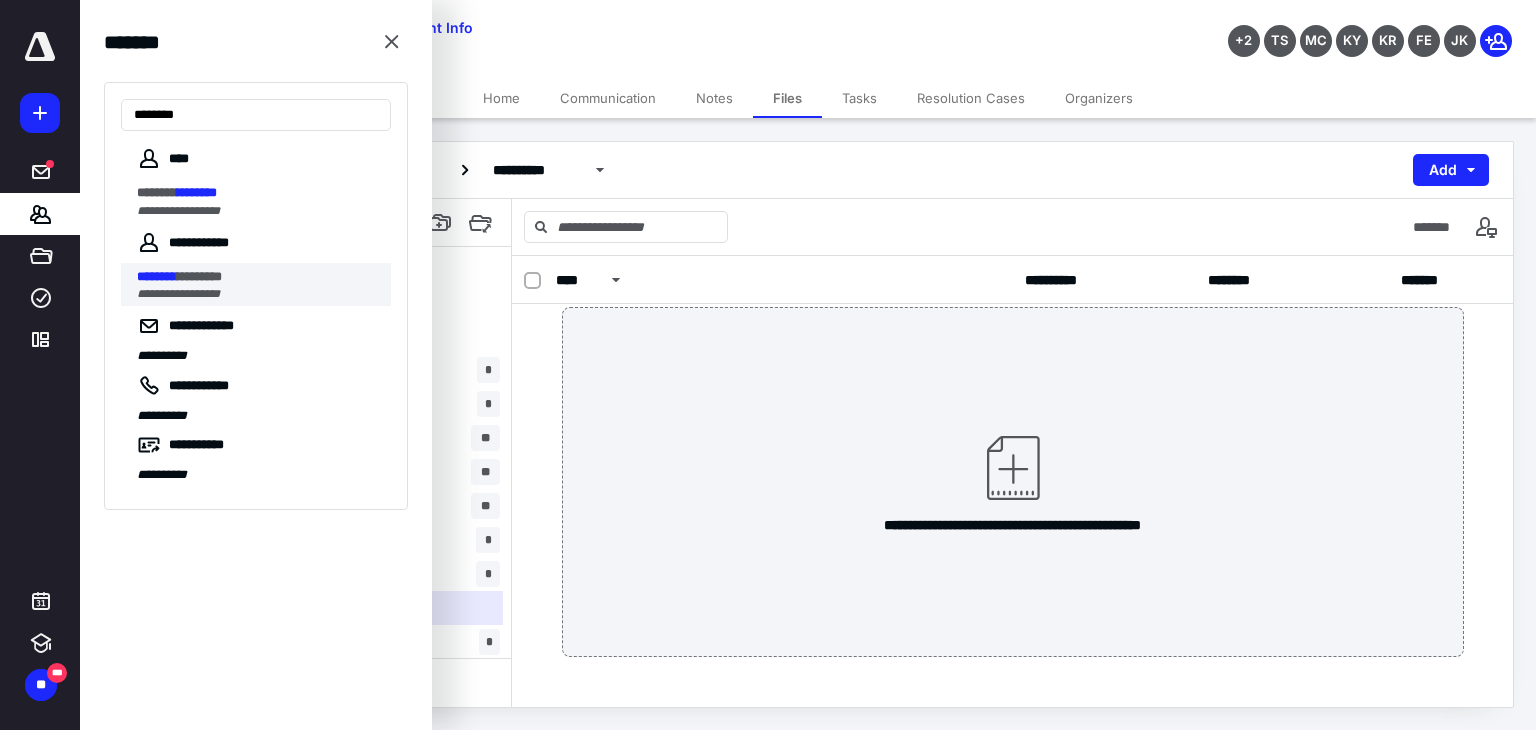 type on "********" 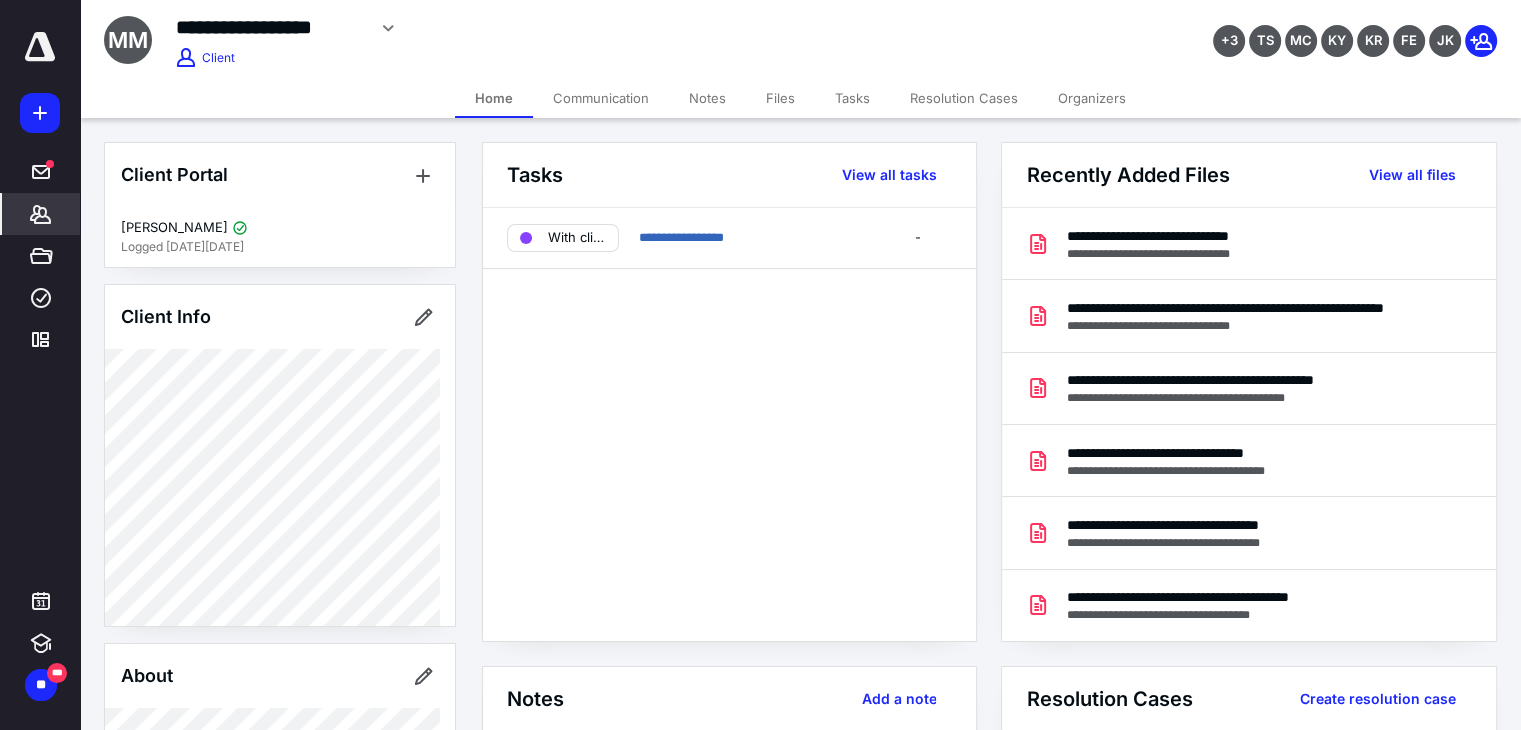 click on "Files" at bounding box center (780, 98) 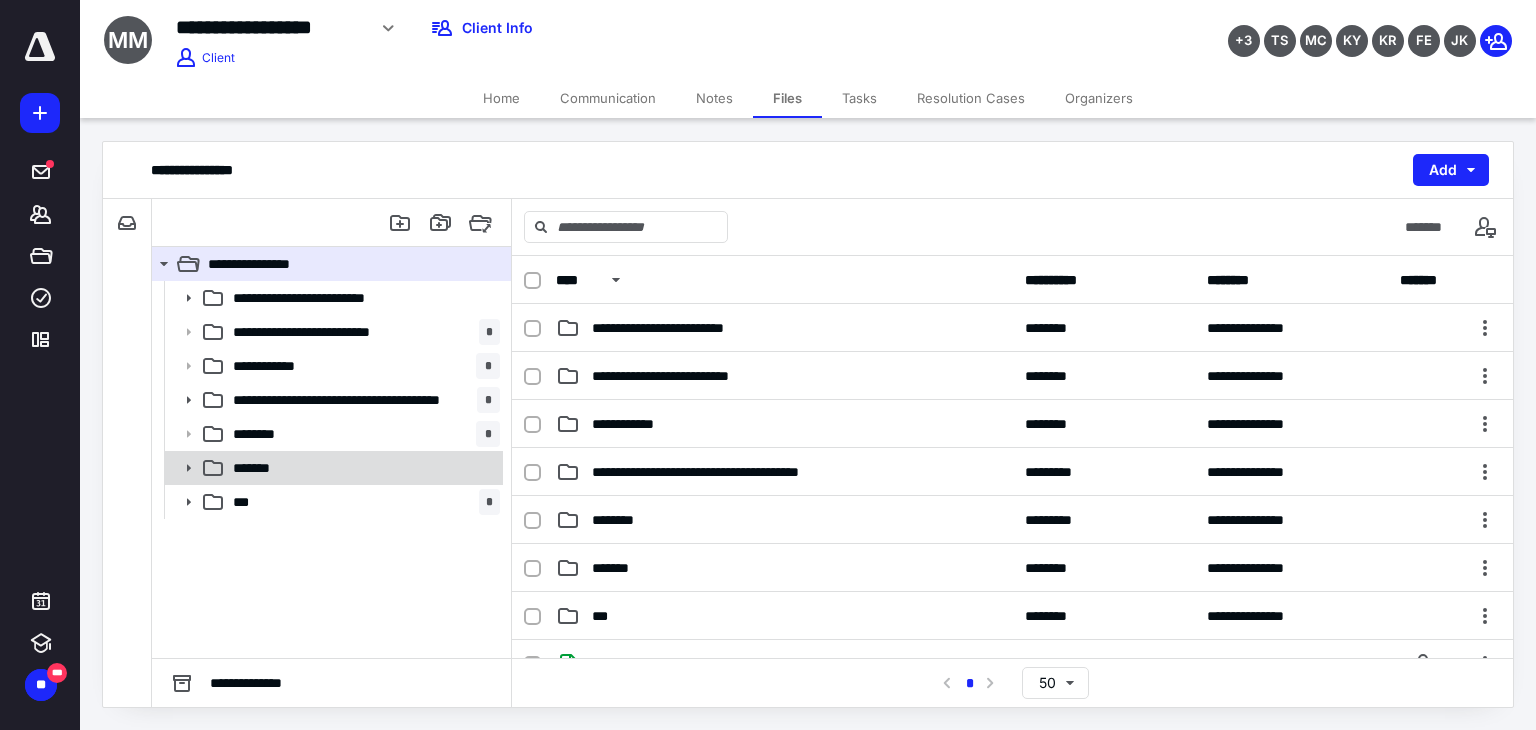 click on "*******" at bounding box center (332, 468) 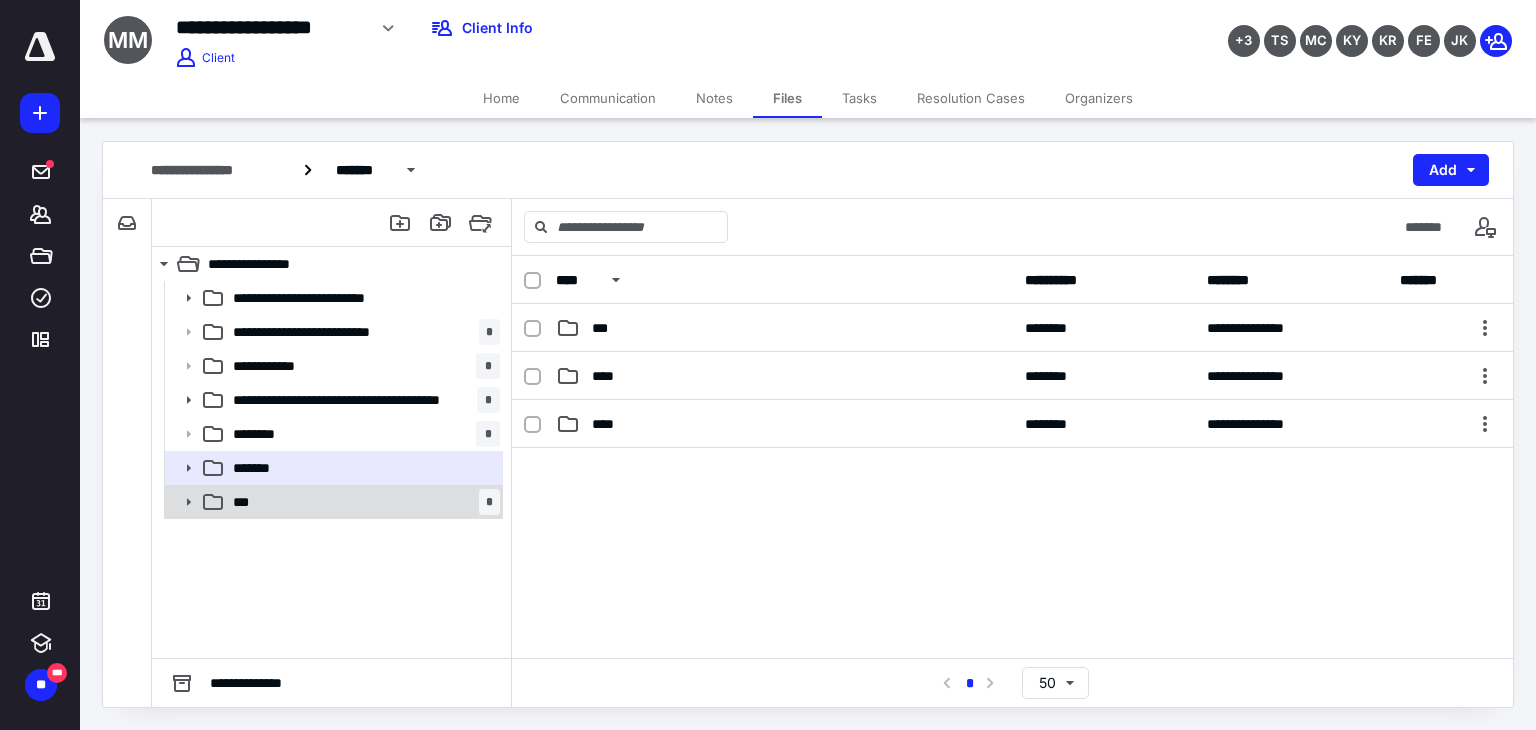 click on "*** *" at bounding box center [362, 502] 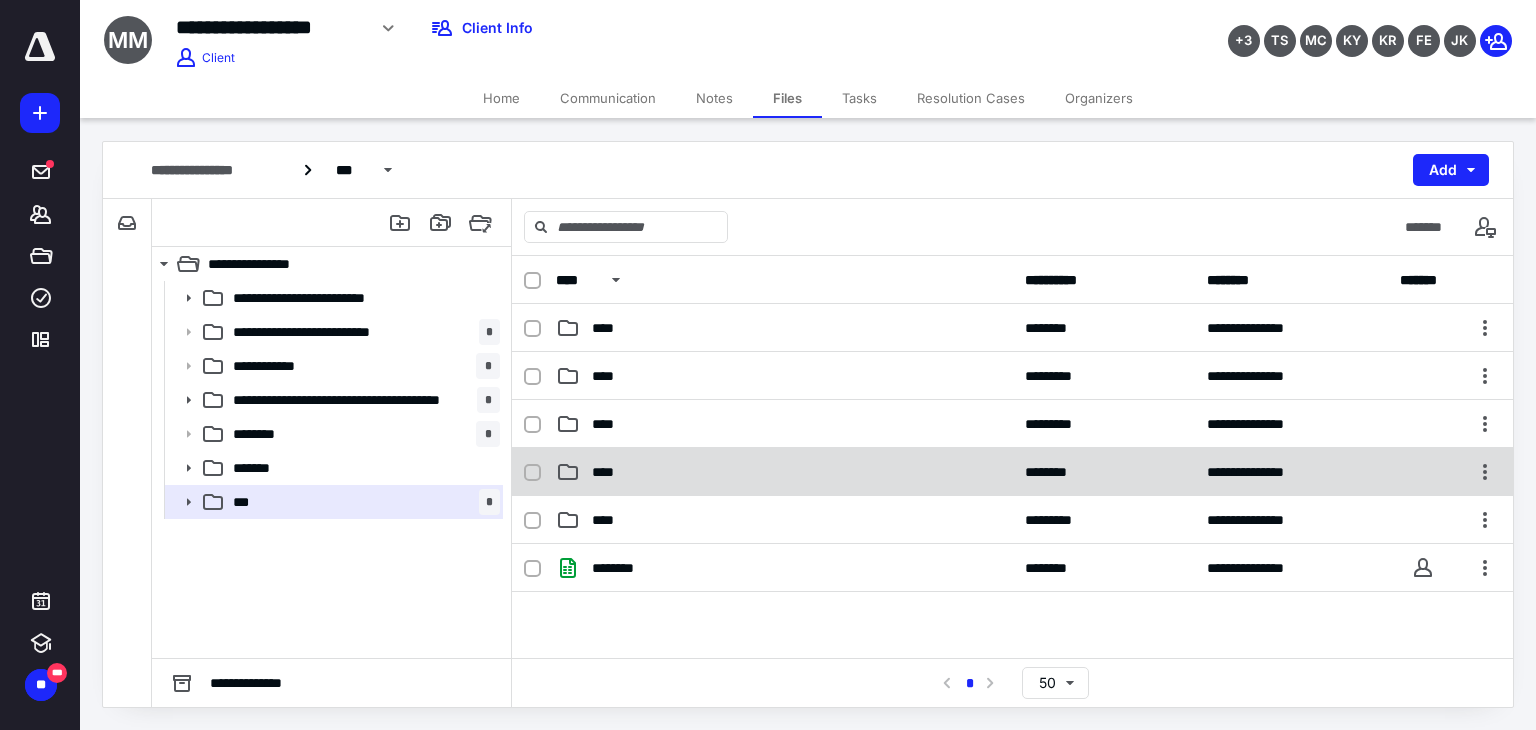 click on "****" at bounding box center [784, 472] 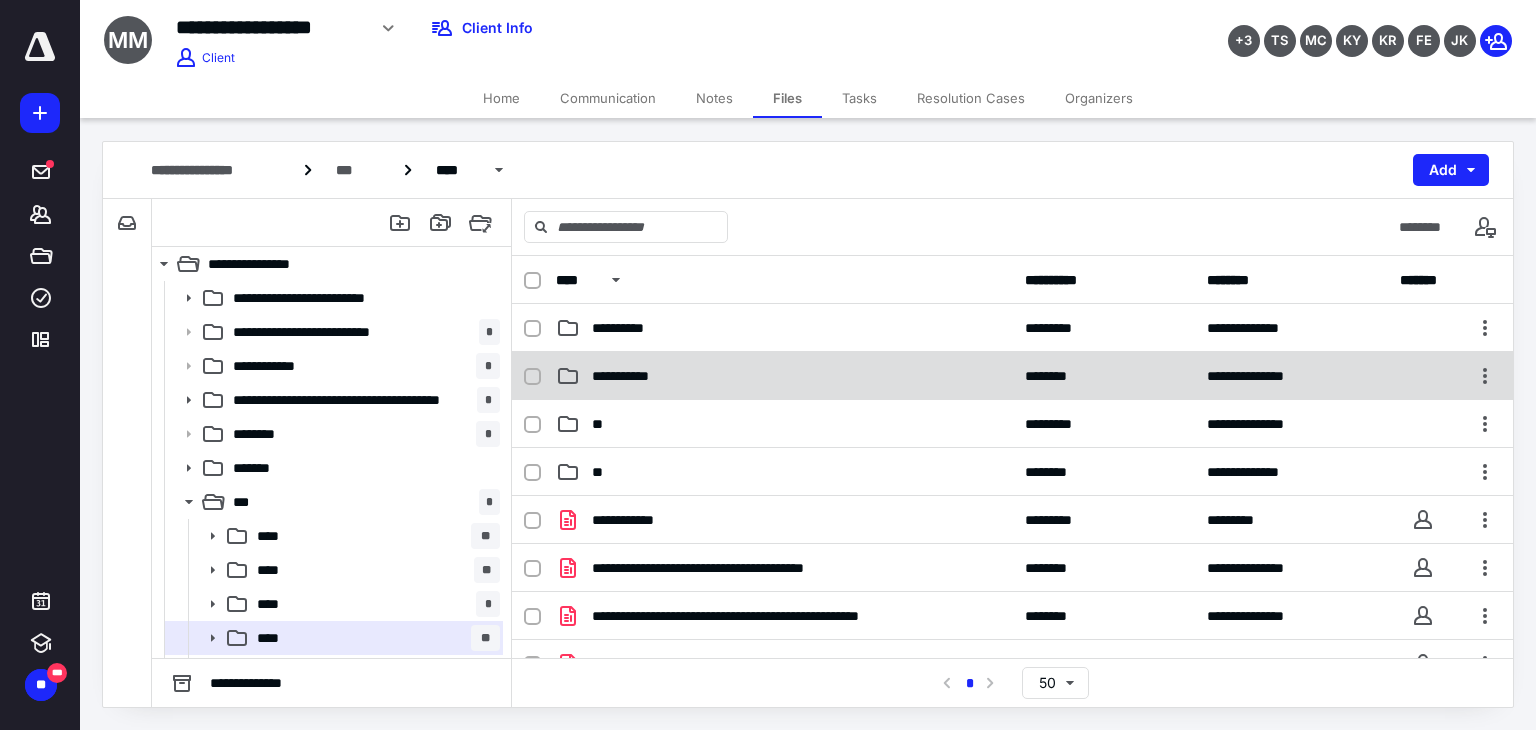 click on "**********" at bounding box center (784, 376) 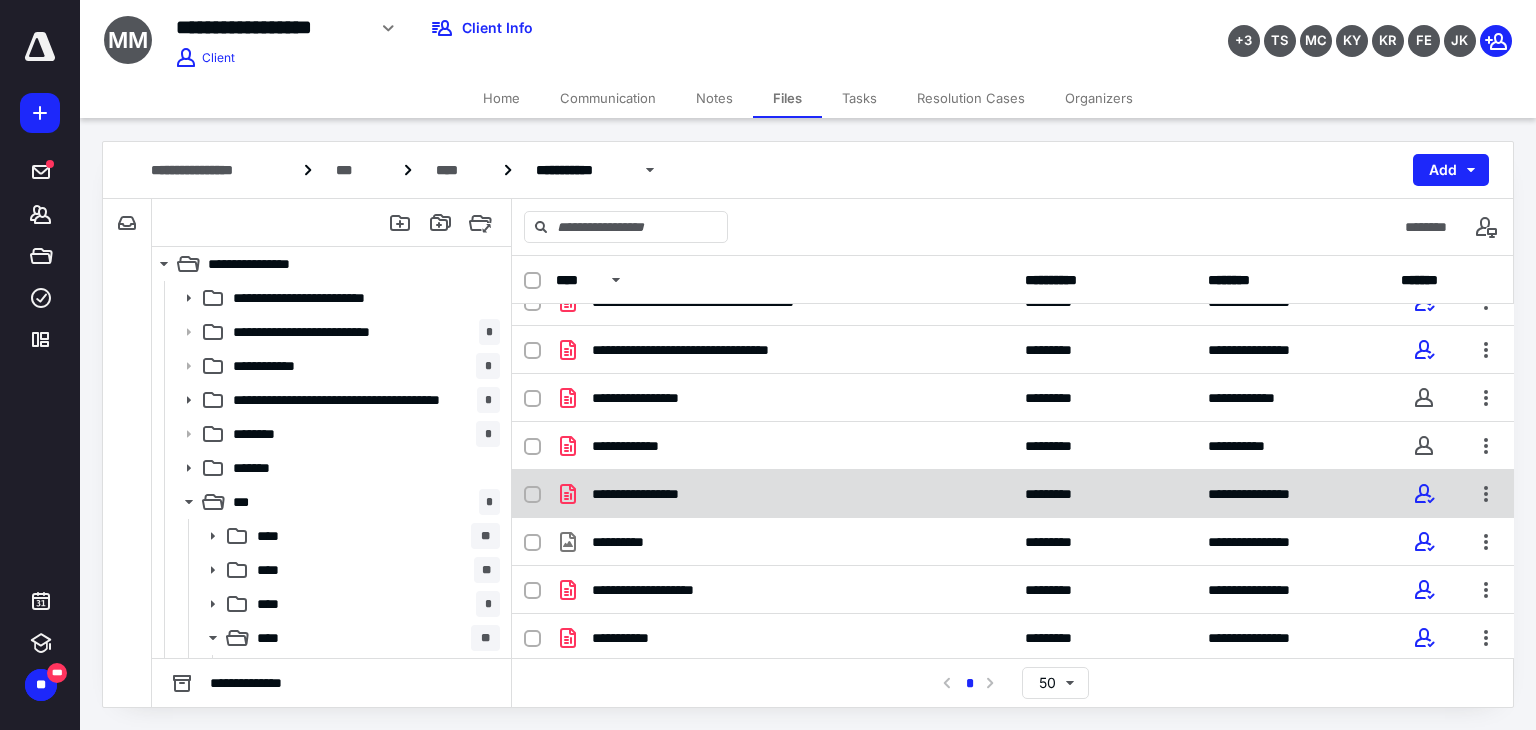 scroll, scrollTop: 832, scrollLeft: 0, axis: vertical 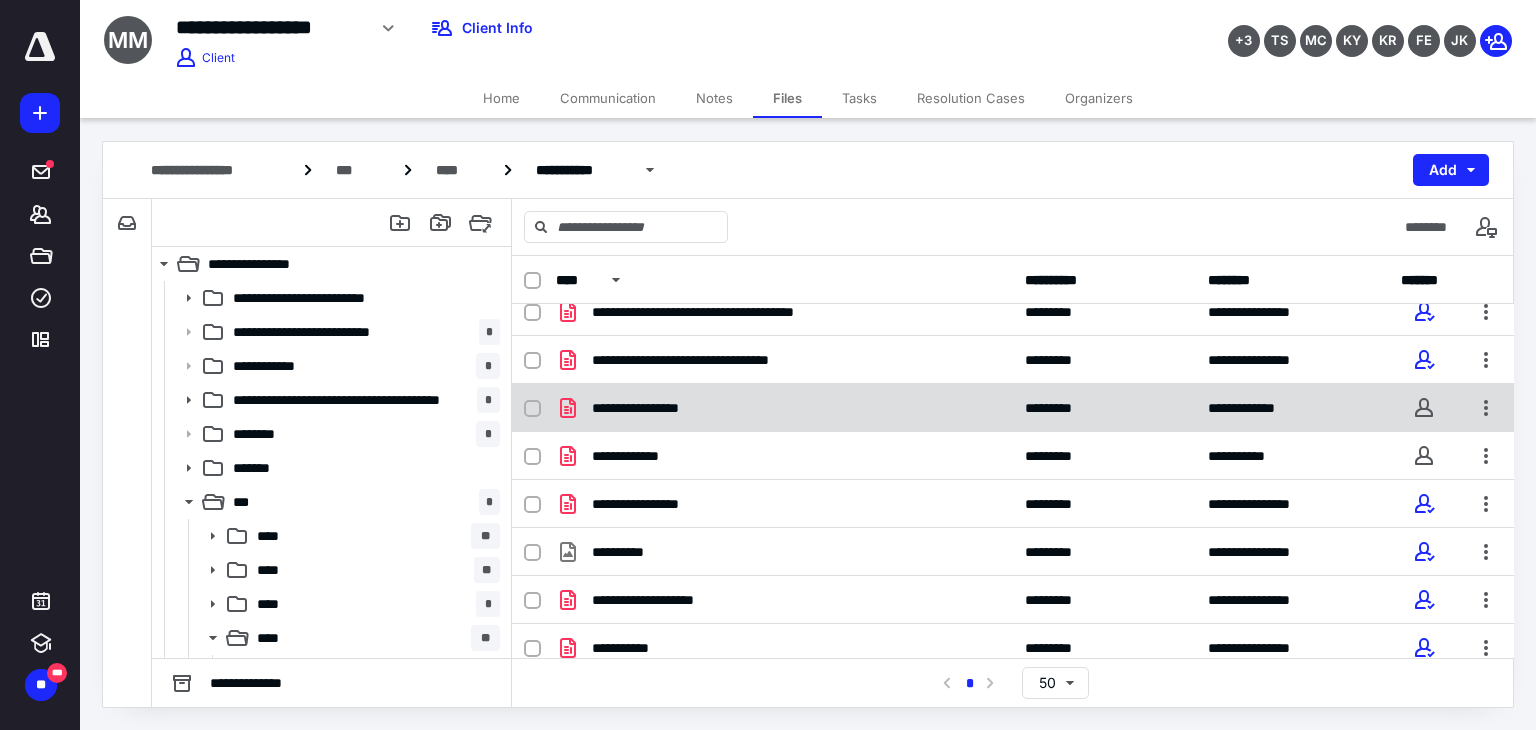 click on "**********" at bounding box center (784, 408) 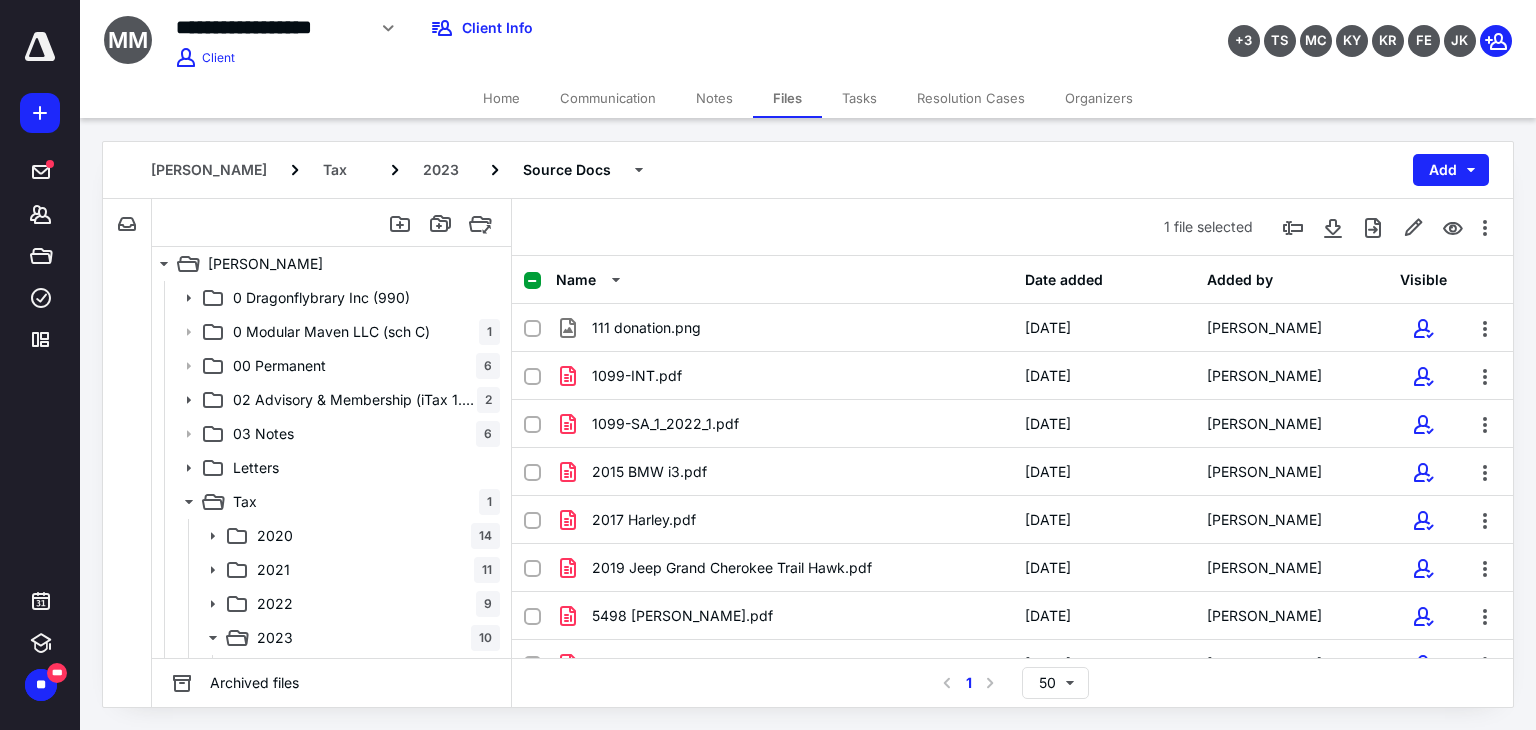 scroll, scrollTop: 832, scrollLeft: 0, axis: vertical 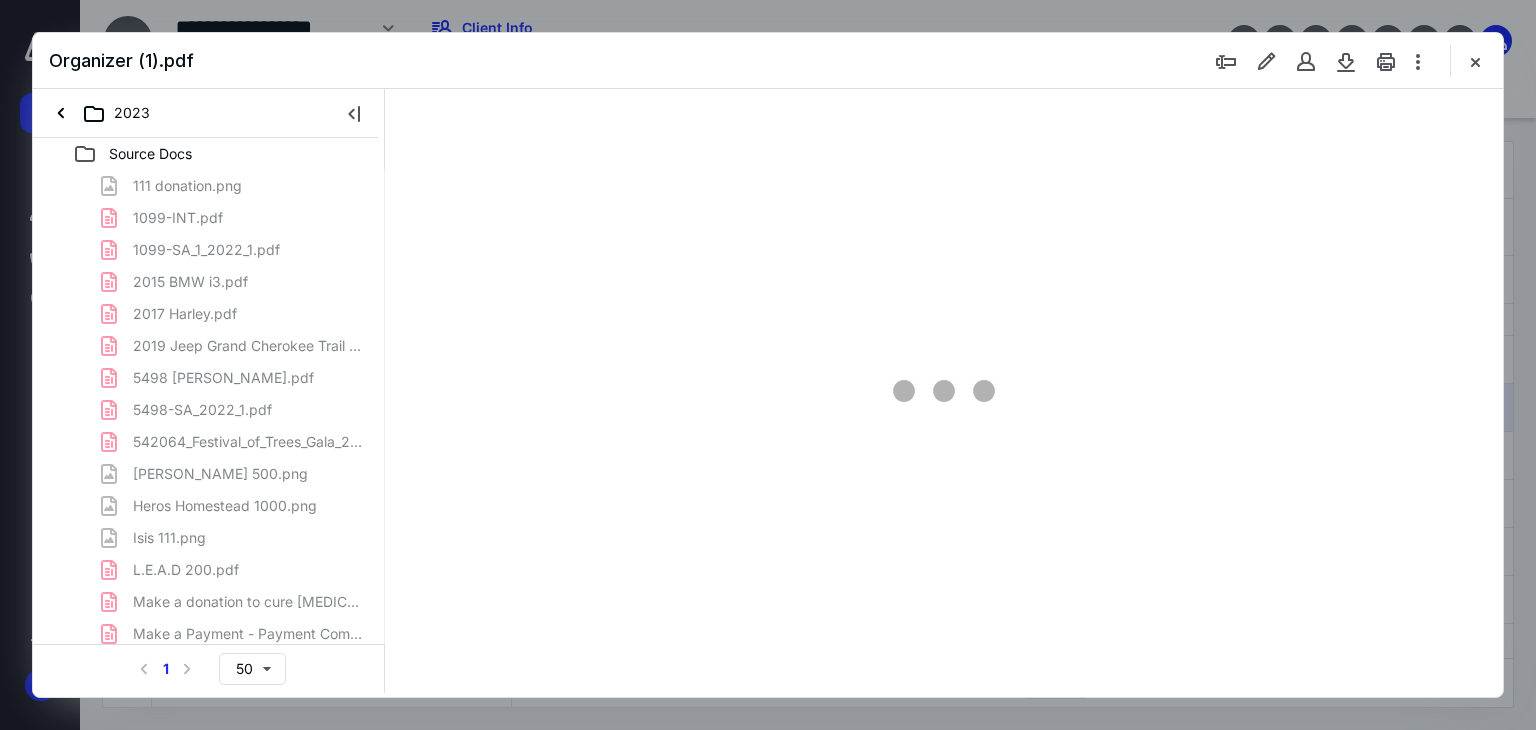 type on "179" 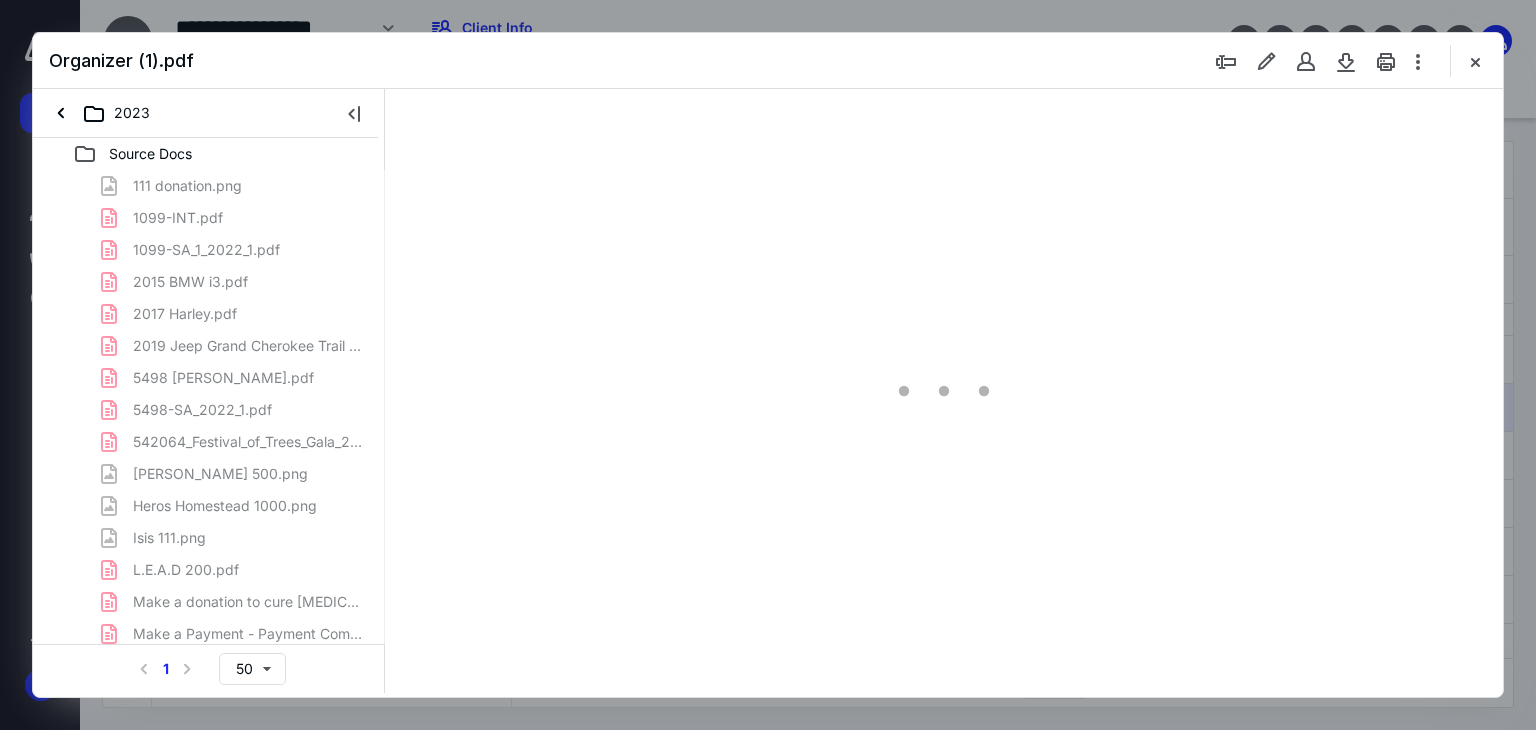 scroll, scrollTop: 83, scrollLeft: 0, axis: vertical 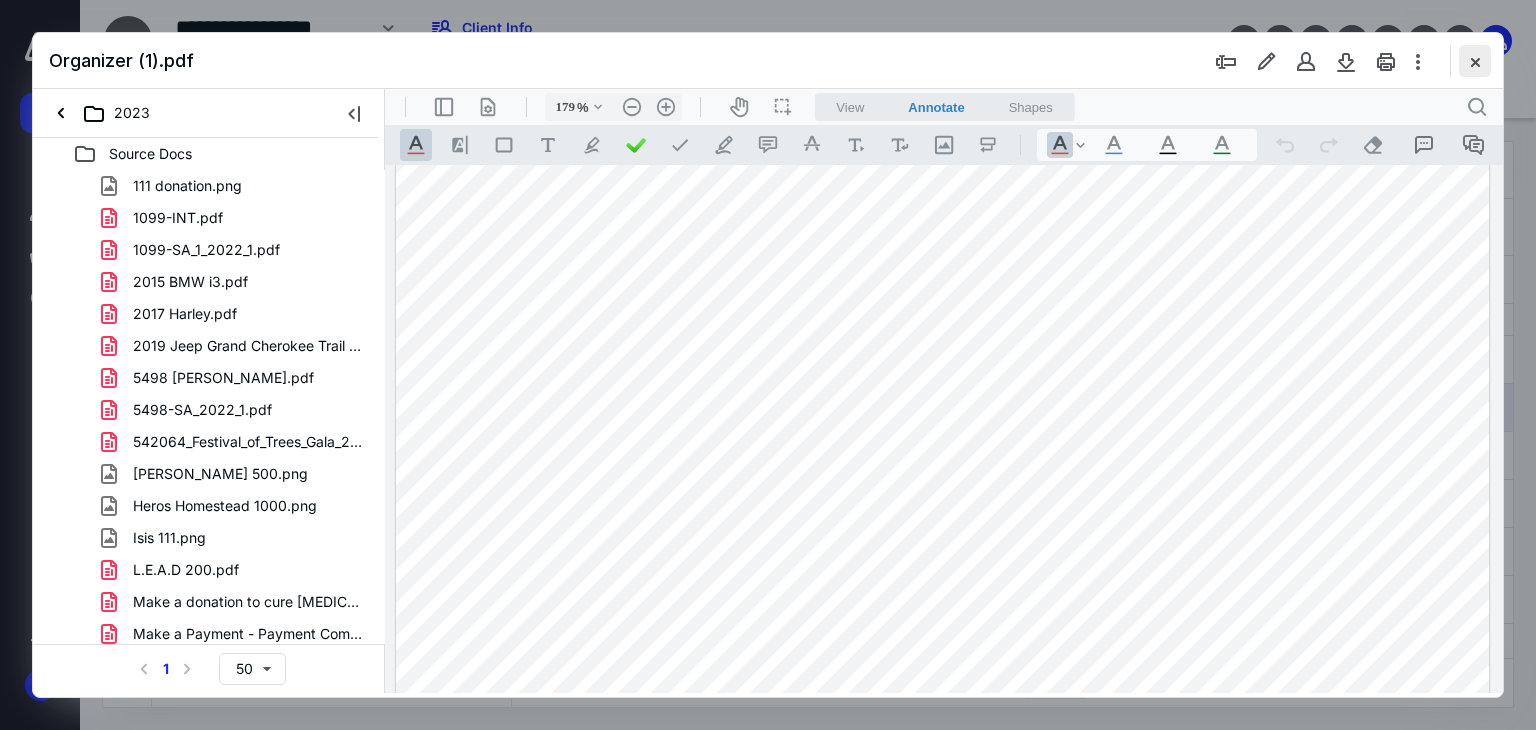 click at bounding box center (1475, 61) 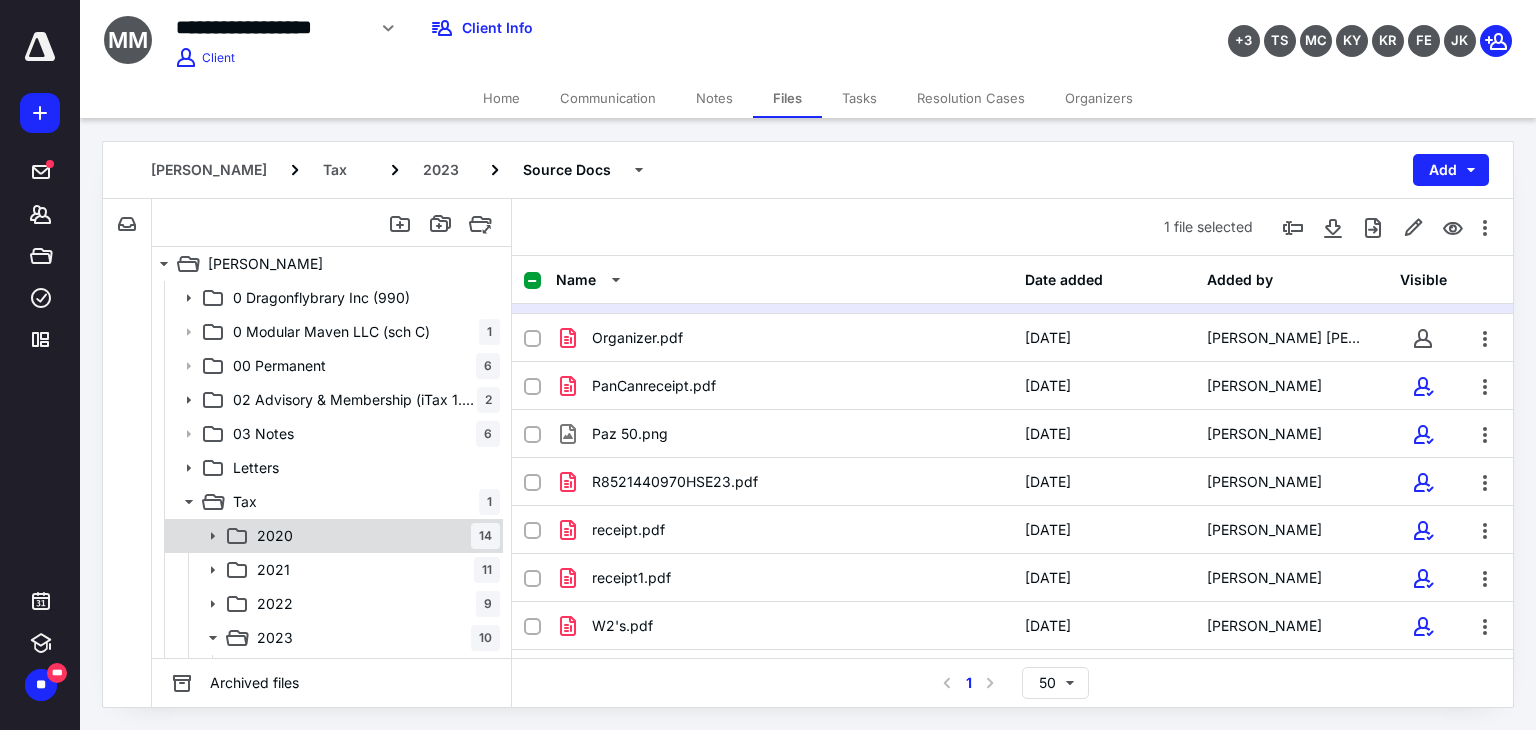scroll, scrollTop: 1032, scrollLeft: 0, axis: vertical 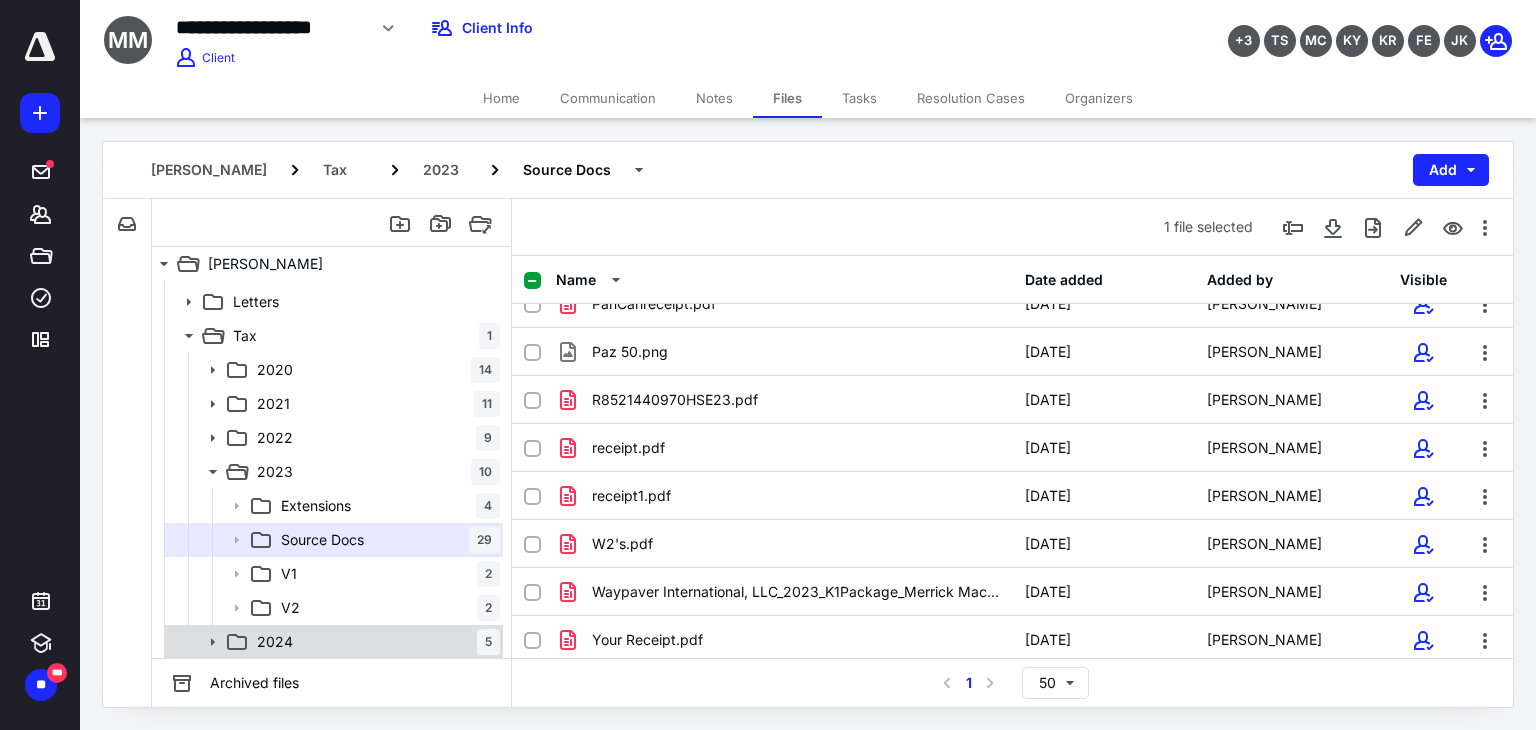 drag, startPoint x: 372, startPoint y: 645, endPoint x: 453, endPoint y: 598, distance: 93.64828 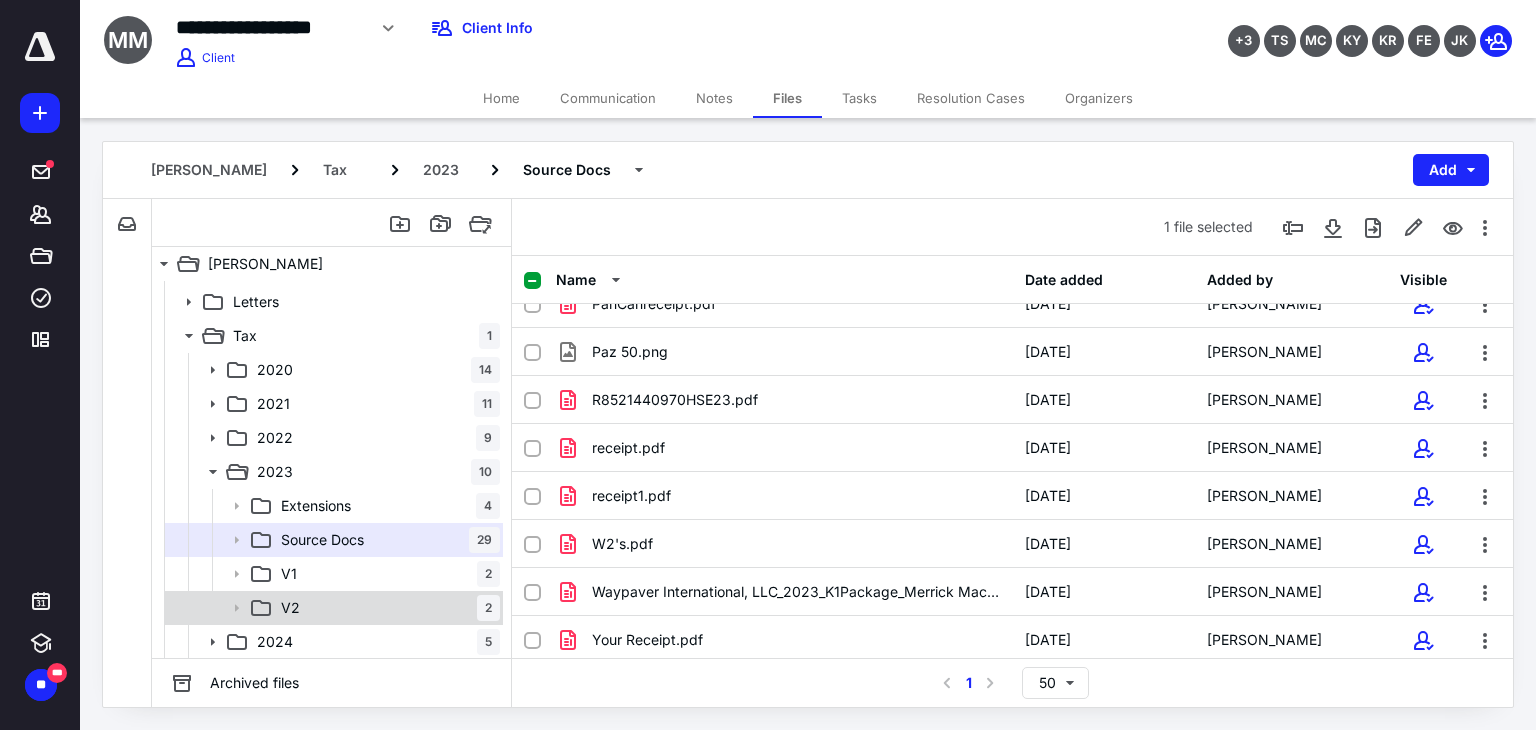 click on "2024 5" at bounding box center (374, 642) 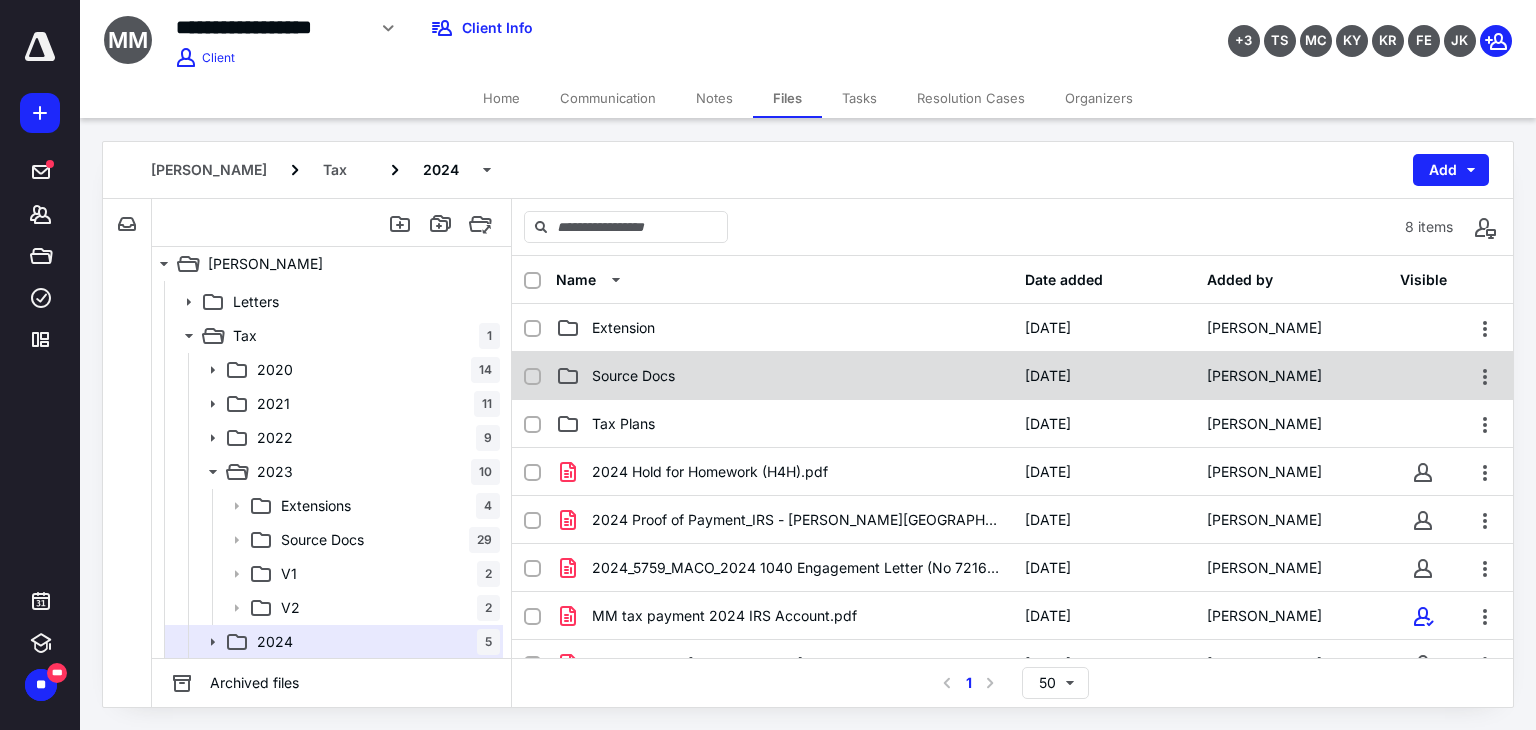 click on "Source Docs" at bounding box center (633, 376) 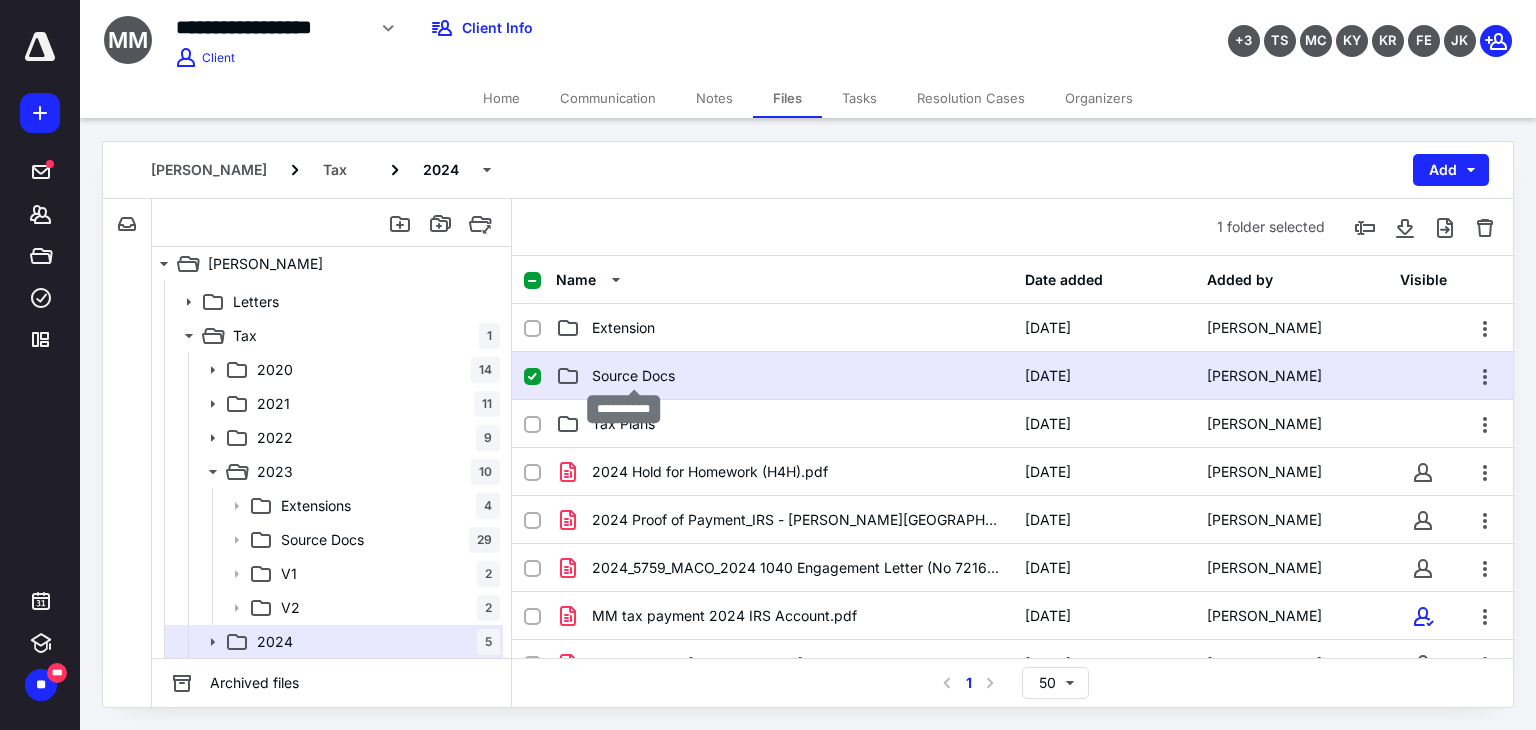 click on "Source Docs" at bounding box center (633, 376) 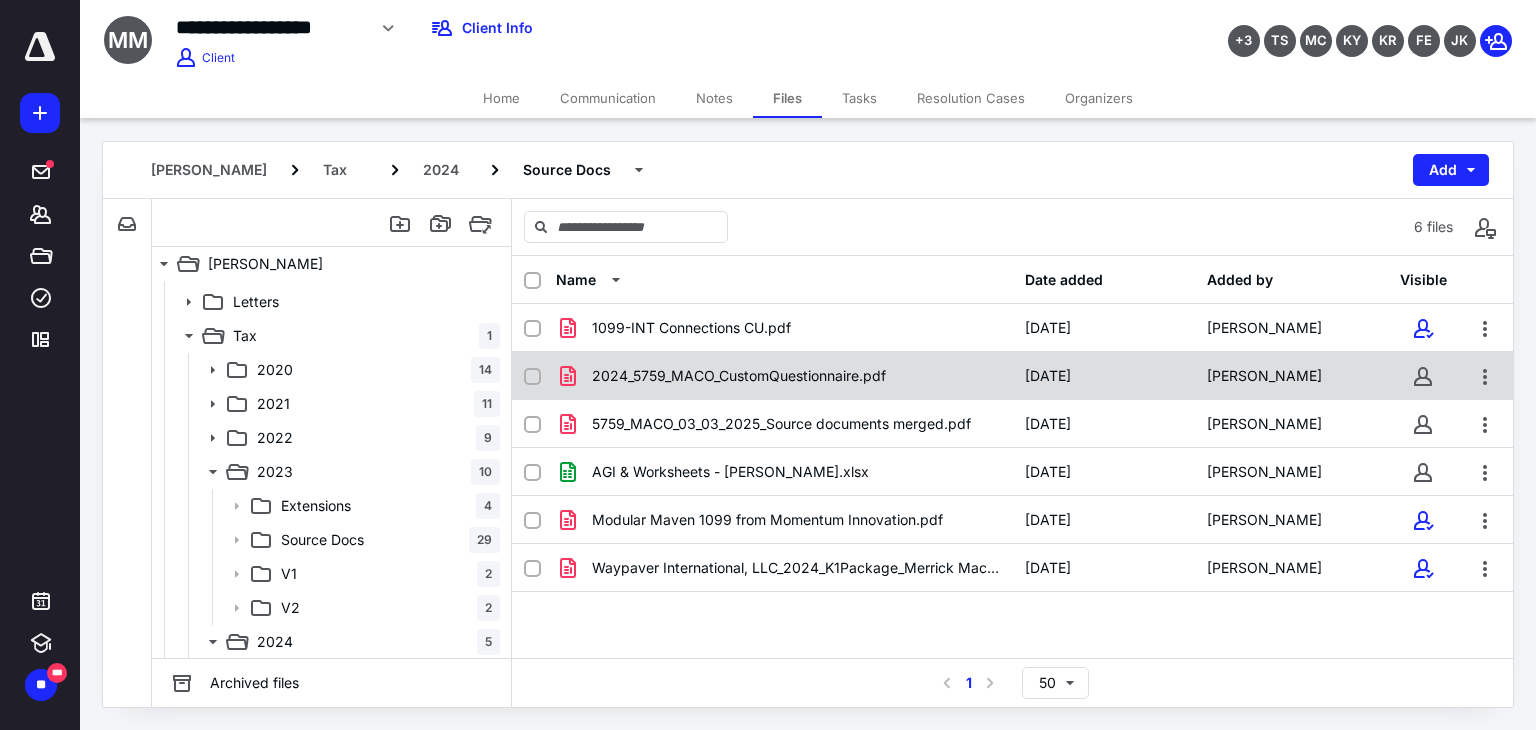click on "2024_5759_MACO_CustomQuestionnaire.pdf" at bounding box center (739, 376) 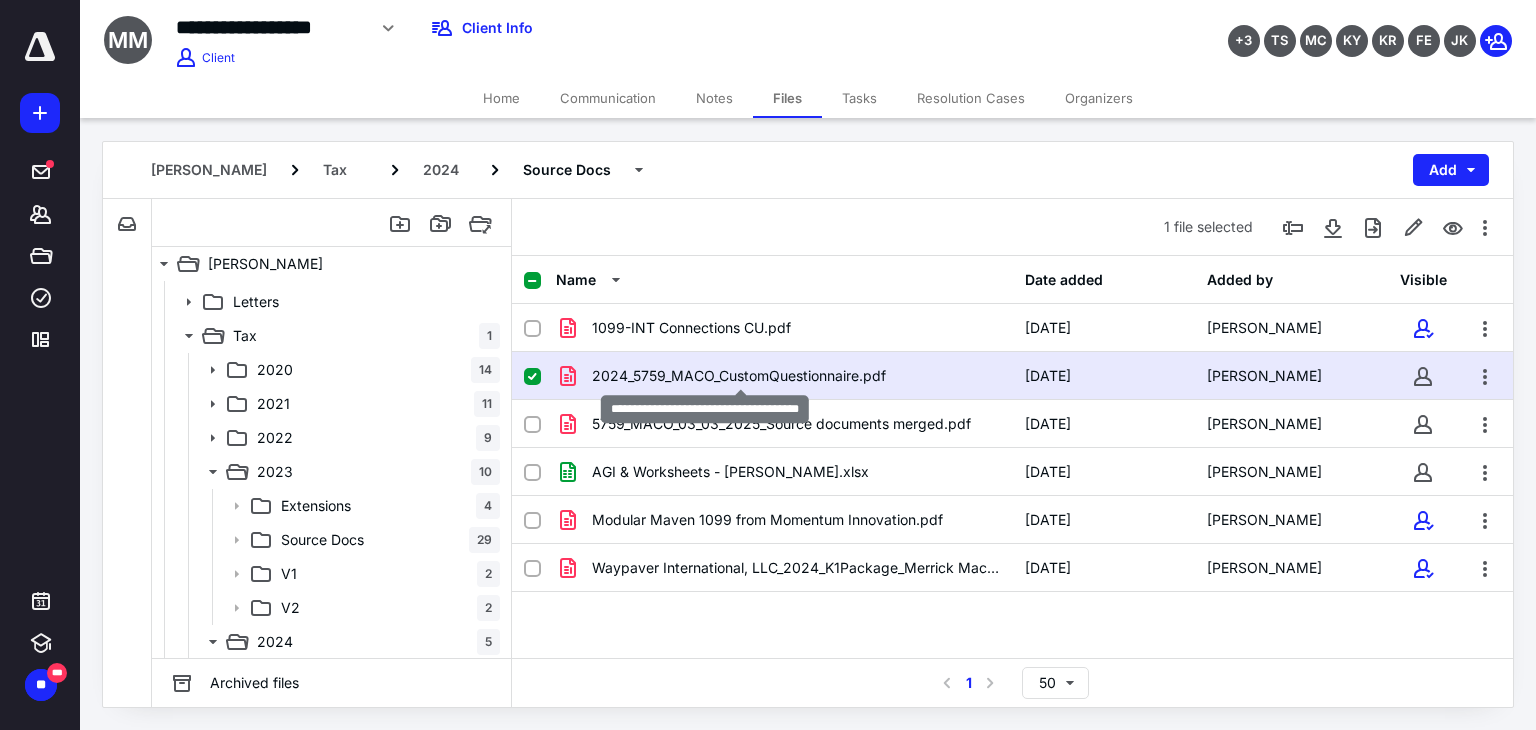 checkbox on "true" 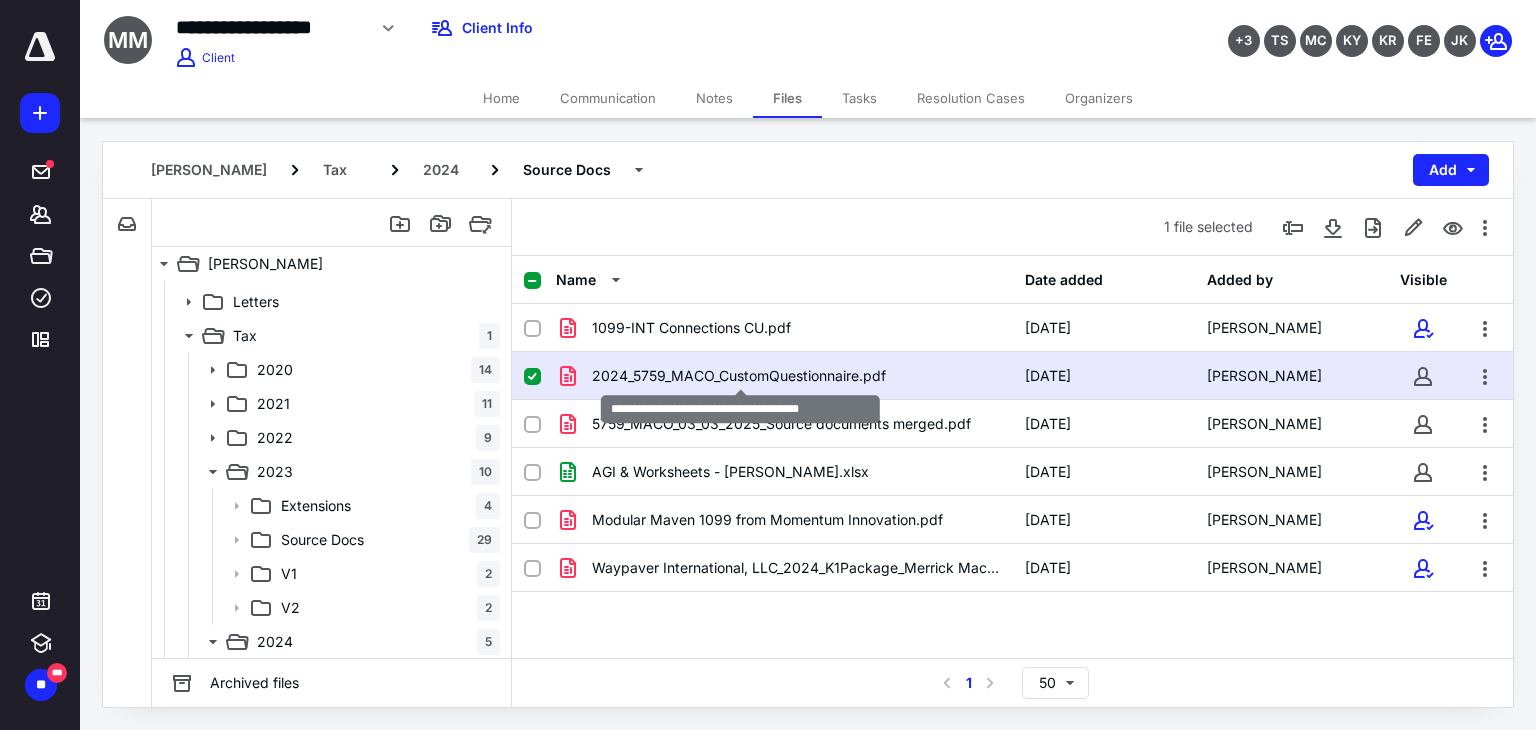 click on "2024_5759_MACO_CustomQuestionnaire.pdf" at bounding box center [739, 376] 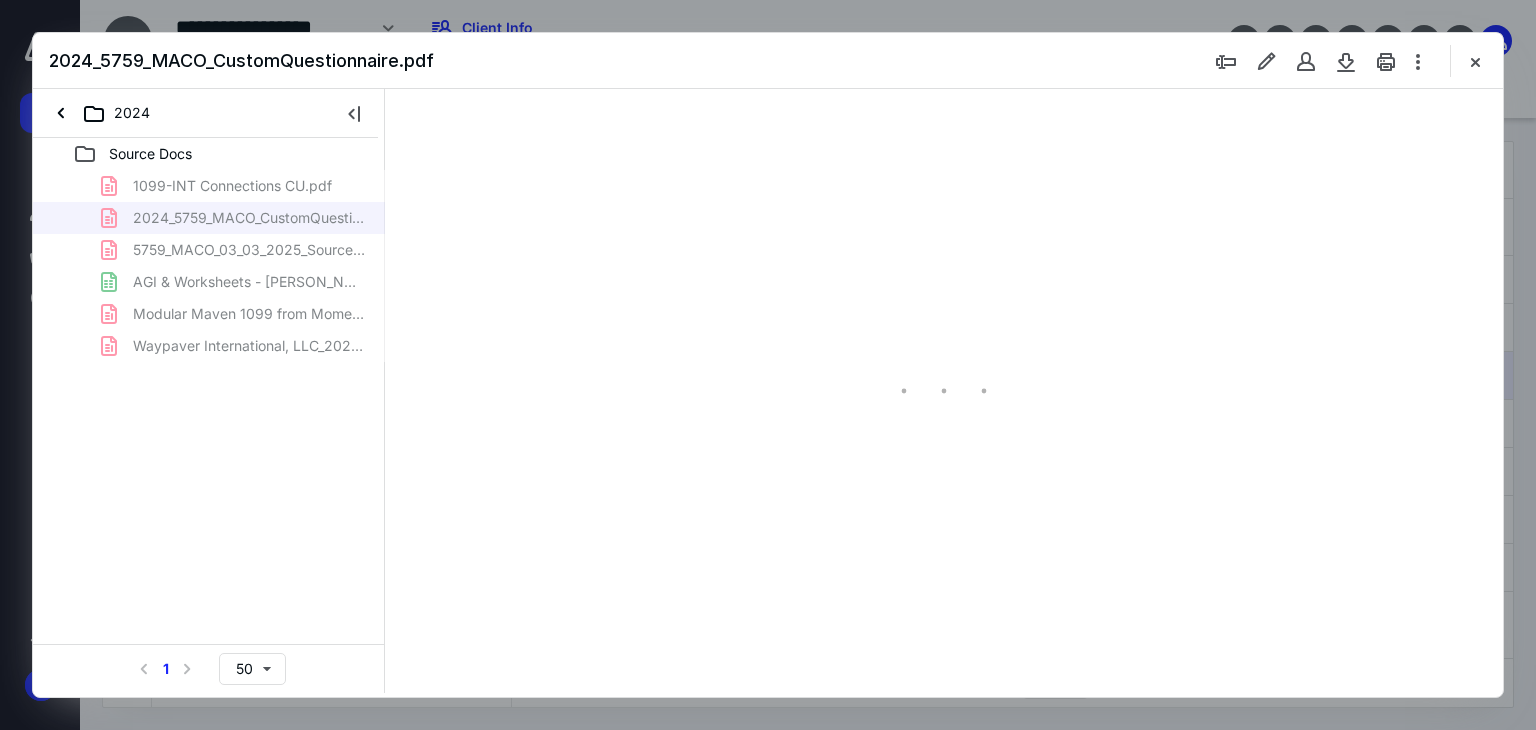 scroll, scrollTop: 0, scrollLeft: 0, axis: both 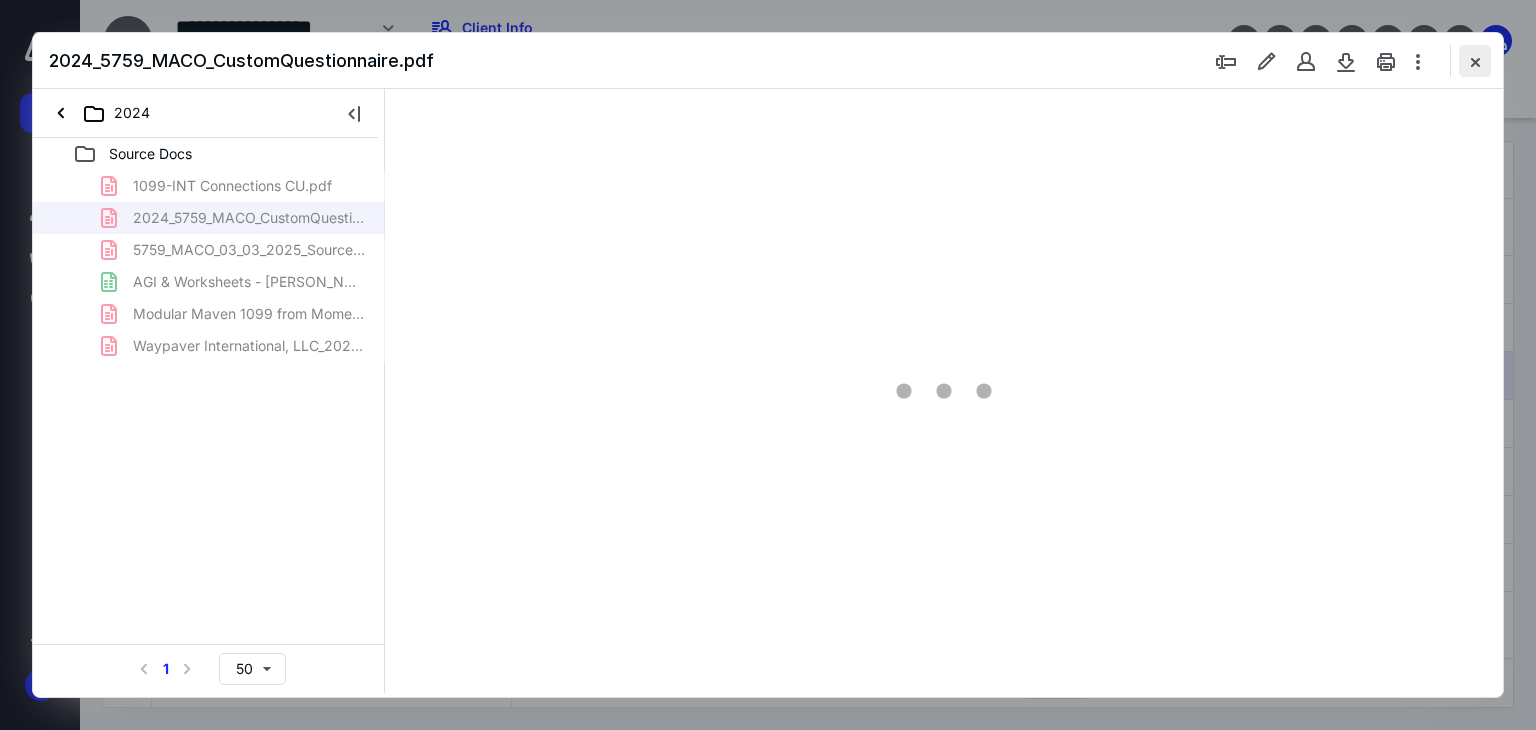 type on "178" 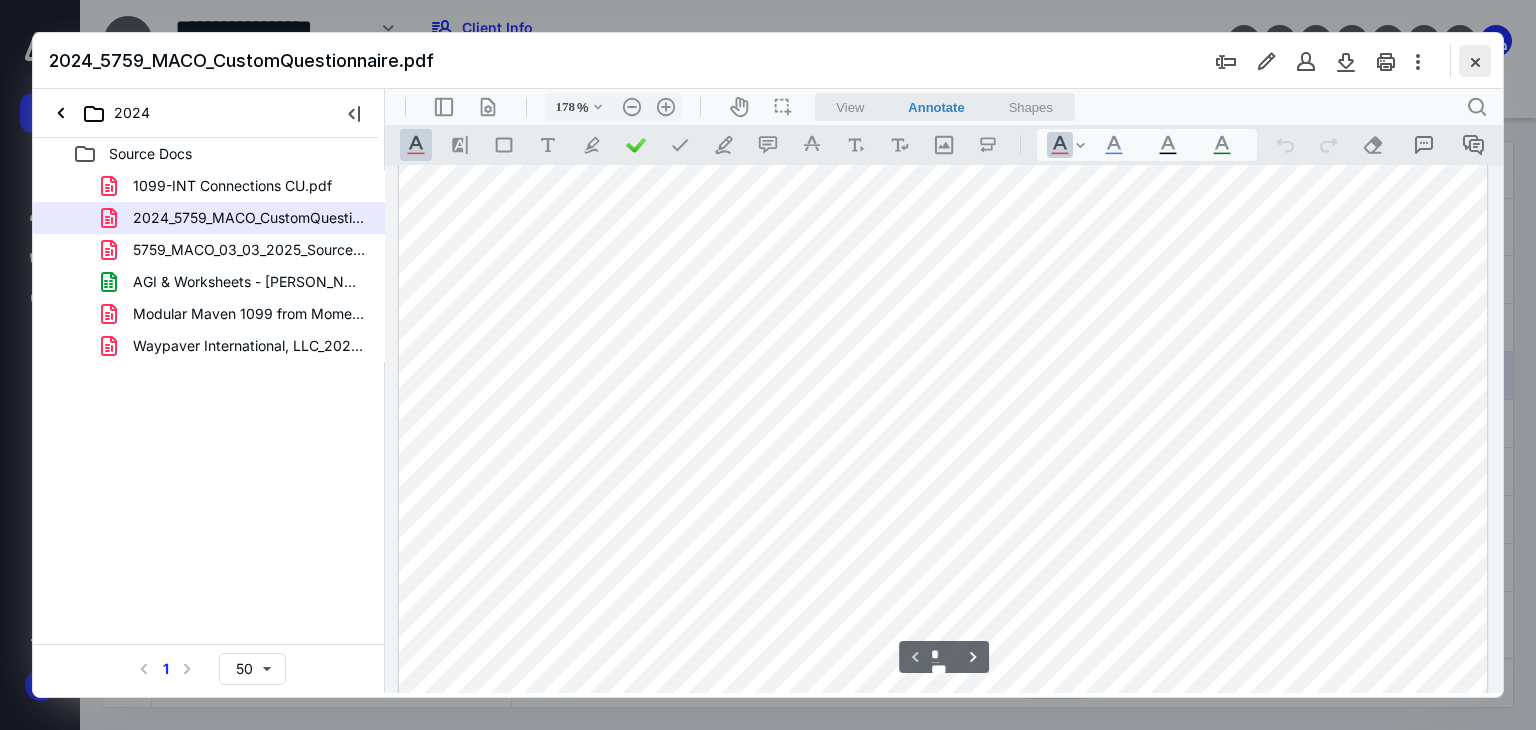 click at bounding box center (1475, 61) 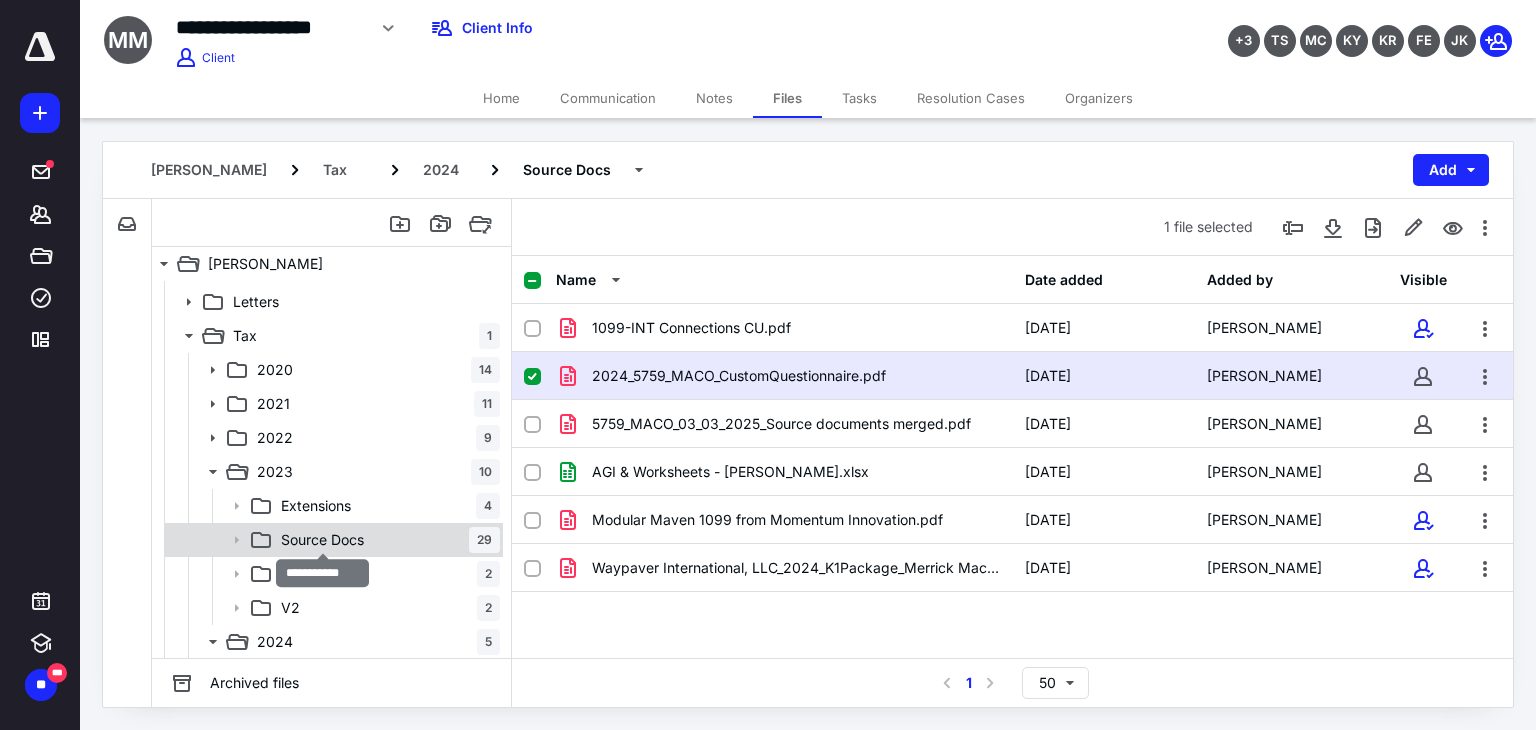 click on "Source Docs" at bounding box center (322, 540) 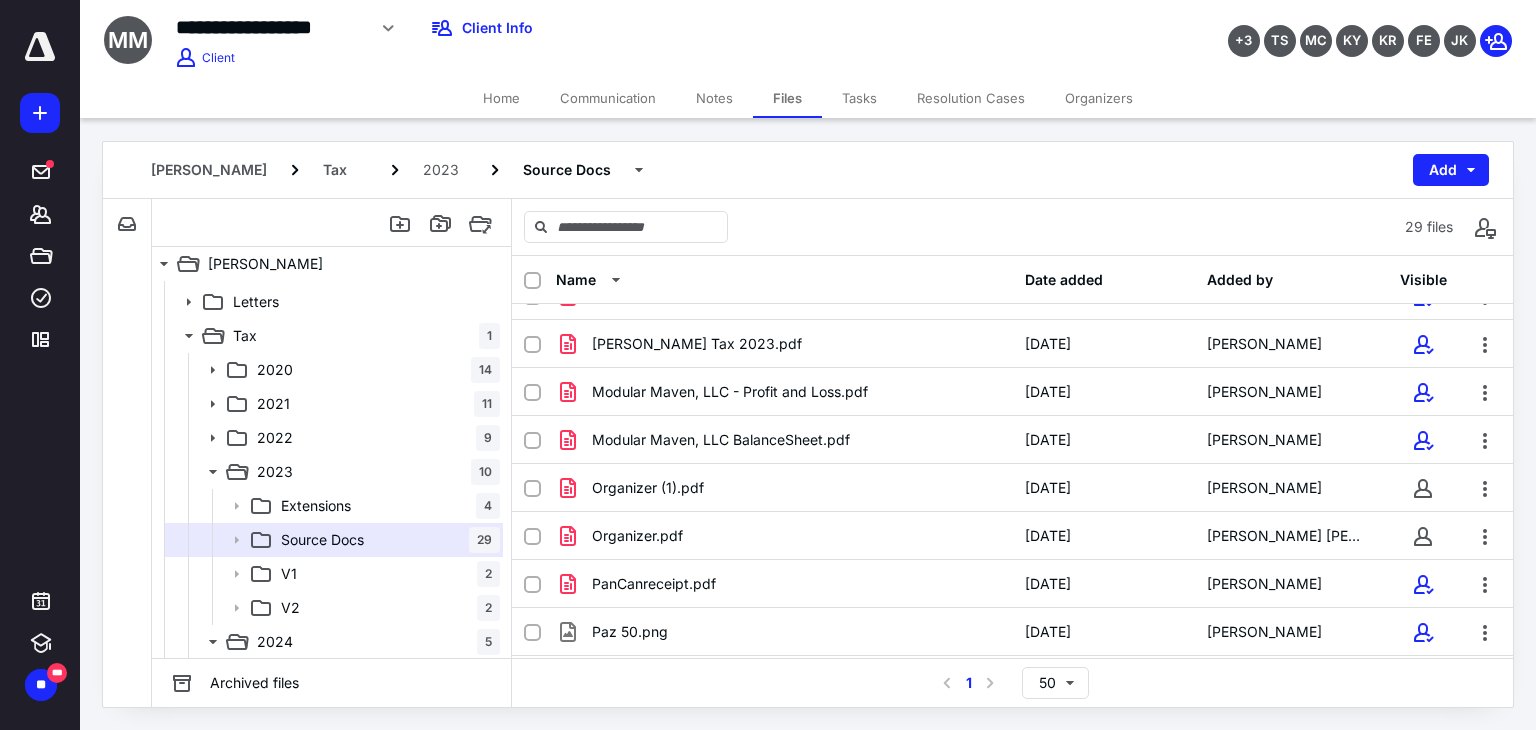 scroll, scrollTop: 800, scrollLeft: 0, axis: vertical 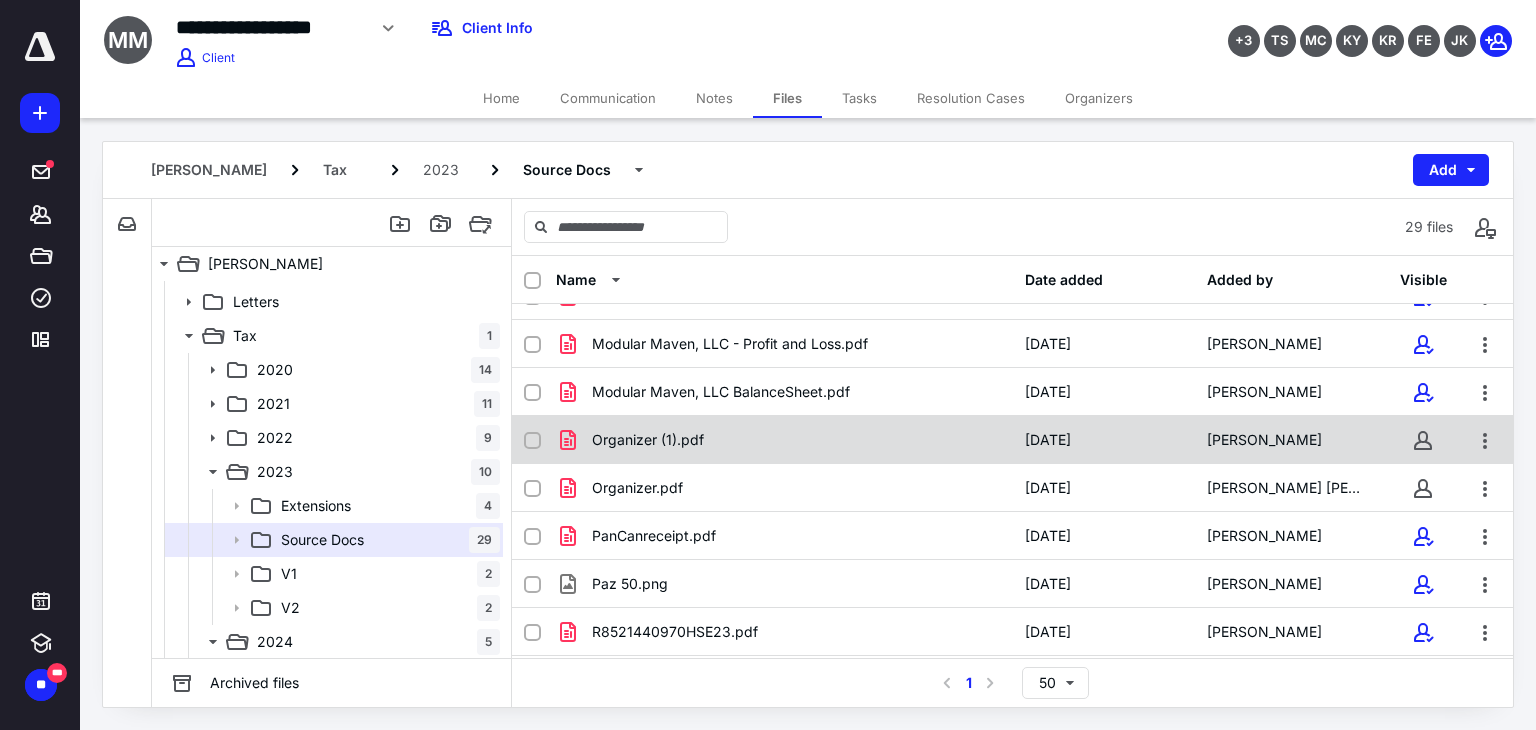 click on "Organizer (1).pdf [DATE] [PERSON_NAME]" at bounding box center (1012, 440) 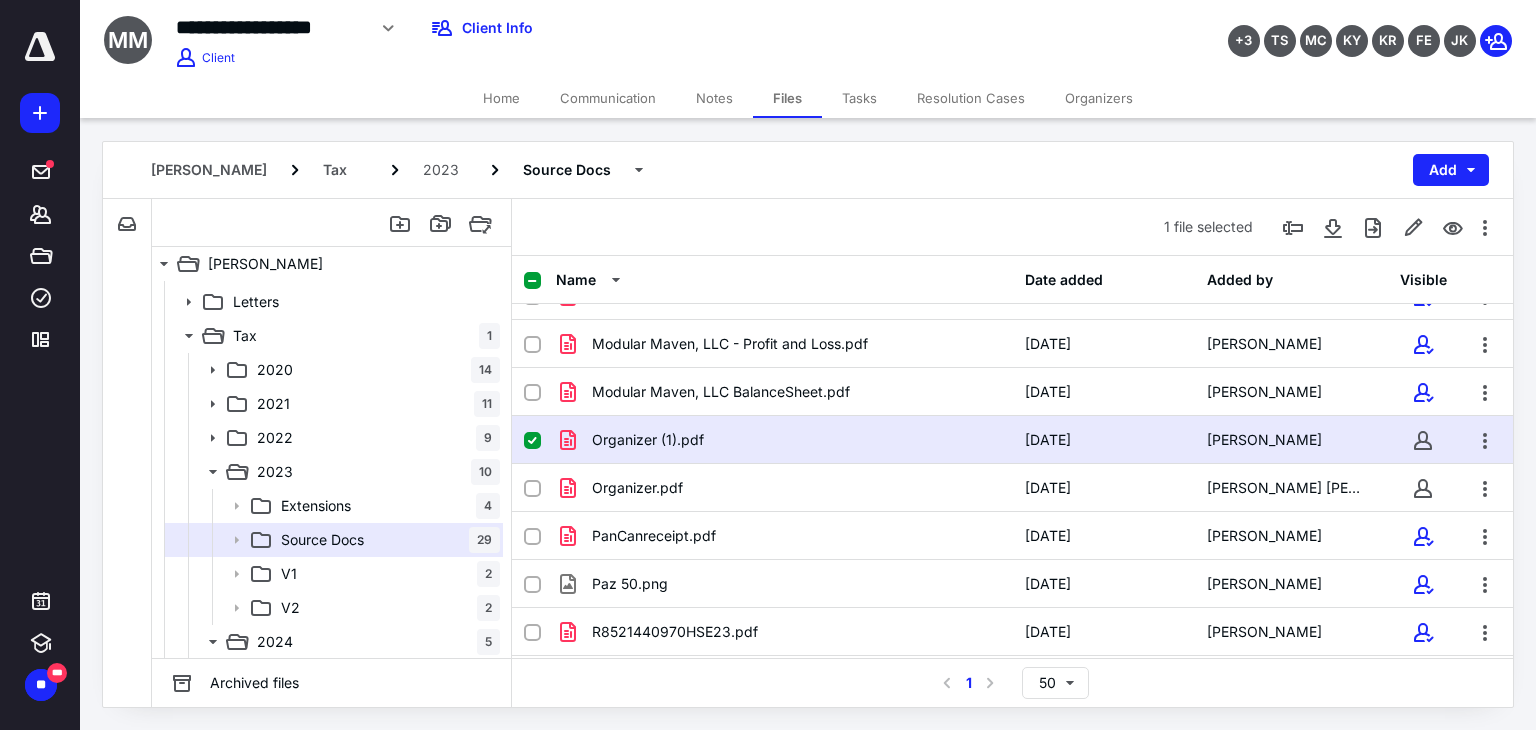 click on "Organizer (1).pdf [DATE] [PERSON_NAME]" at bounding box center [1012, 440] 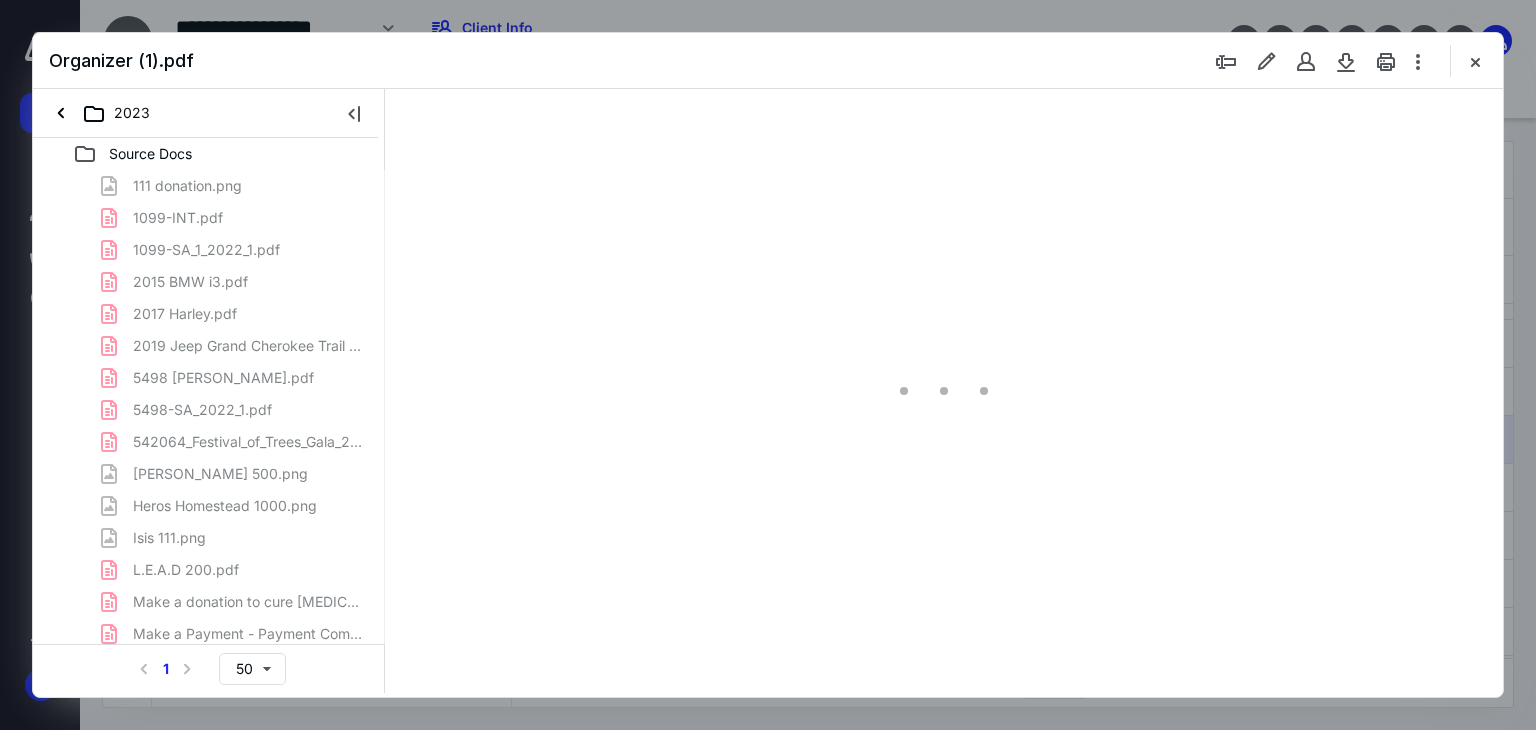 scroll, scrollTop: 0, scrollLeft: 0, axis: both 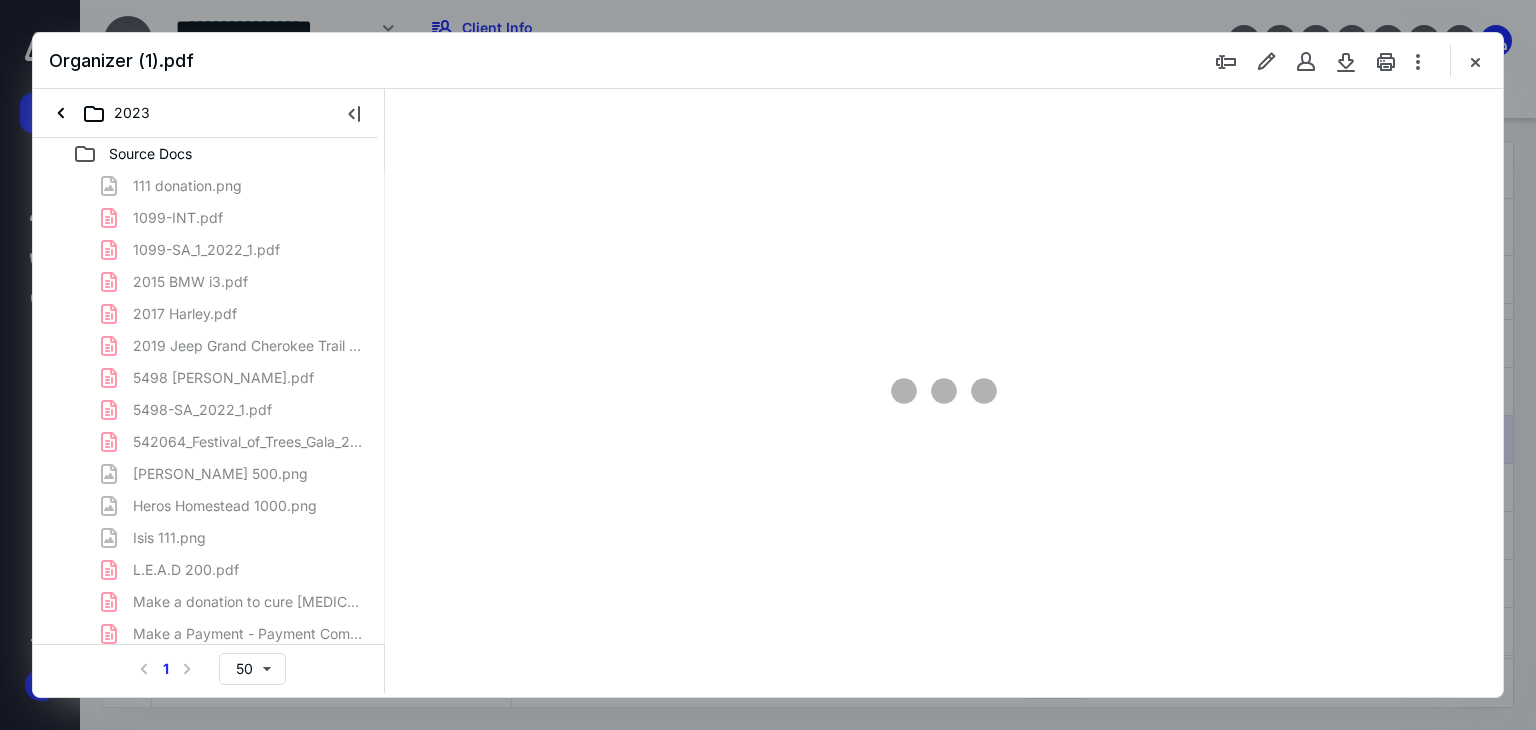 type on "179" 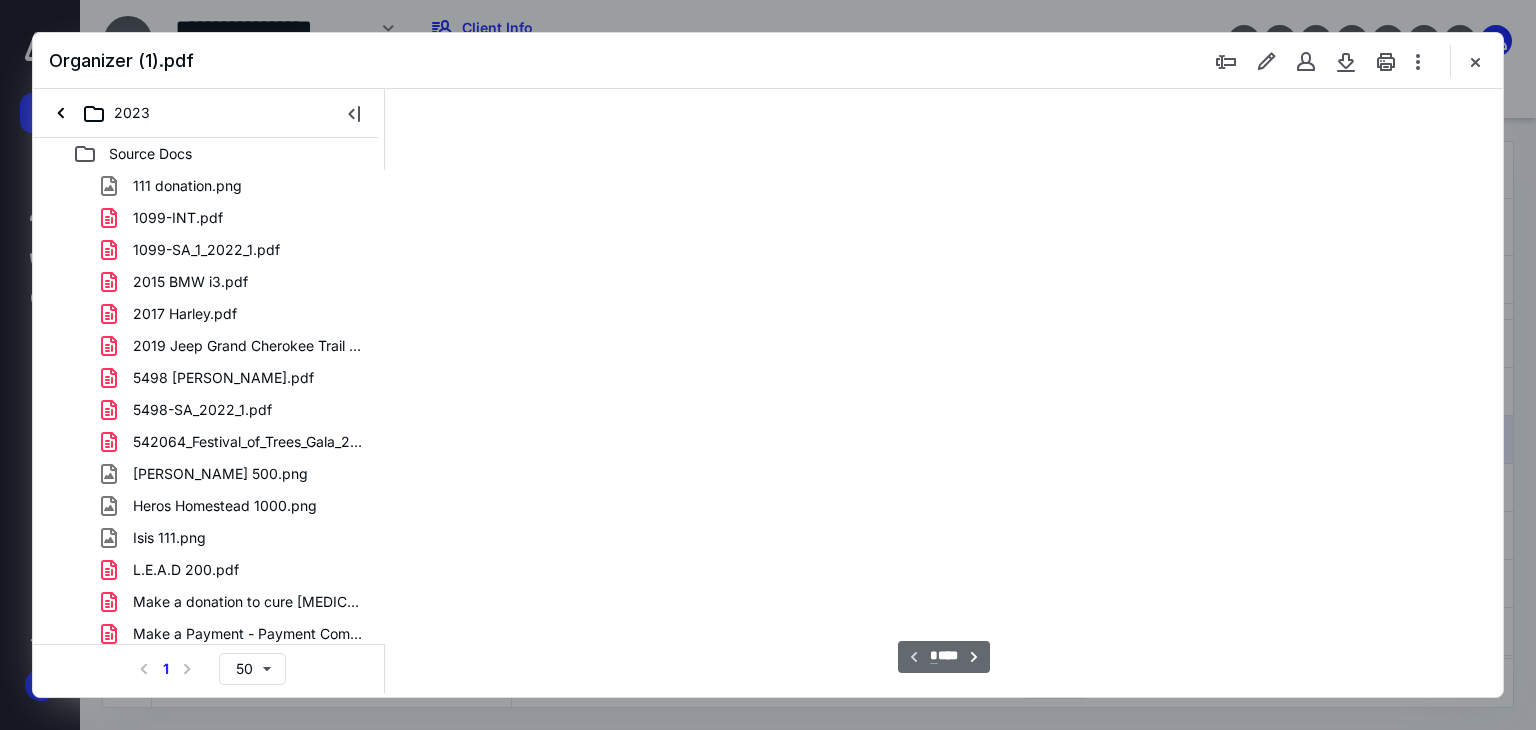 scroll, scrollTop: 83, scrollLeft: 0, axis: vertical 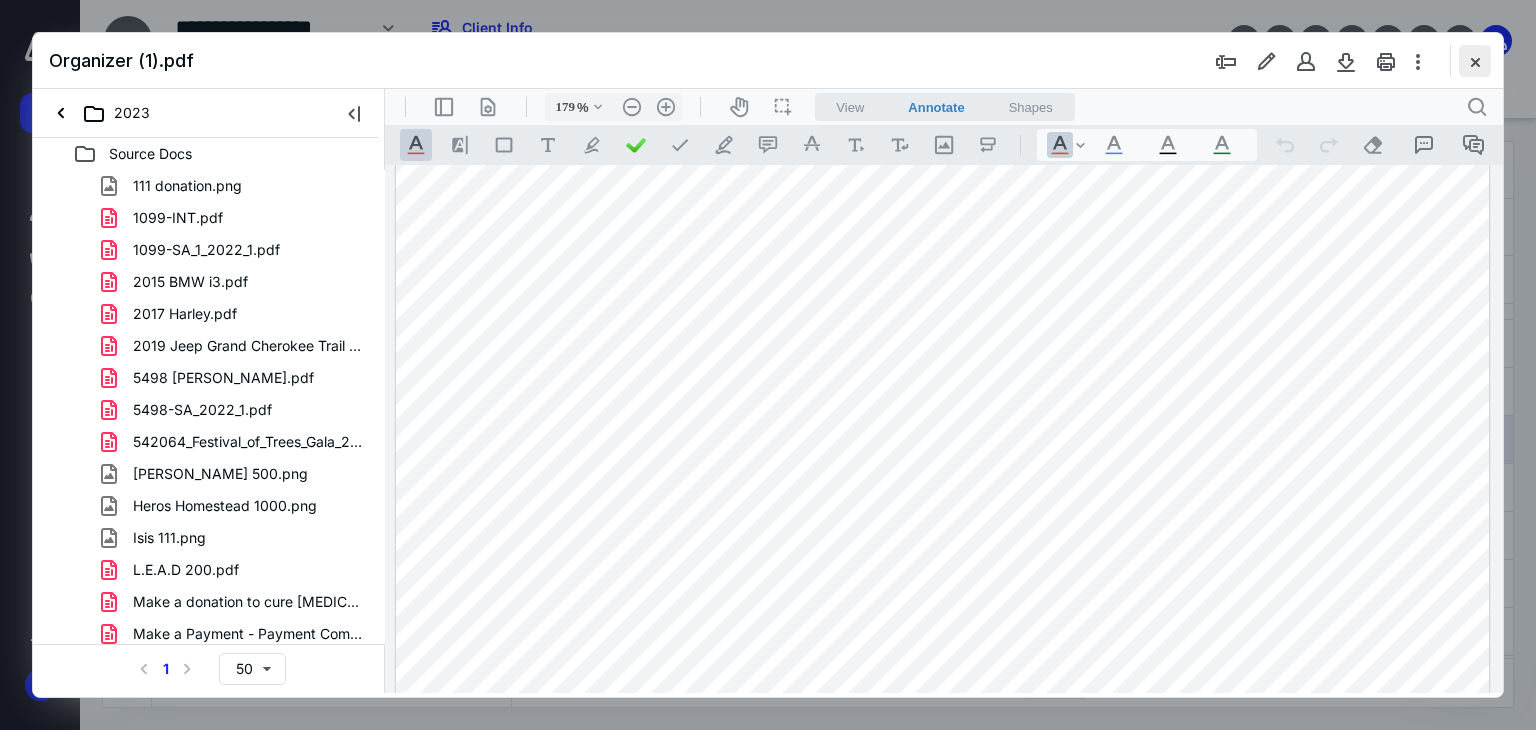 click at bounding box center (1475, 61) 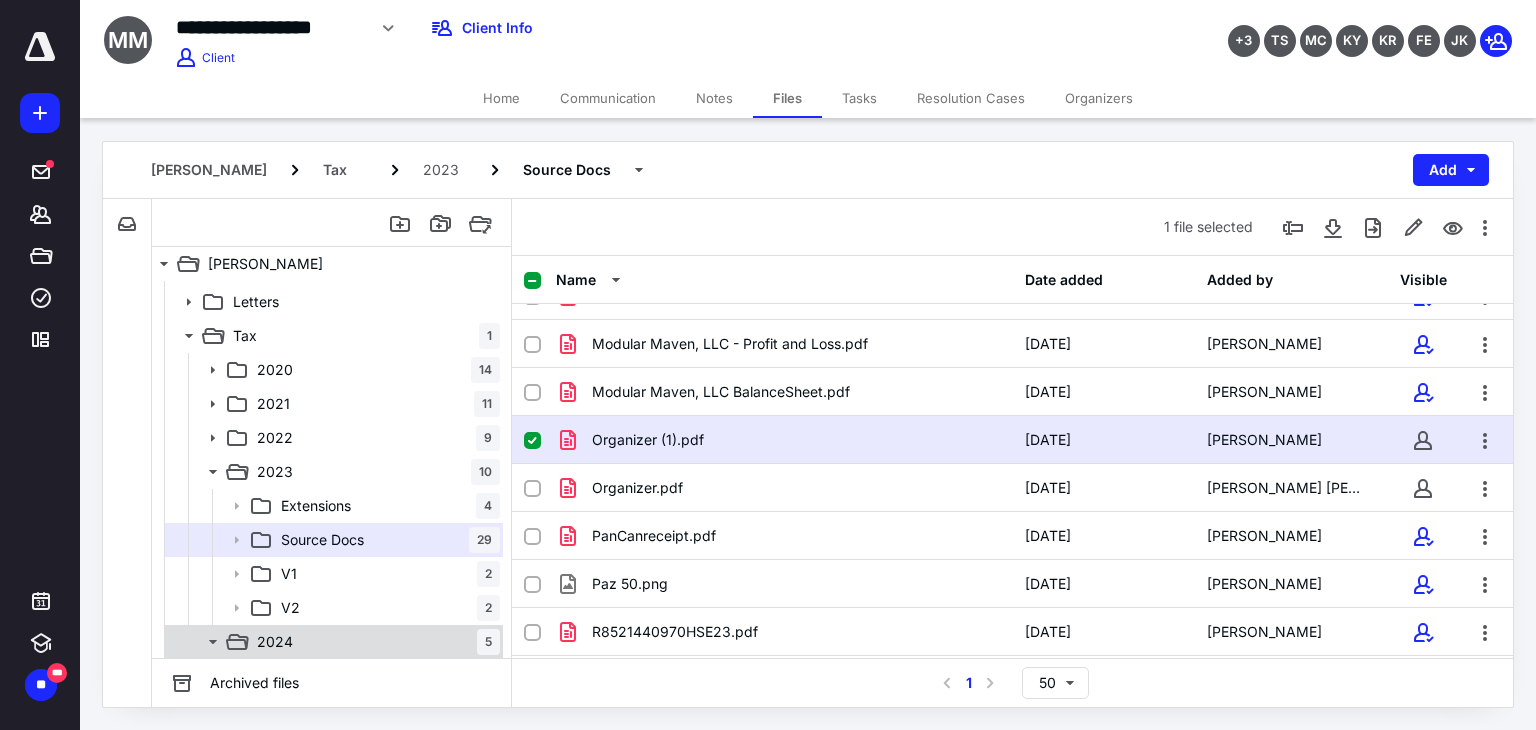 click on "2024 5" at bounding box center [374, 642] 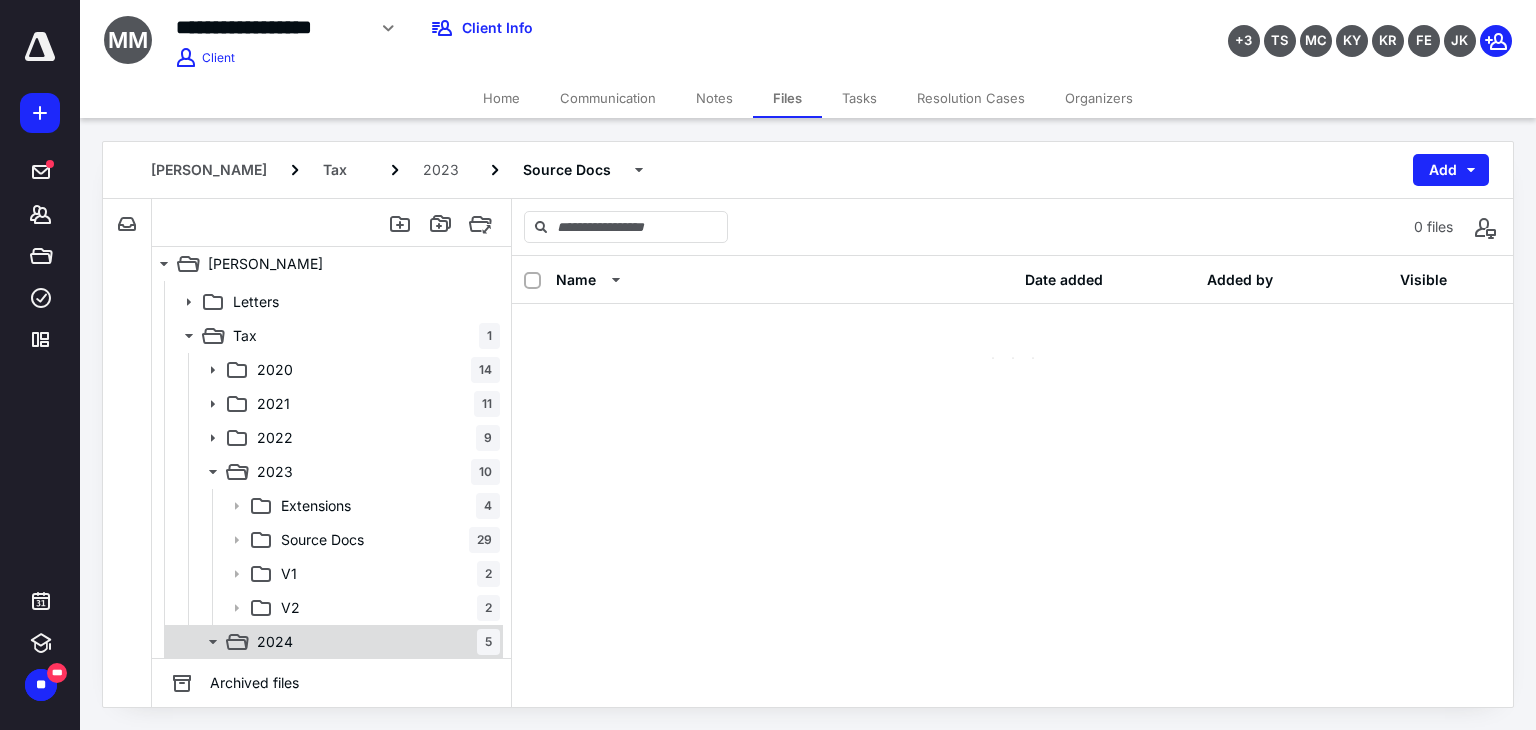 scroll, scrollTop: 0, scrollLeft: 0, axis: both 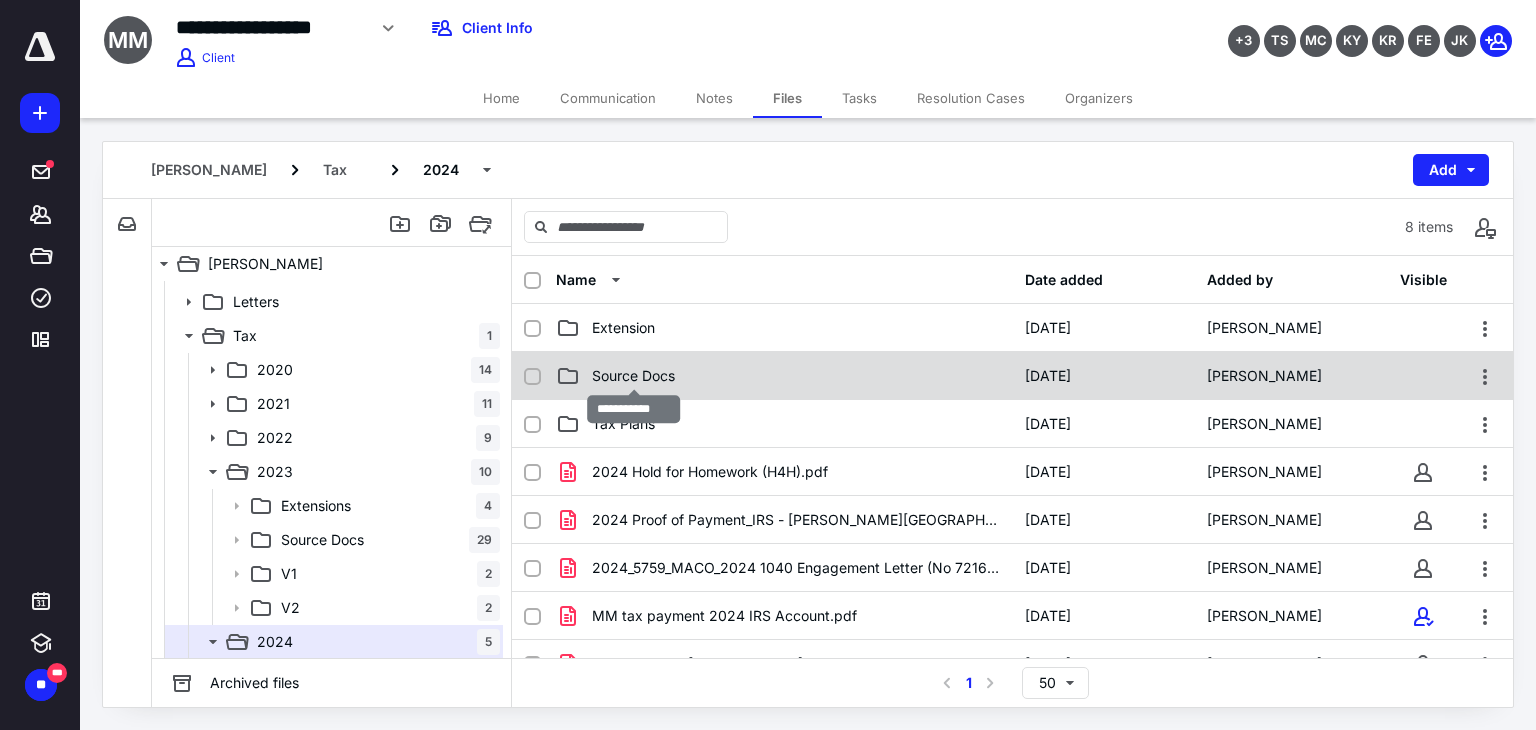 click on "Source Docs" at bounding box center (633, 376) 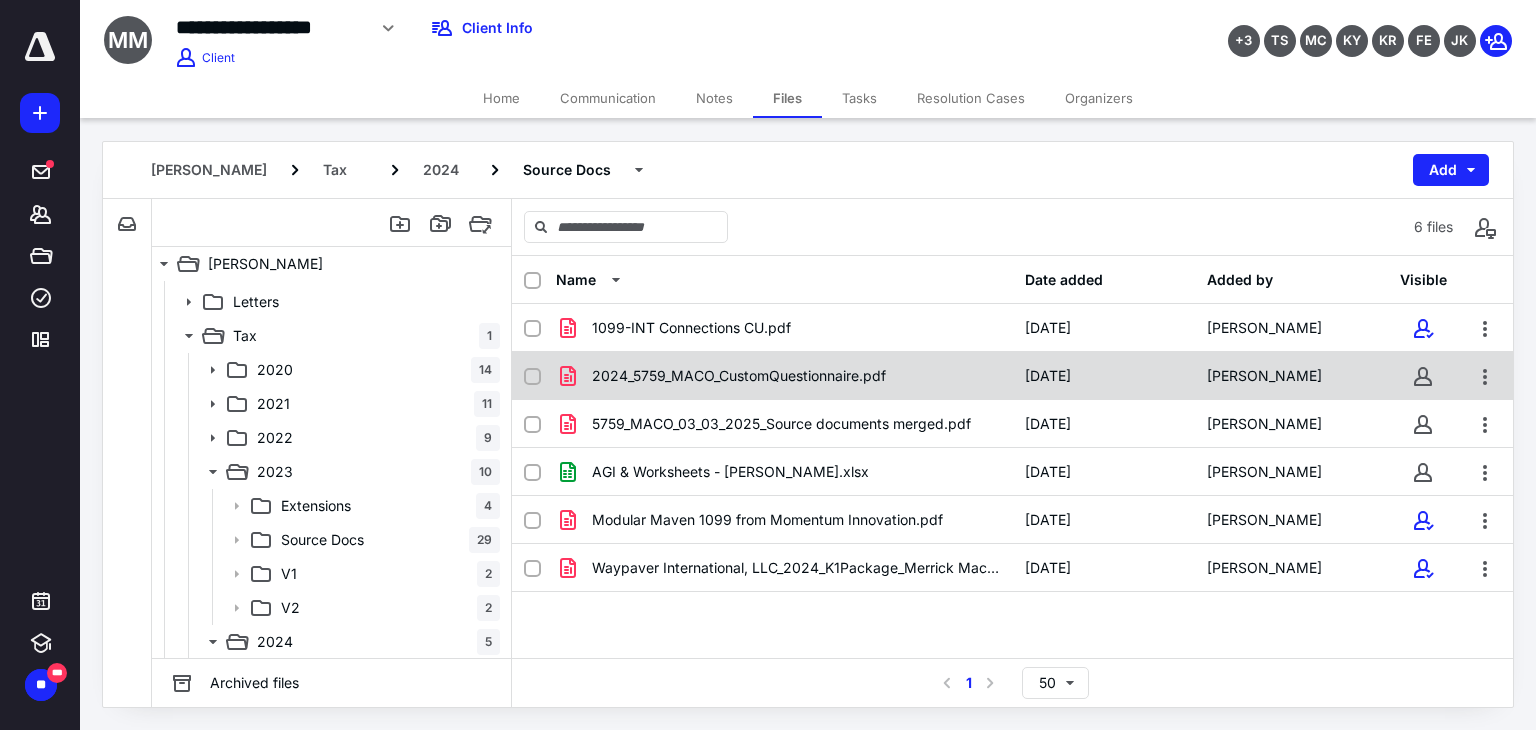 click on "2024_5759_MACO_CustomQuestionnaire.pdf" at bounding box center (739, 376) 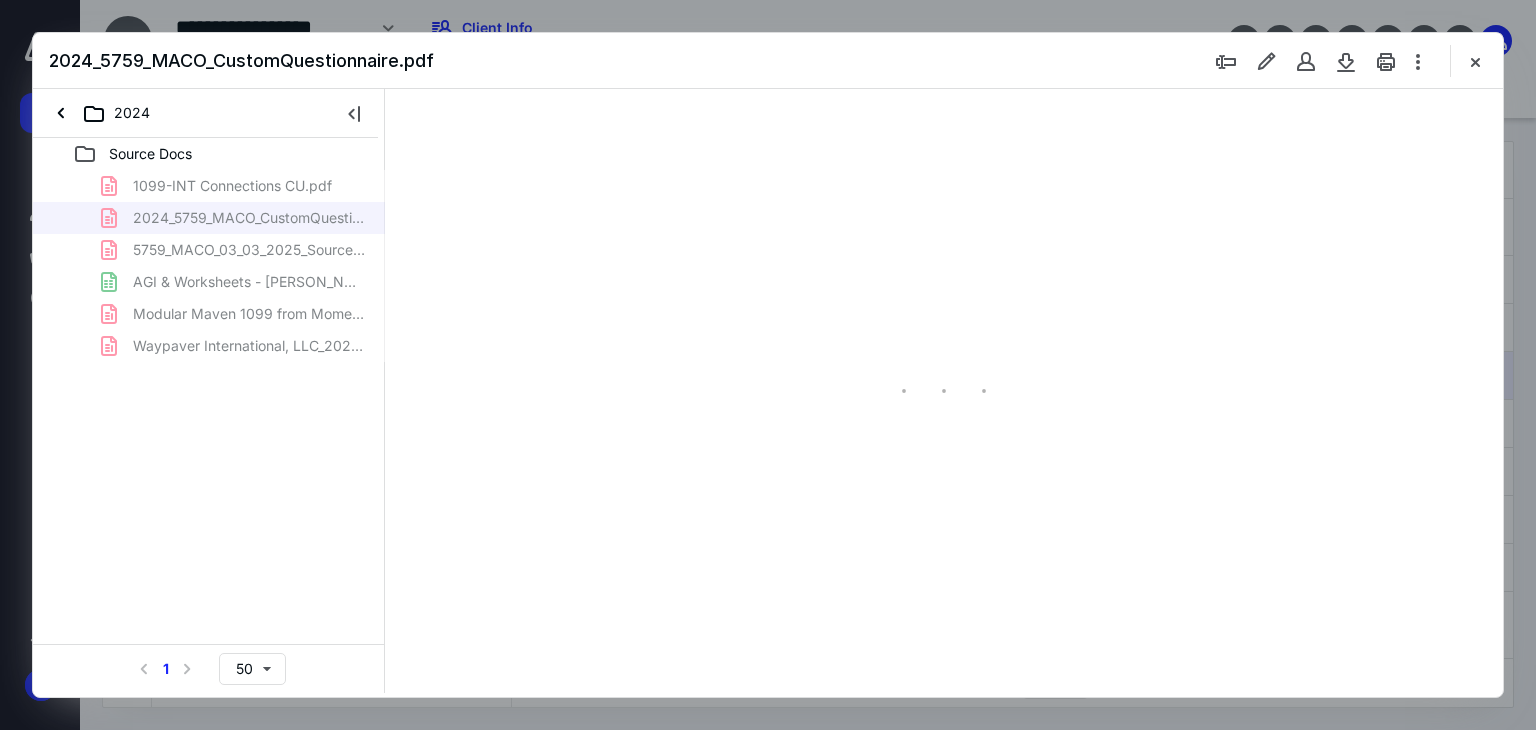 scroll, scrollTop: 0, scrollLeft: 0, axis: both 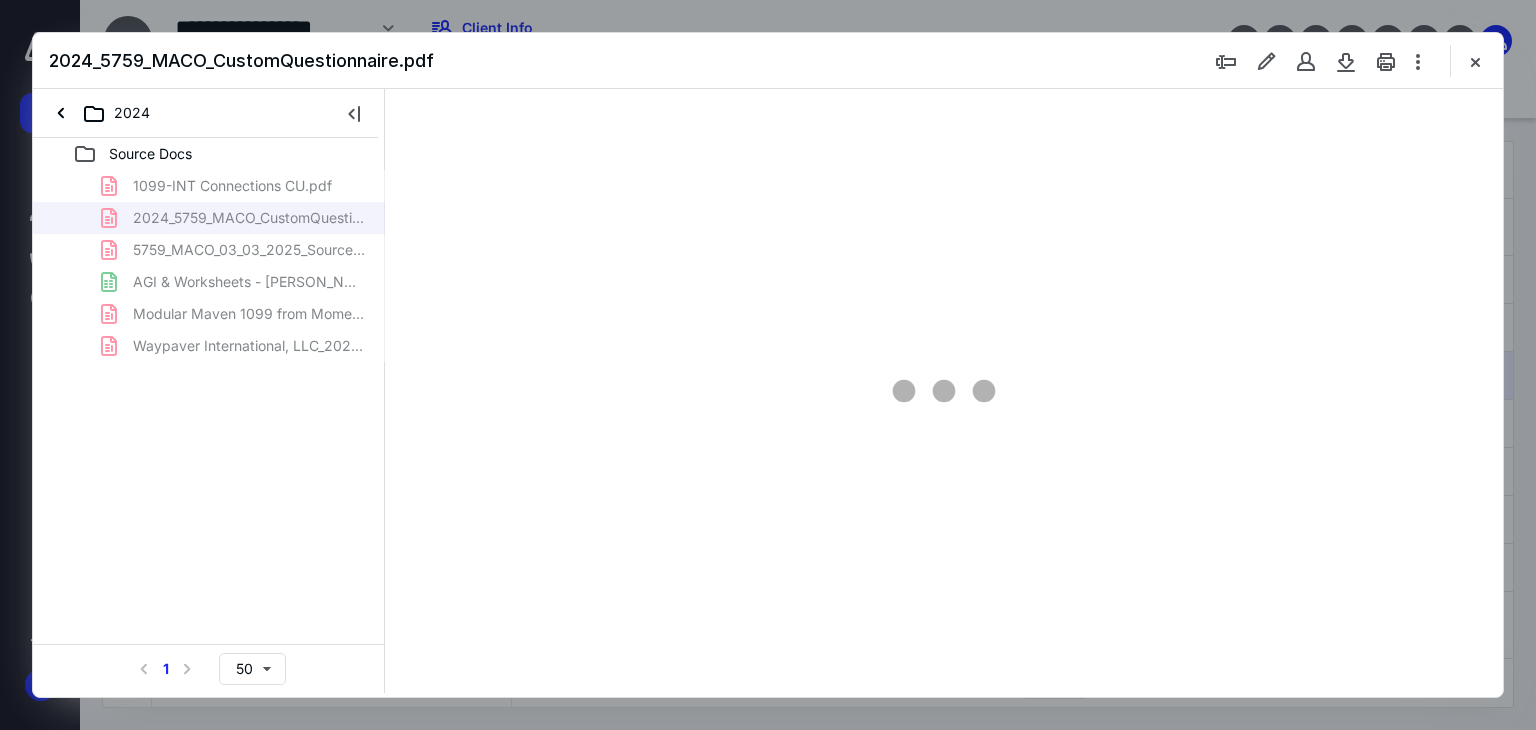 type on "178" 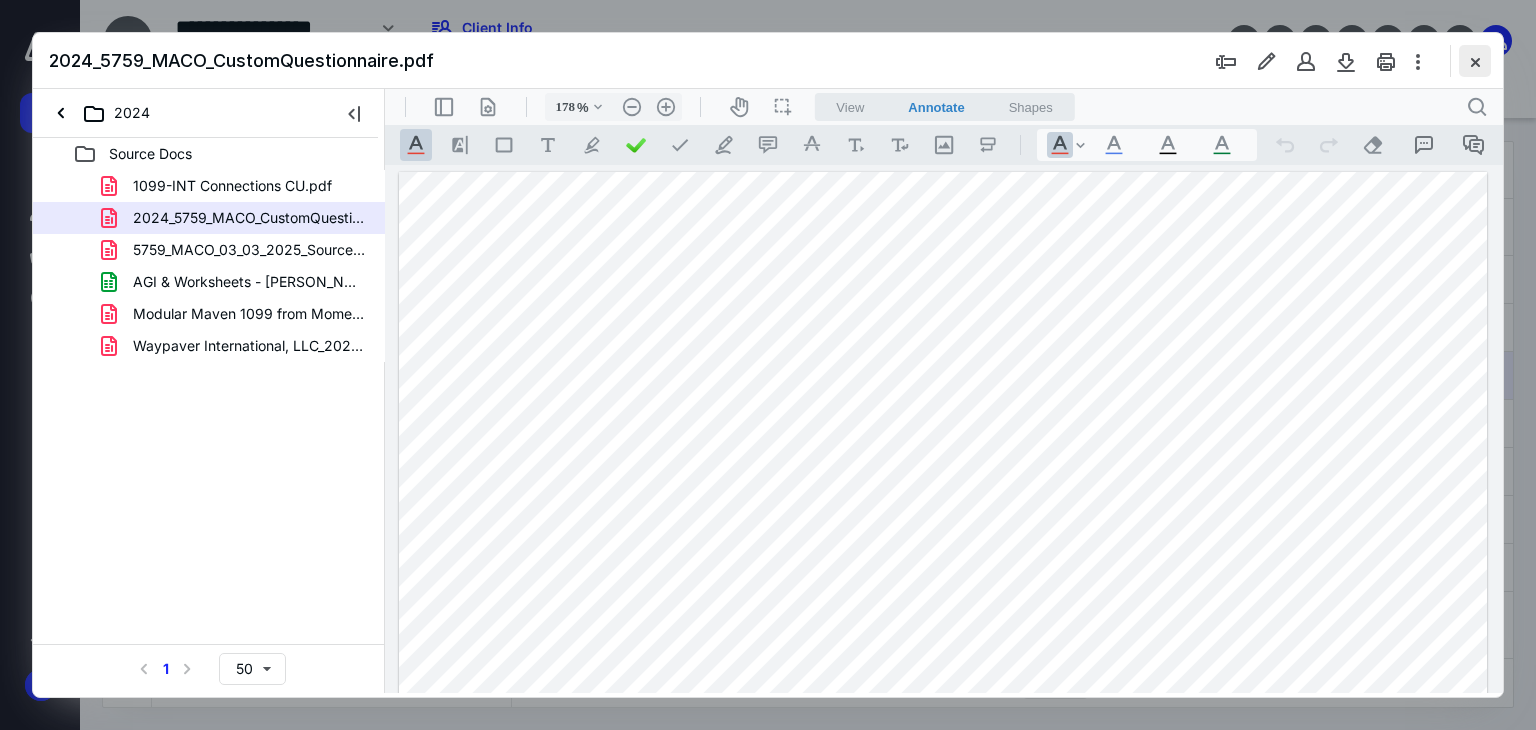 click at bounding box center (1475, 61) 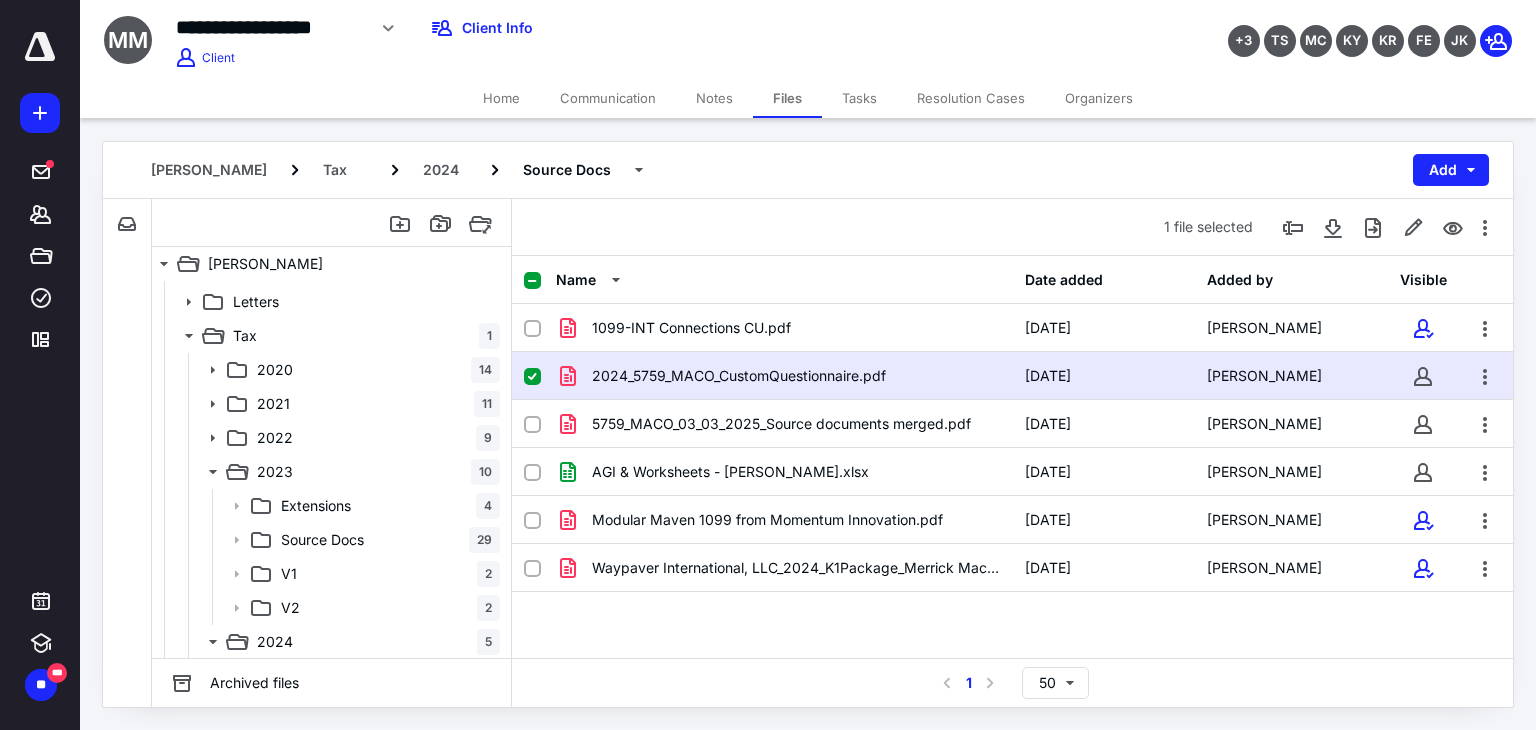 click on "Name Date added Added by Visible 1099-INT Connections CU.pdf [DATE] [PERSON_NAME] 2024_5759_MACO_CustomQuestionnaire.pdf [DATE] [PERSON_NAME] 5759_MACO_03_03_2025_Source documents merged.pdf [DATE] [PERSON_NAME] AGI & Worksheets - [PERSON_NAME].xlsx [DATE] [PERSON_NAME] Modular Maven 1099 from Momentum Innovation.pdf [DATE] [PERSON_NAME] Waypaver International, LLC_2024_K1Package_Merrick Macombe.pdf [DATE] [PERSON_NAME]" at bounding box center (1012, 457) 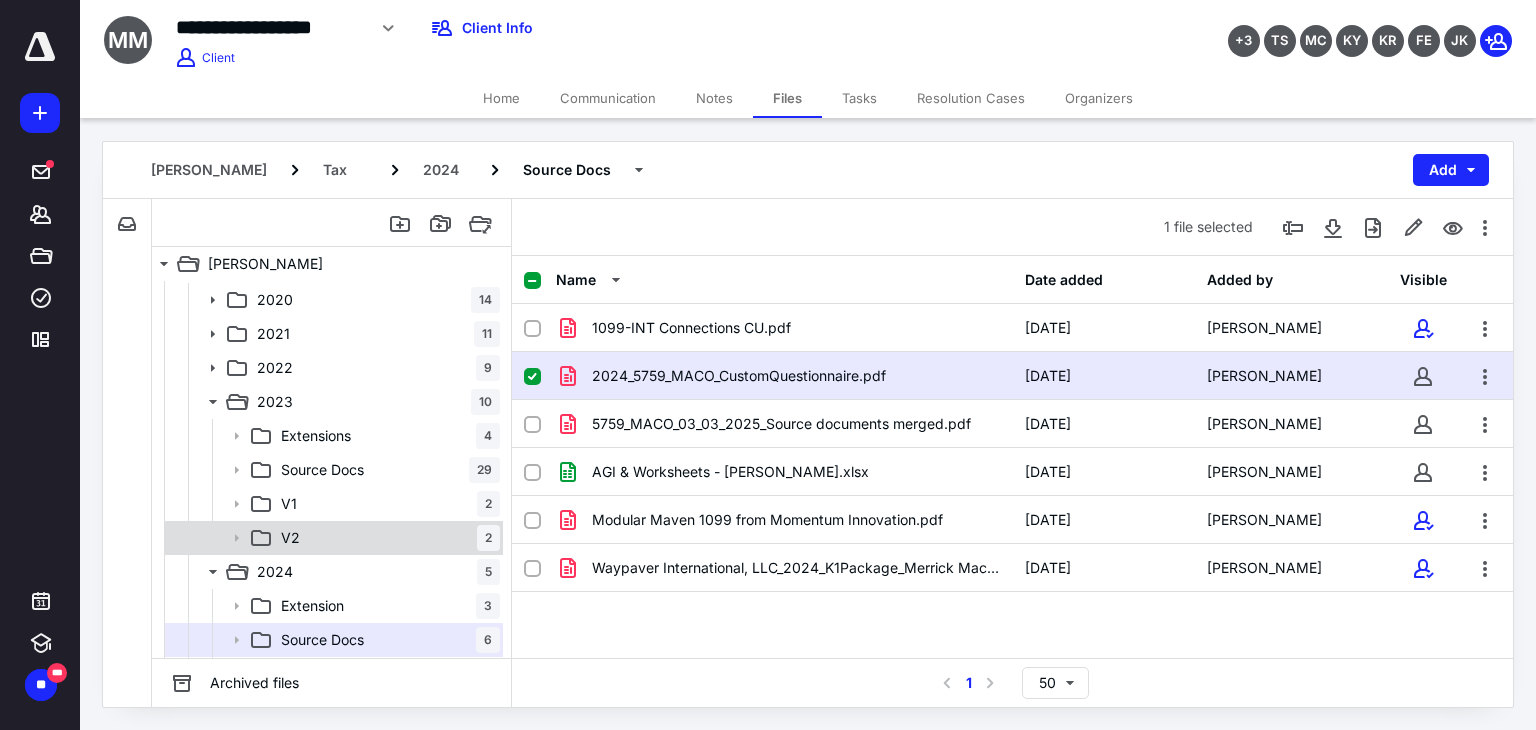 scroll, scrollTop: 268, scrollLeft: 0, axis: vertical 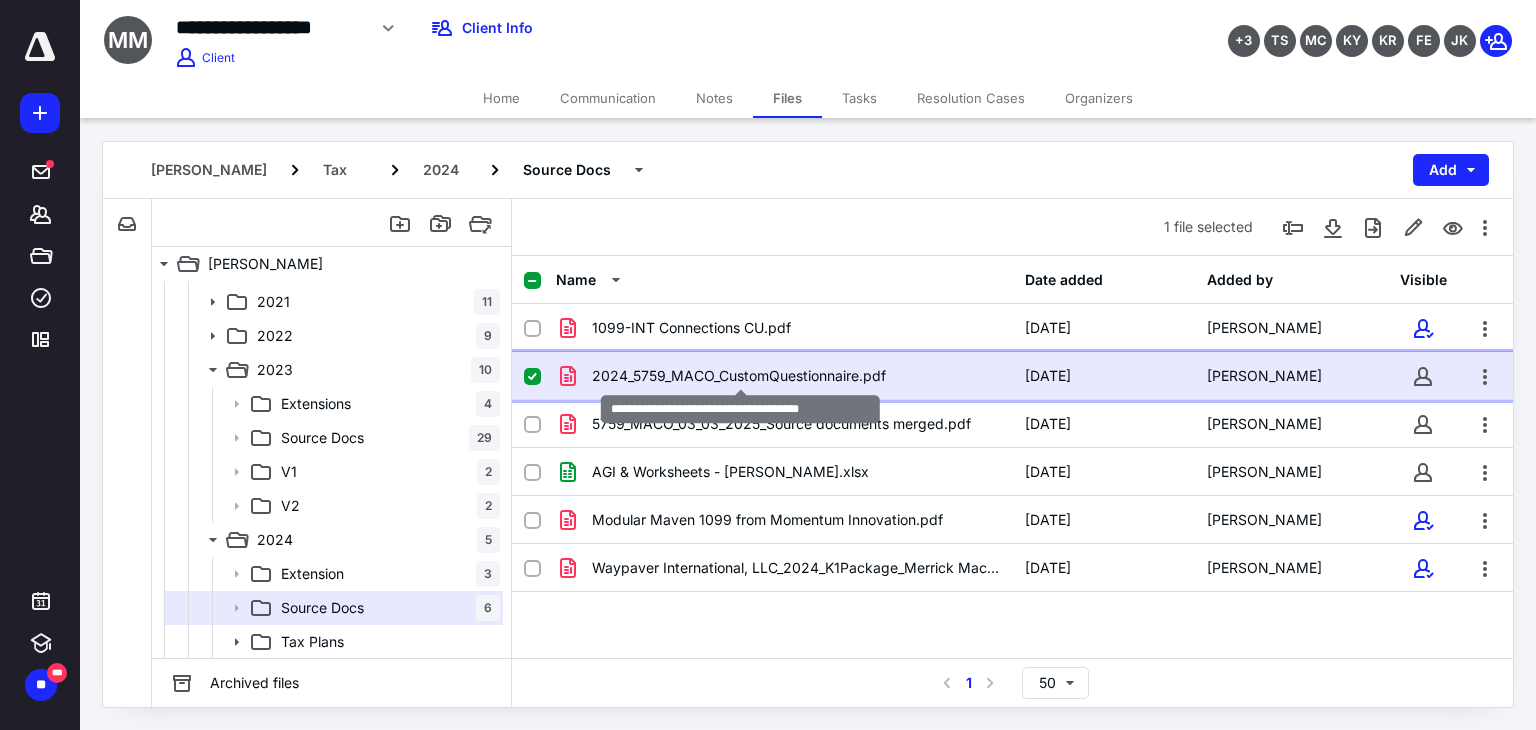 click on "2024_5759_MACO_CustomQuestionnaire.pdf" at bounding box center [739, 376] 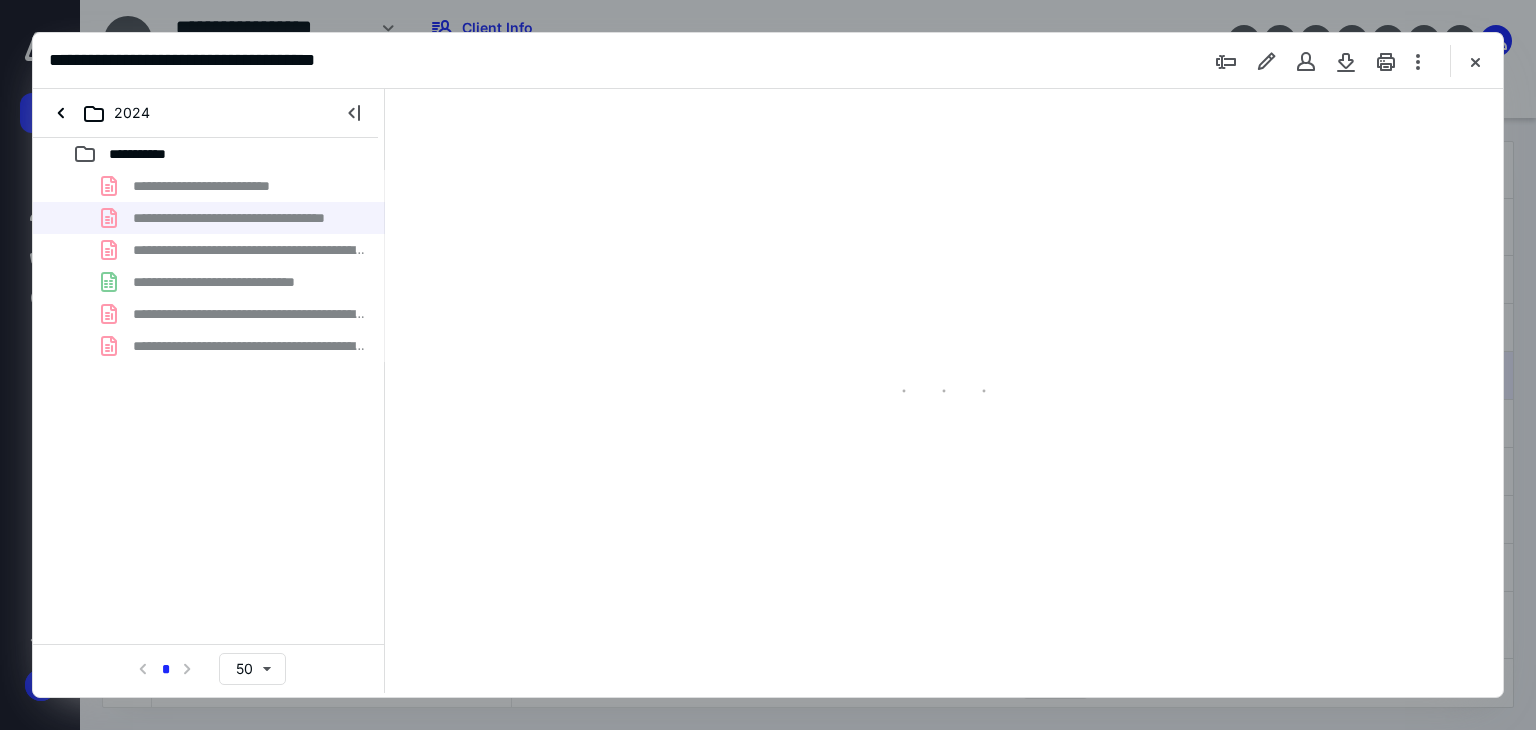 scroll, scrollTop: 0, scrollLeft: 0, axis: both 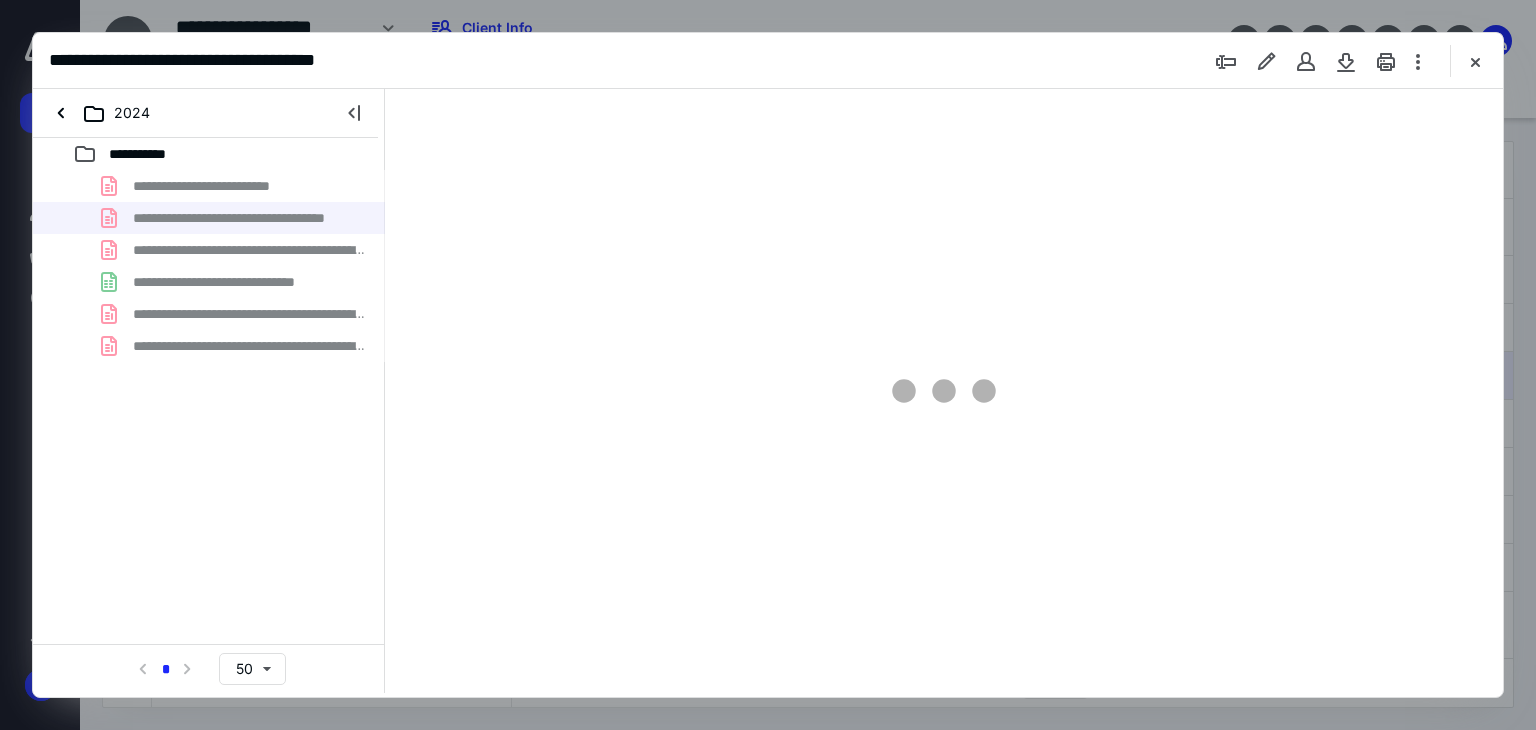 type on "178" 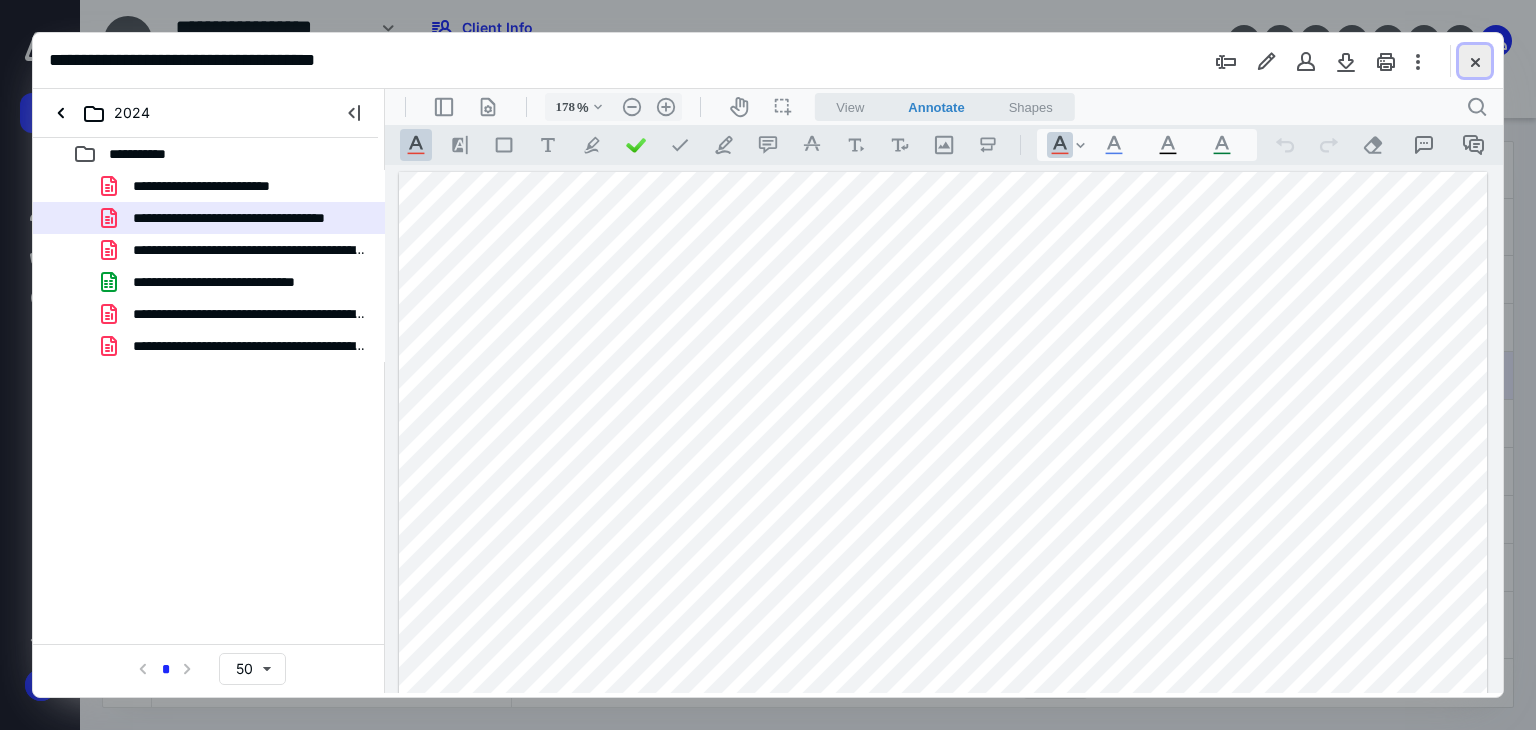 click at bounding box center [1475, 61] 